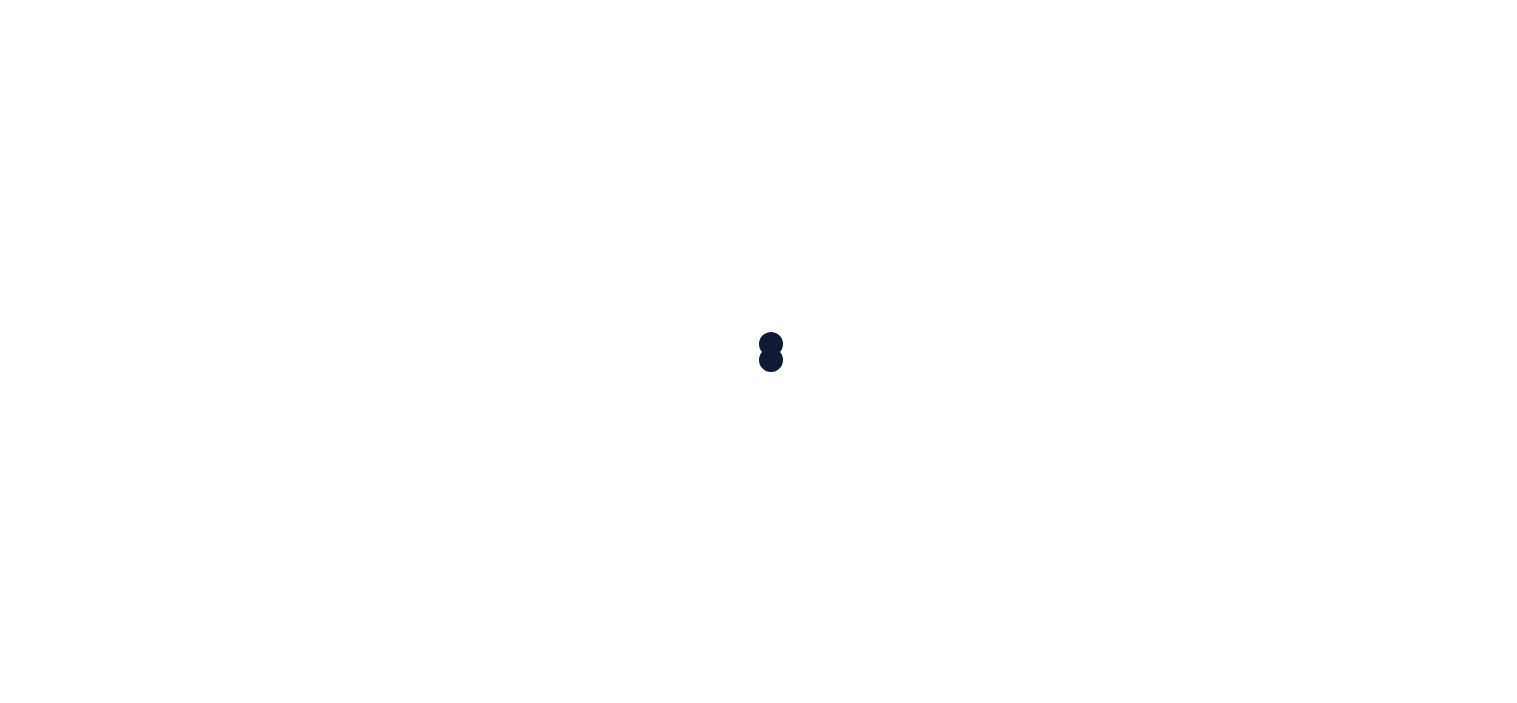 scroll, scrollTop: 0, scrollLeft: 0, axis: both 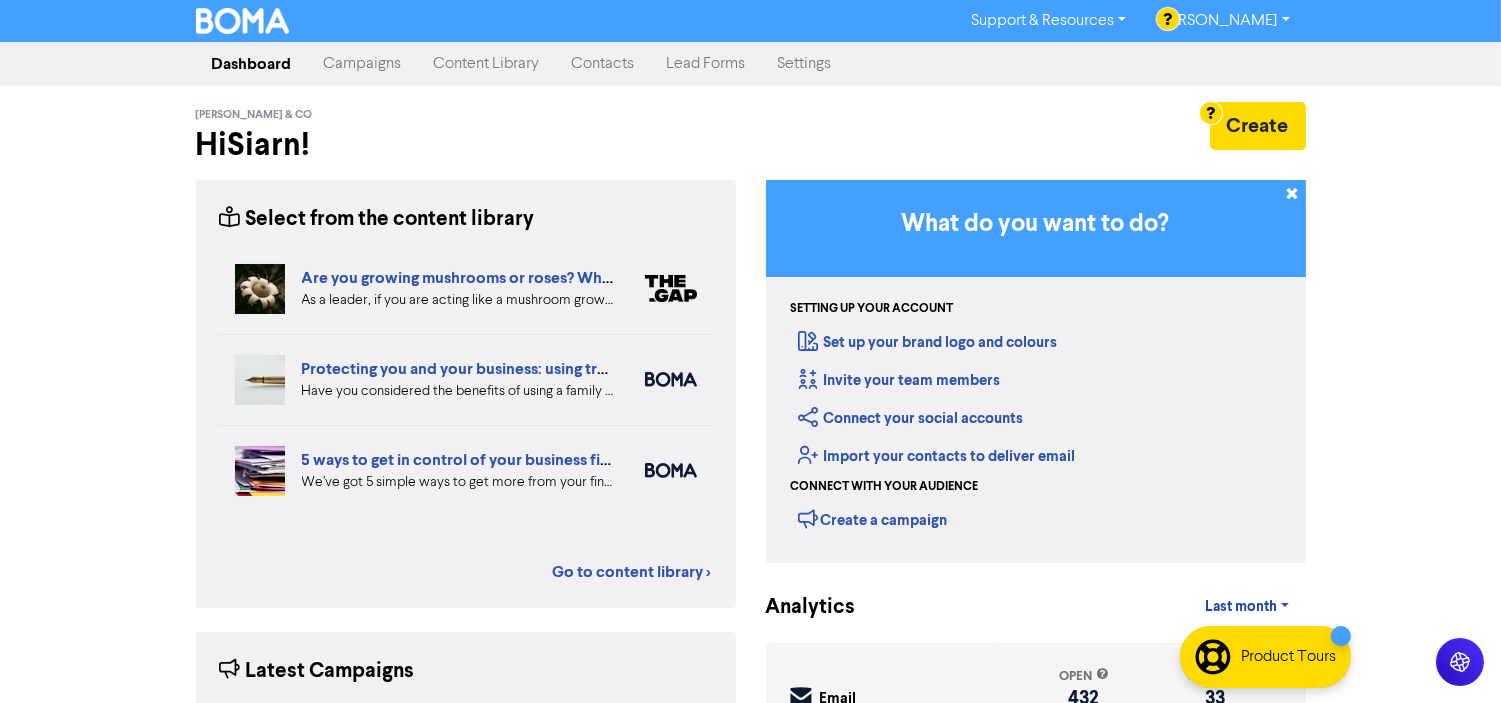 click on "Content Library" at bounding box center (487, 64) 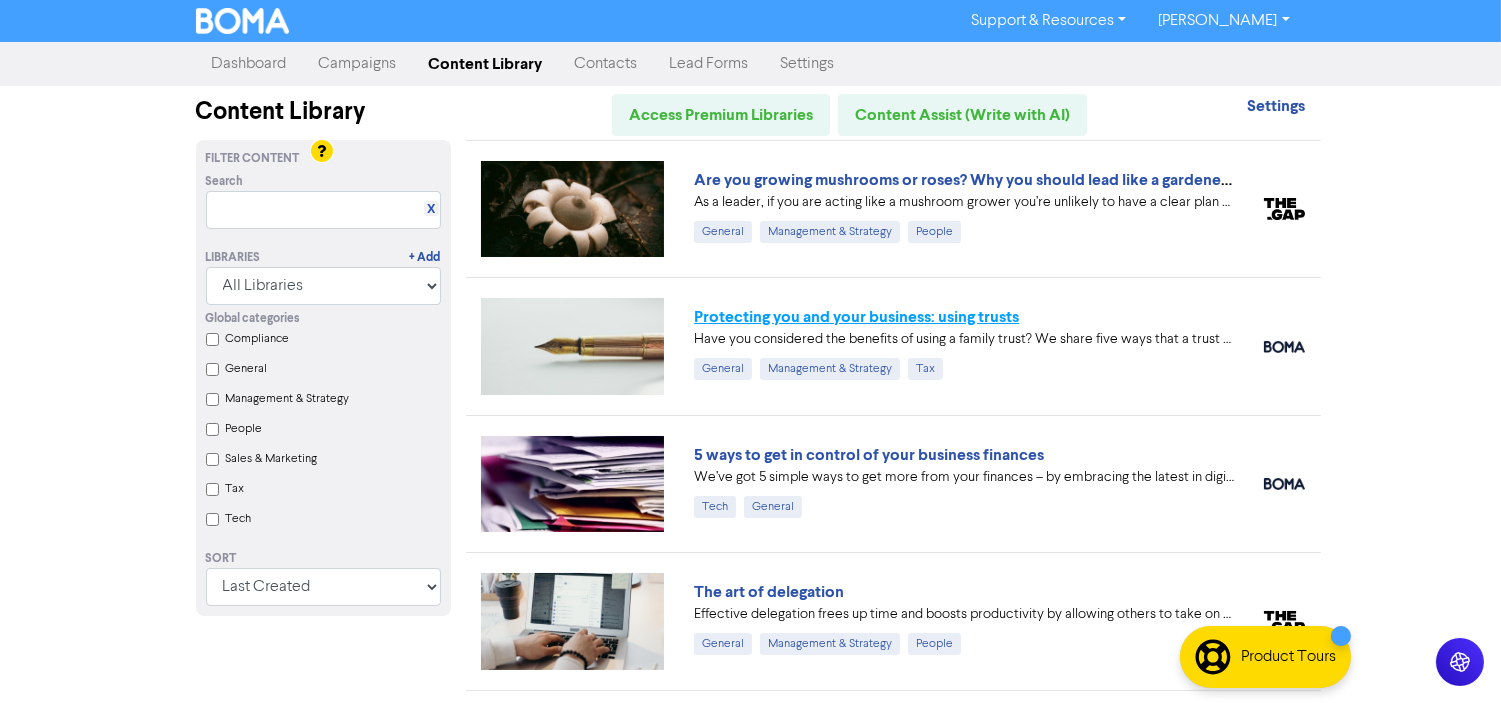 click on "Protecting you and your business: using trusts" at bounding box center [856, 317] 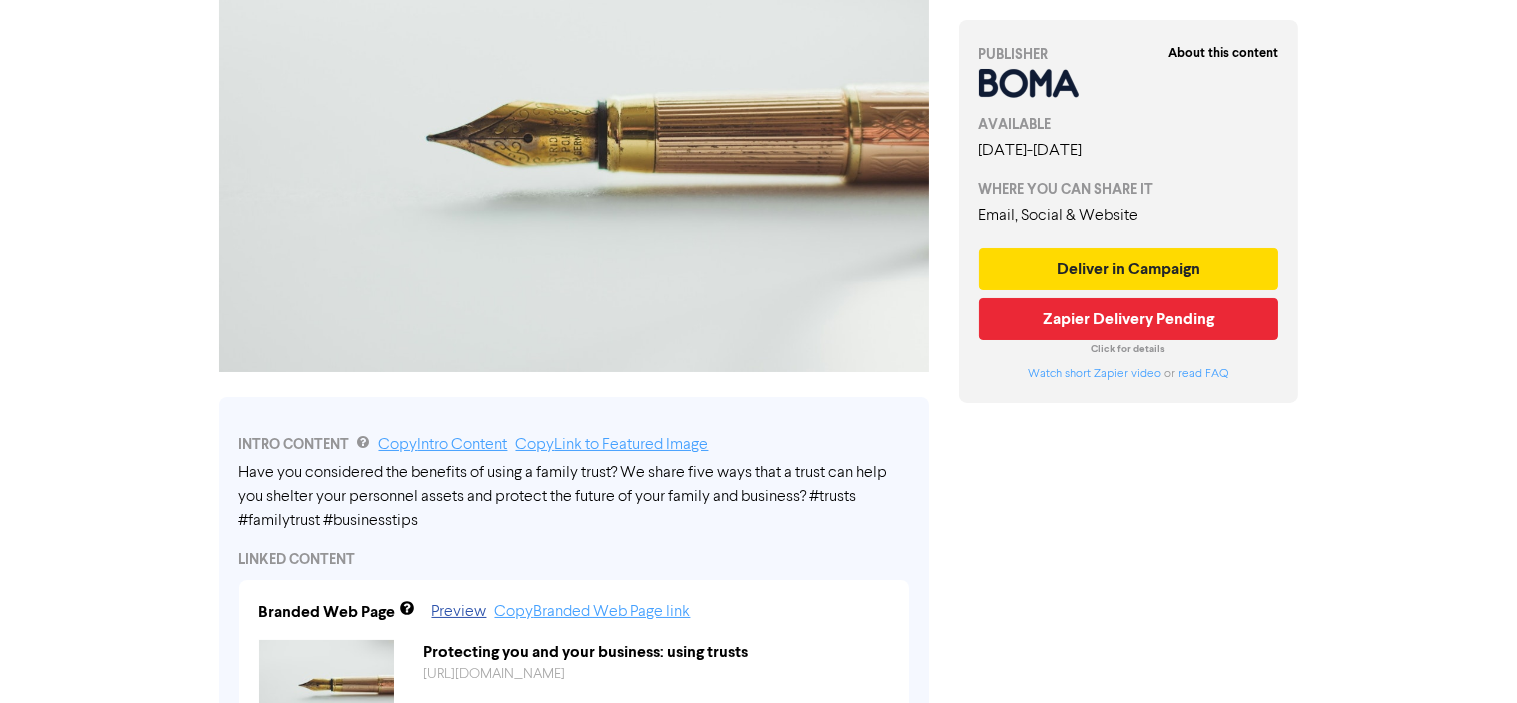 scroll, scrollTop: 222, scrollLeft: 0, axis: vertical 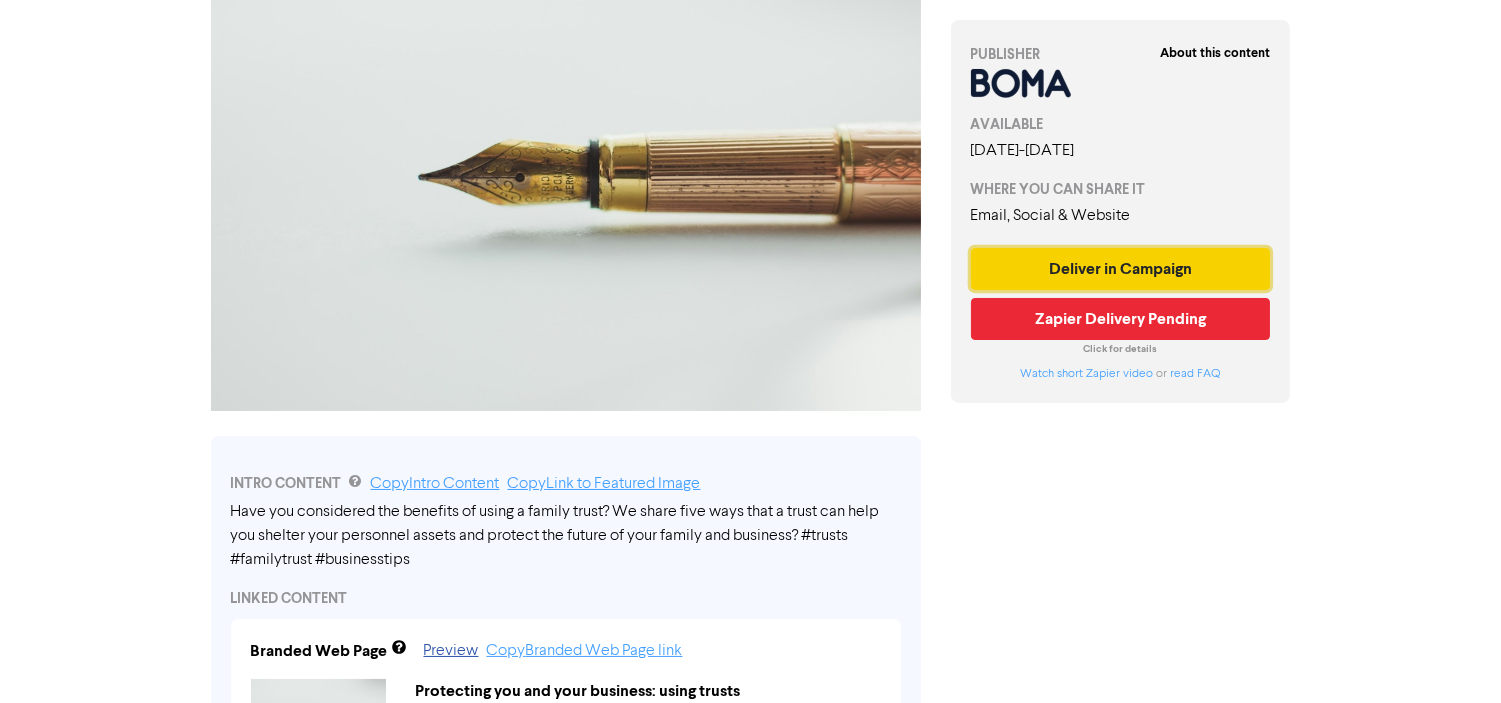 click on "Deliver in Campaign" at bounding box center (1121, 269) 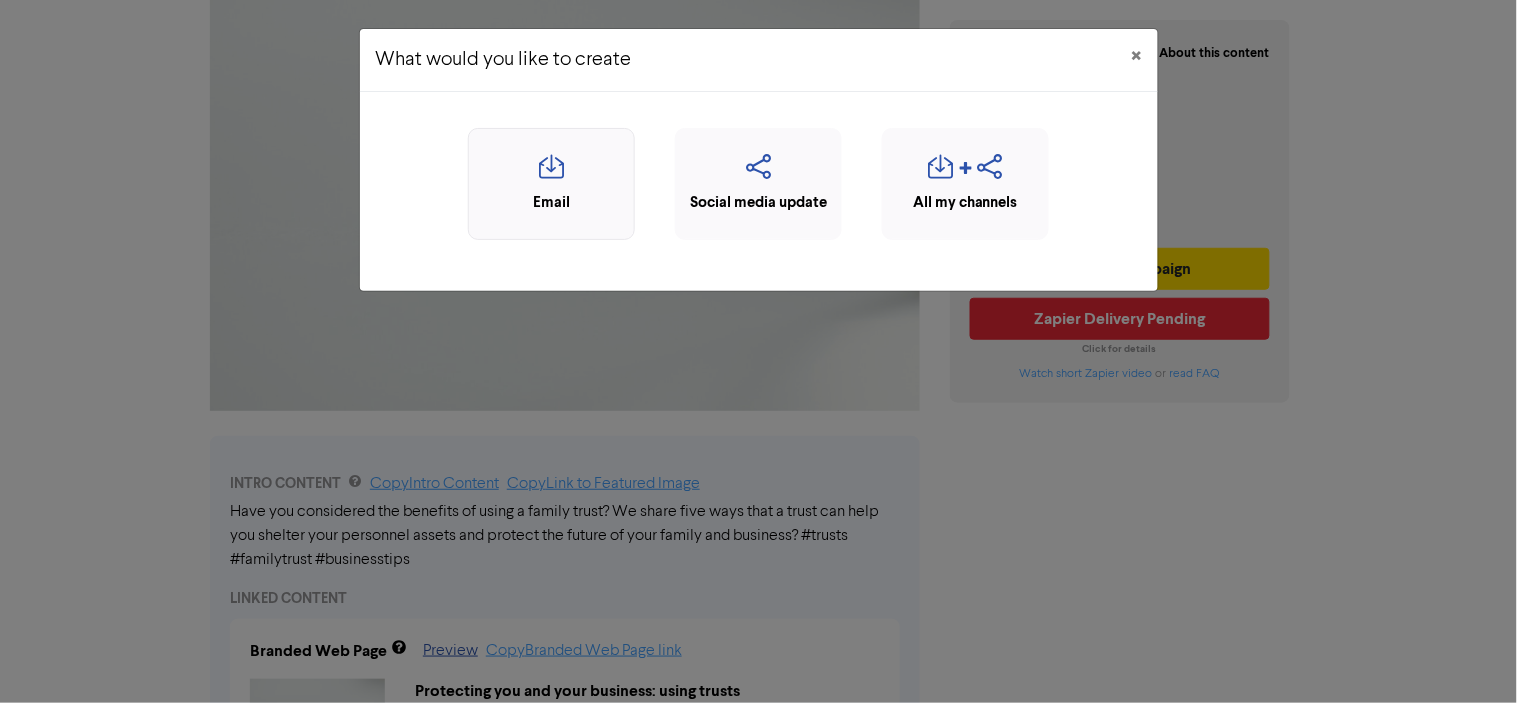 click on "Email" at bounding box center [551, 184] 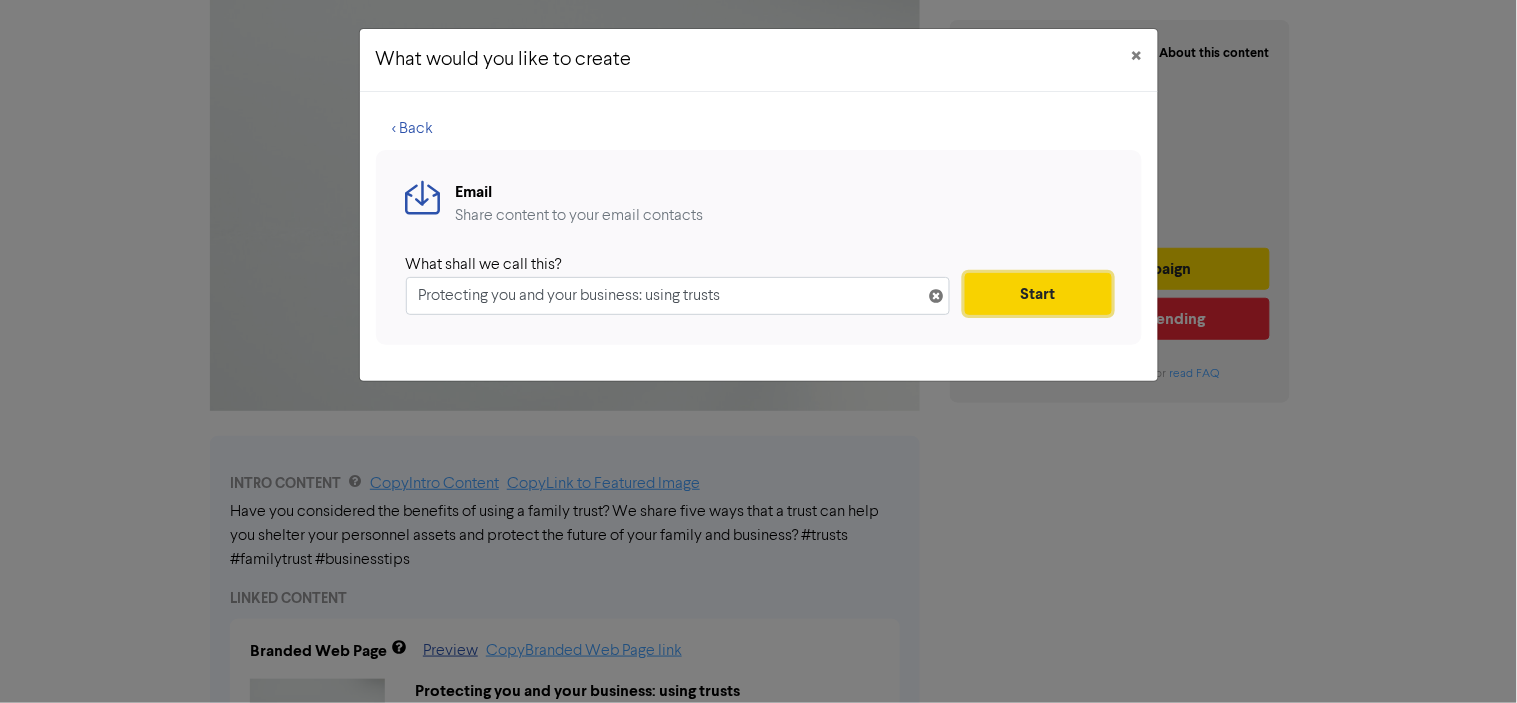 click on "Start" at bounding box center [1038, 294] 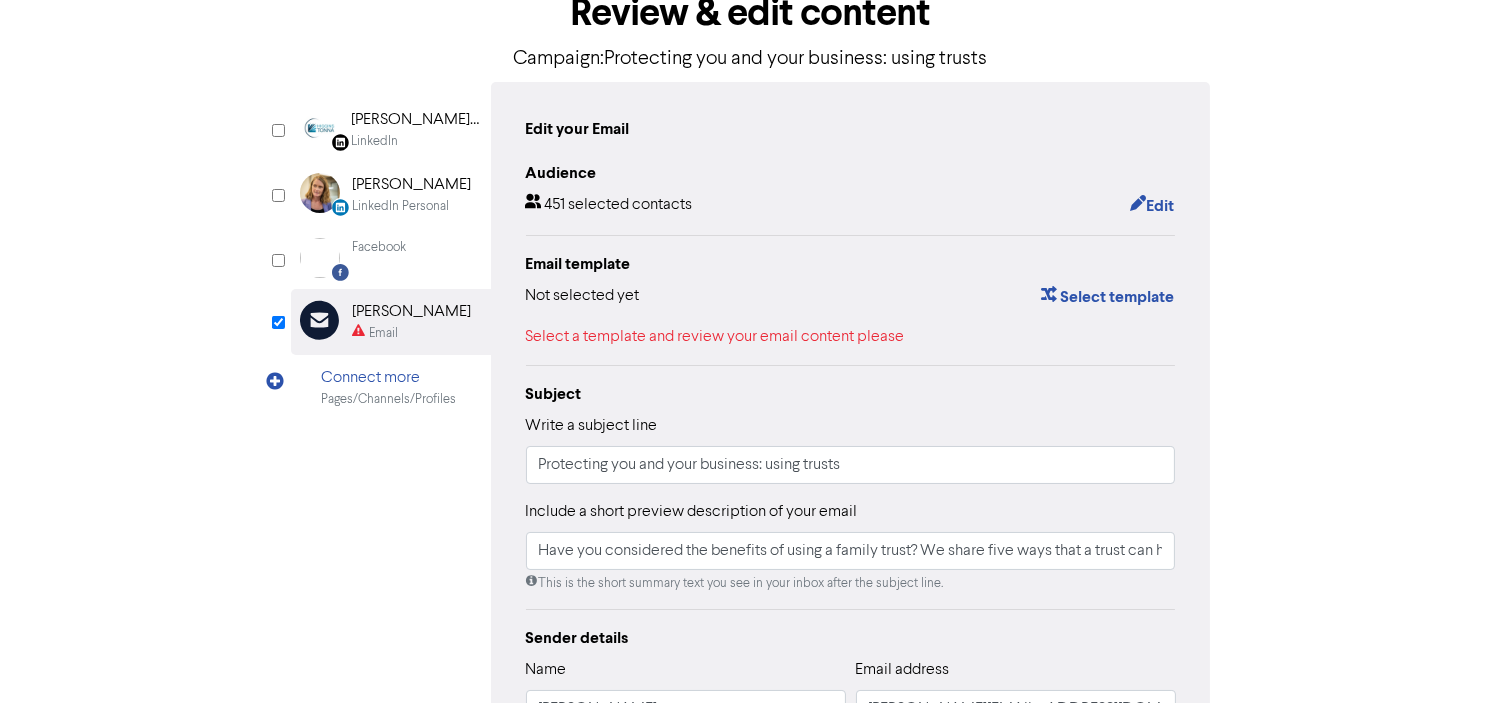 scroll, scrollTop: 232, scrollLeft: 0, axis: vertical 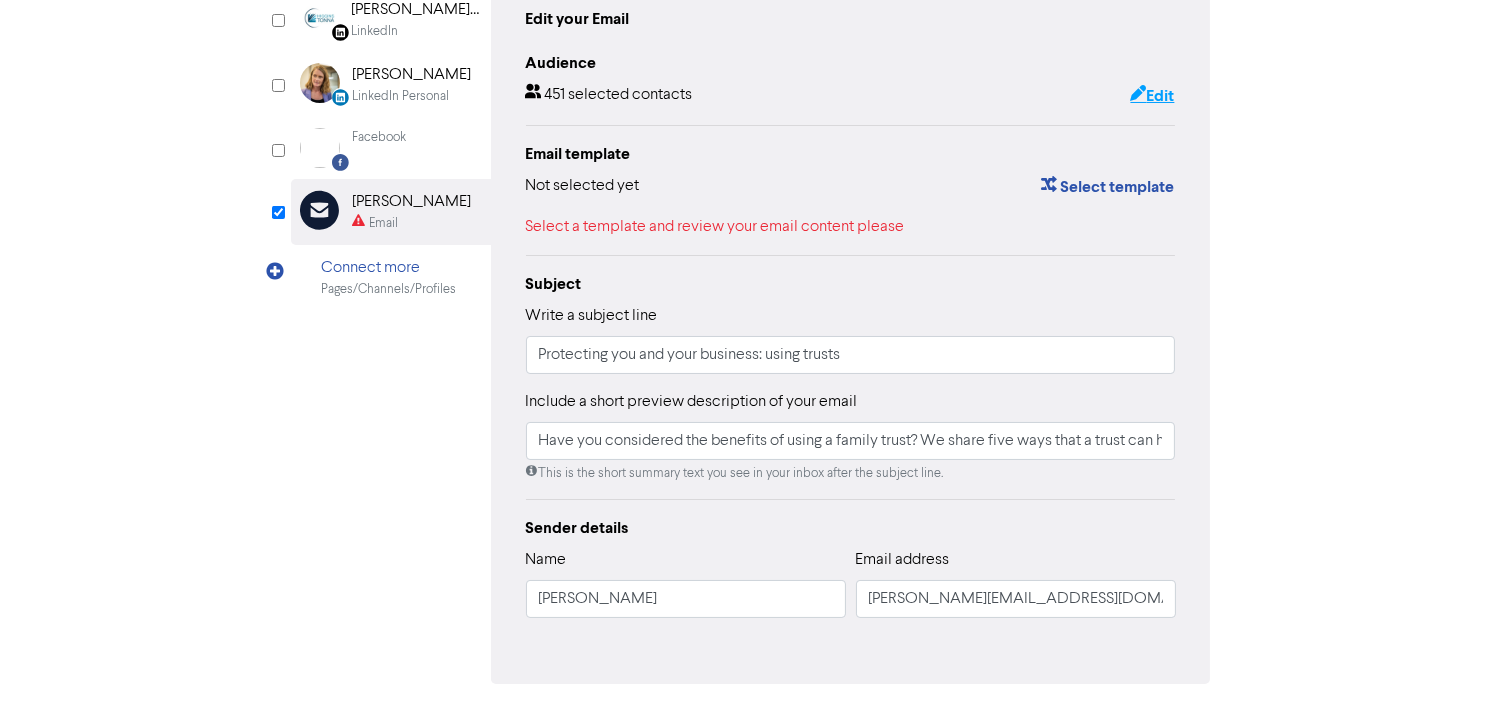click on "Edit" at bounding box center (1152, 96) 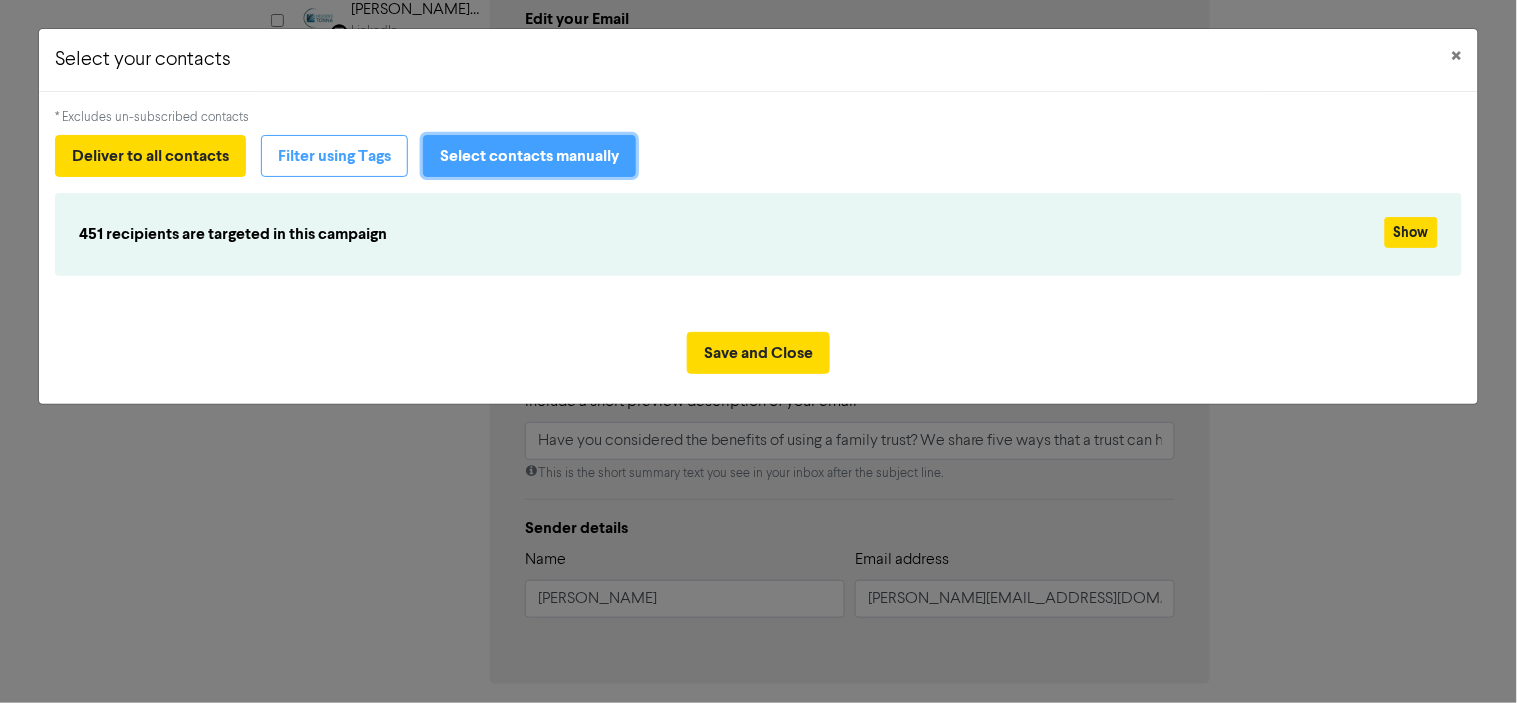 click on "Select contacts manually" at bounding box center [529, 156] 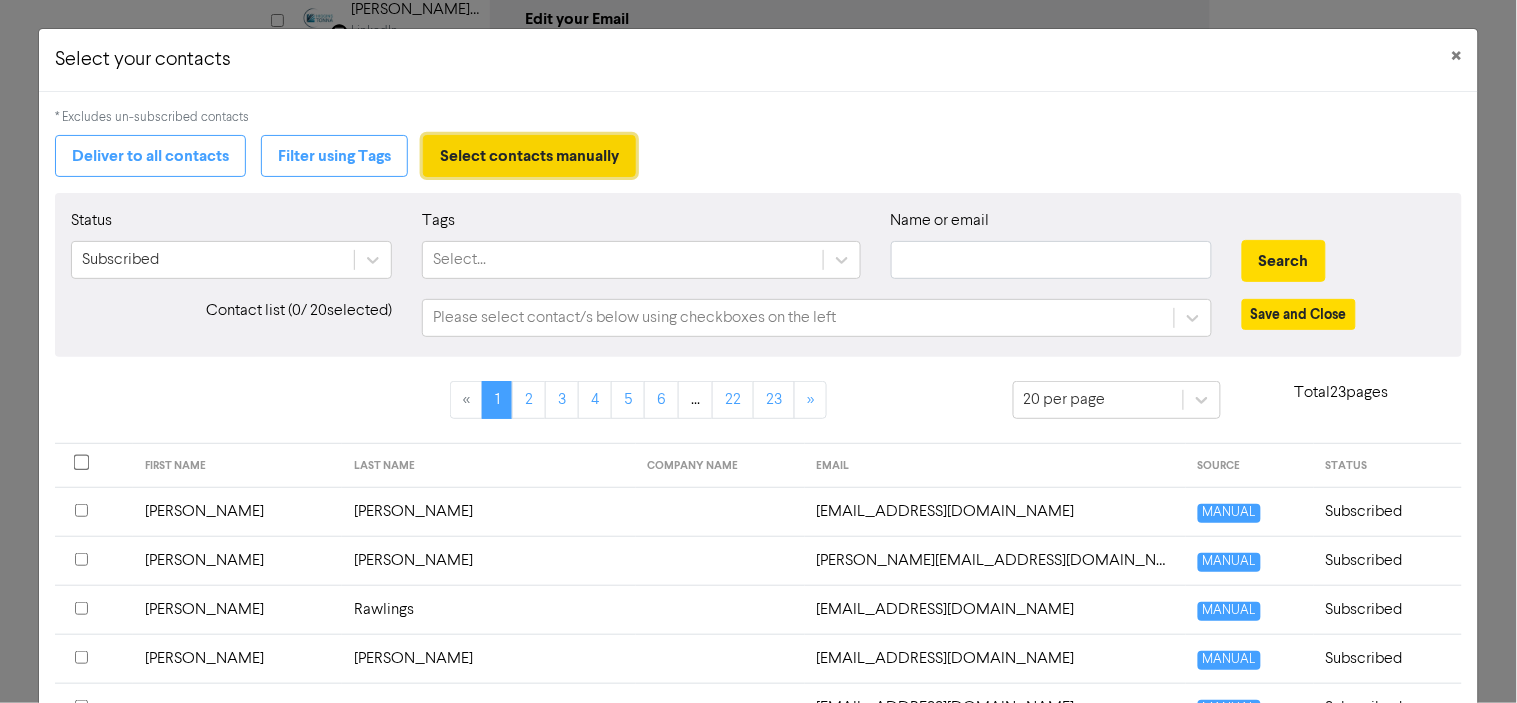 type on "Have you considered the benefits of using a family trust? We share five ways that a trust can help you shelter your personnel assets and protect the future of your family and business?#trusts #familytrust #businesstips" 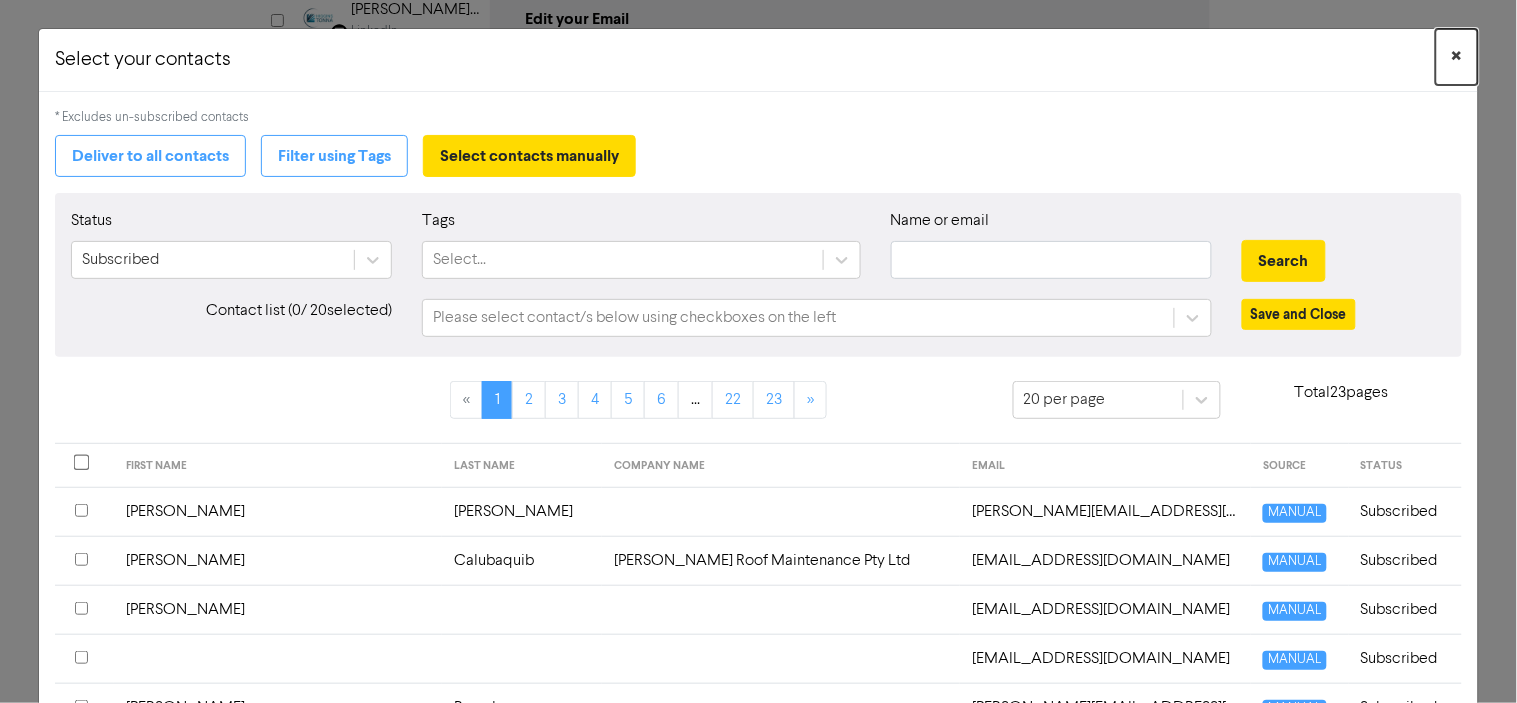click on "×" at bounding box center (1457, 57) 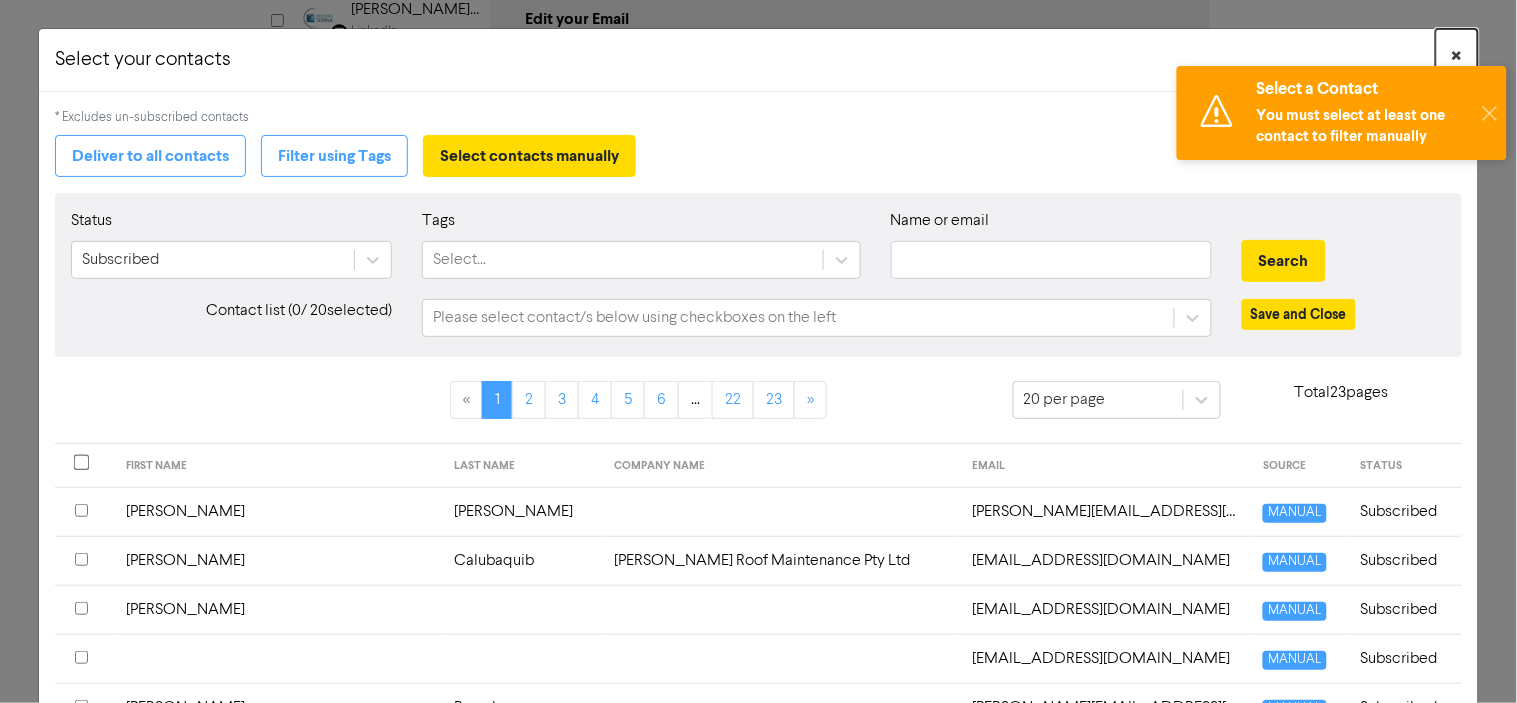 click on "×" at bounding box center [1457, 57] 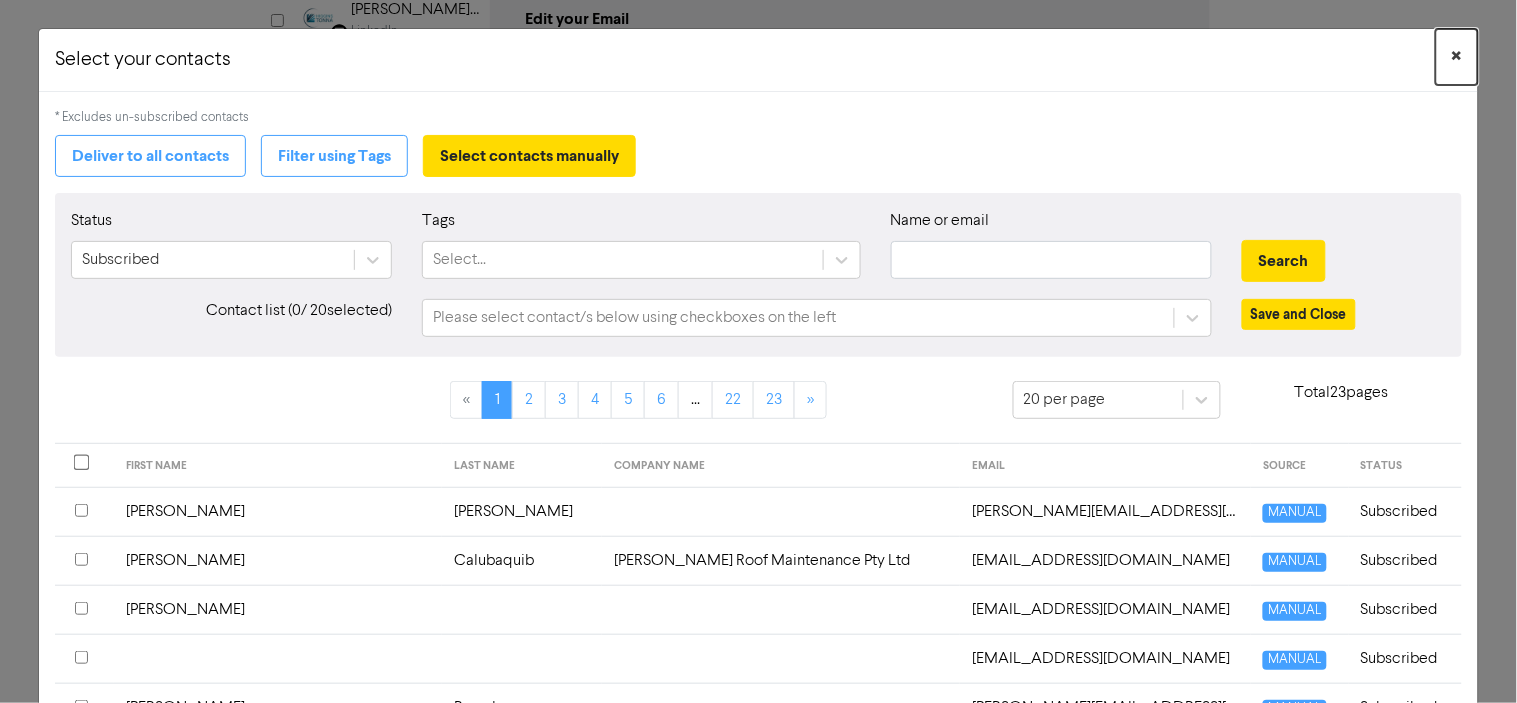 click on "×" at bounding box center [1457, 57] 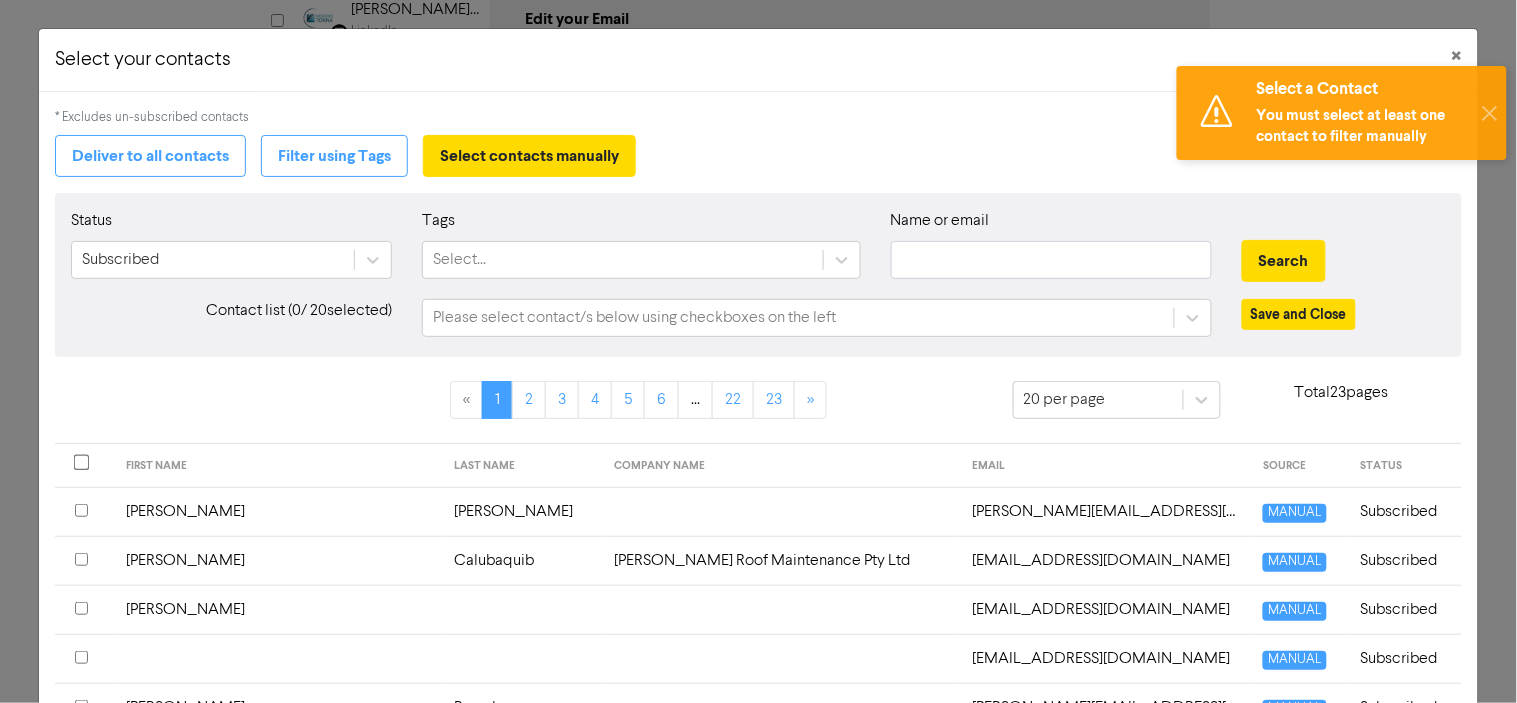 click on "Select a Contact You must select at least one contact to filter manually ✕" at bounding box center [1342, 113] 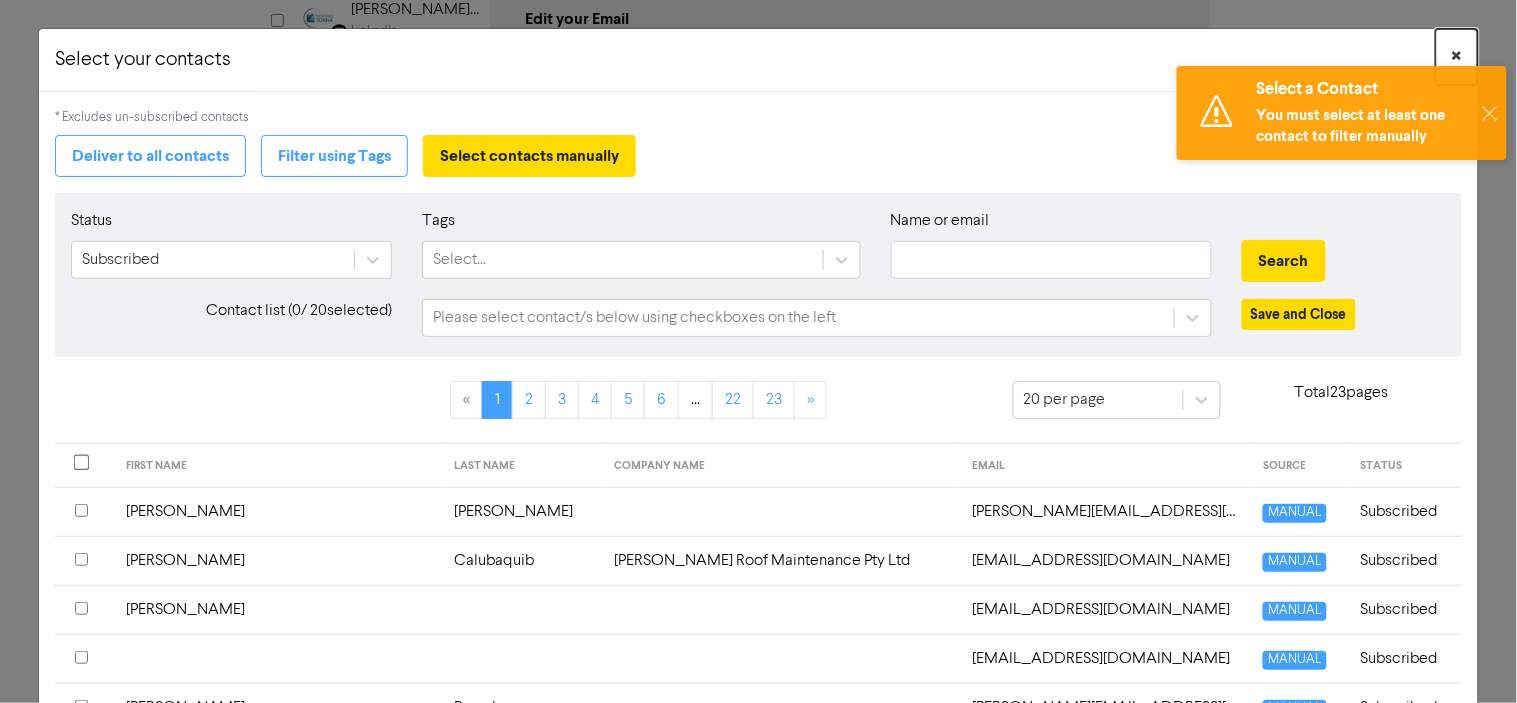 click on "×" at bounding box center (1457, 57) 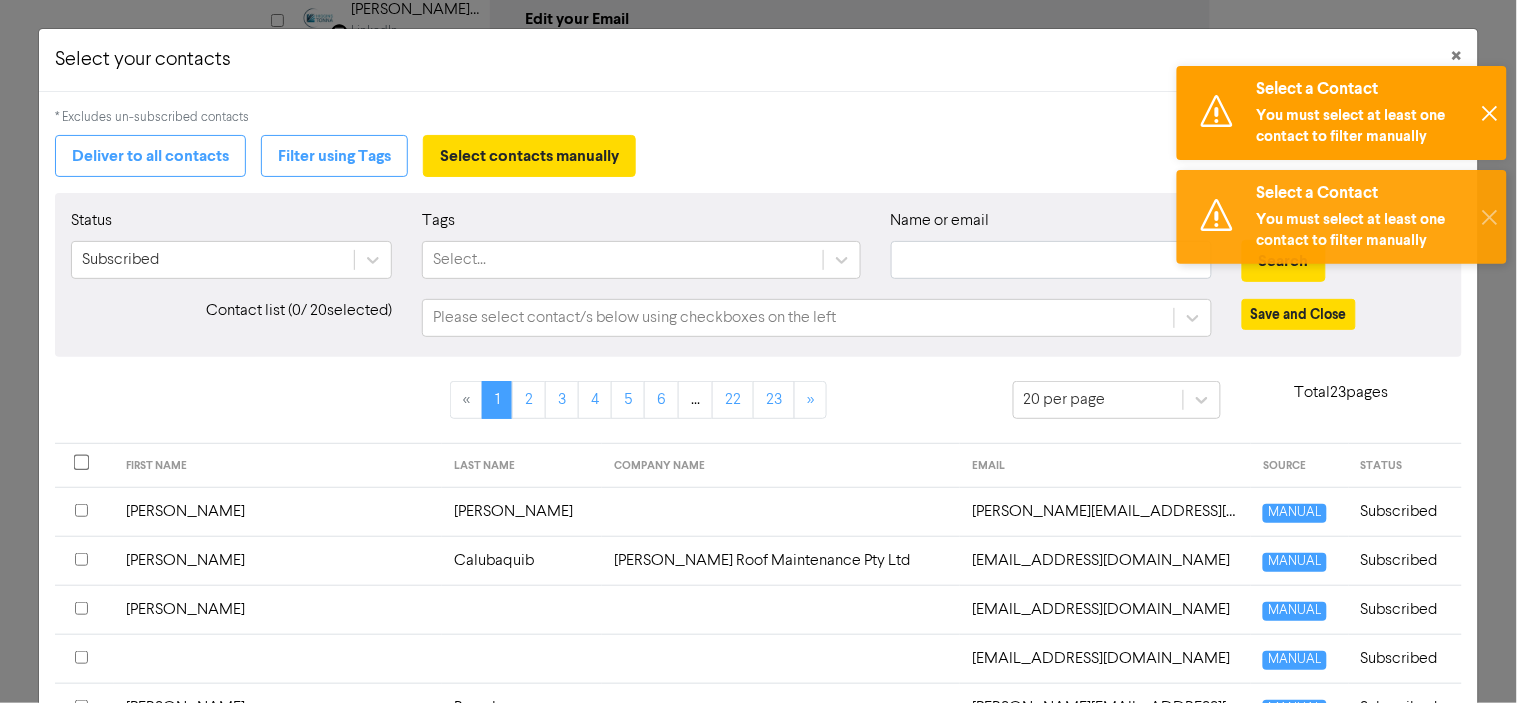 click on "✕" at bounding box center (1490, 113) 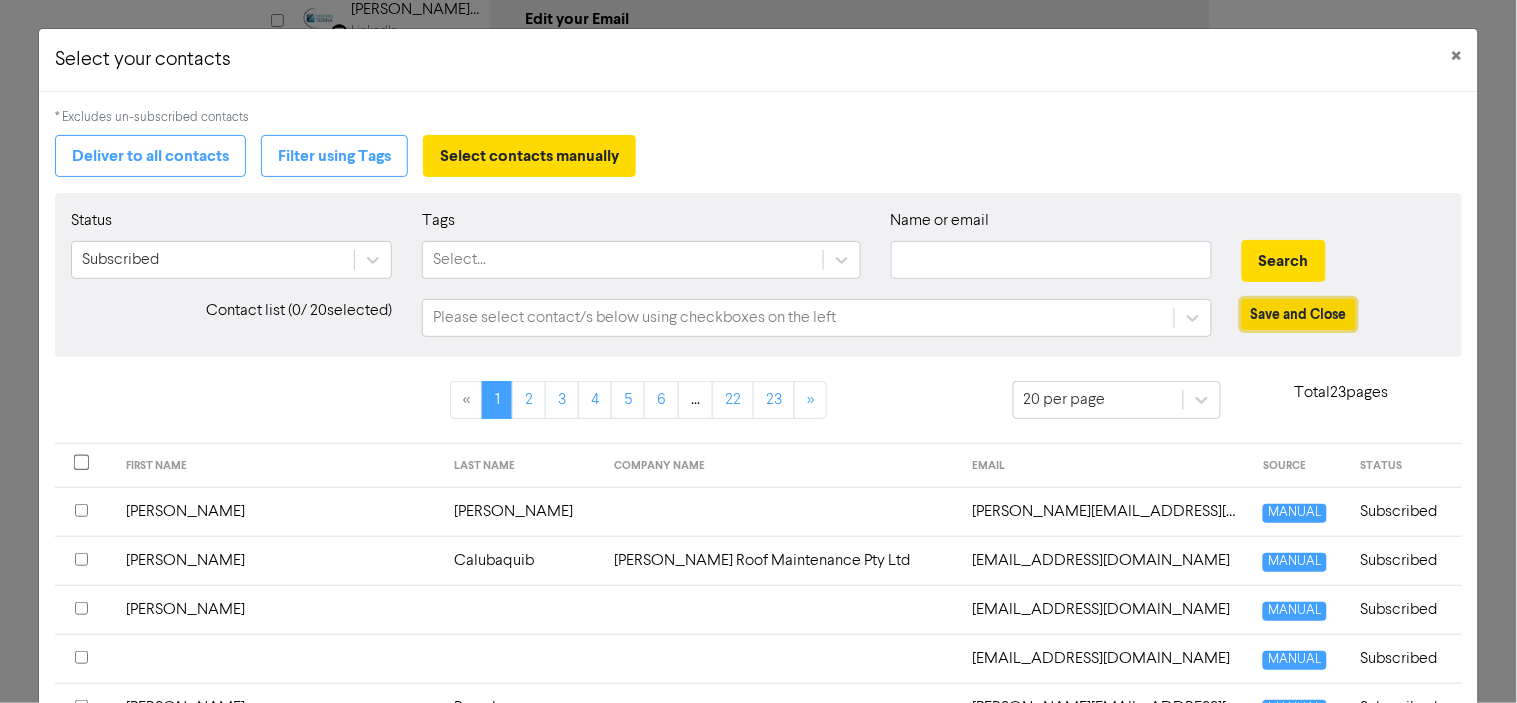 click on "Save and Close" at bounding box center (1299, 314) 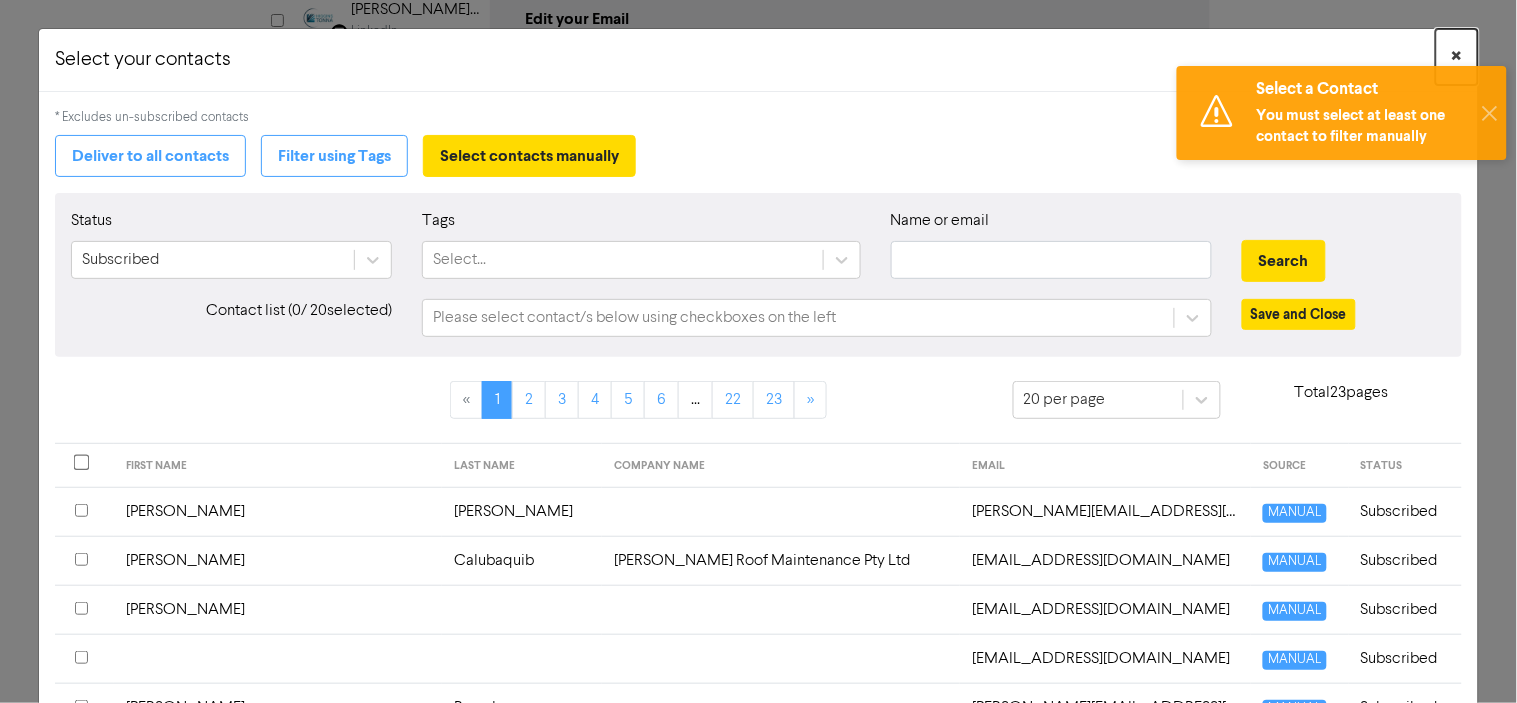 click on "×" at bounding box center [1457, 57] 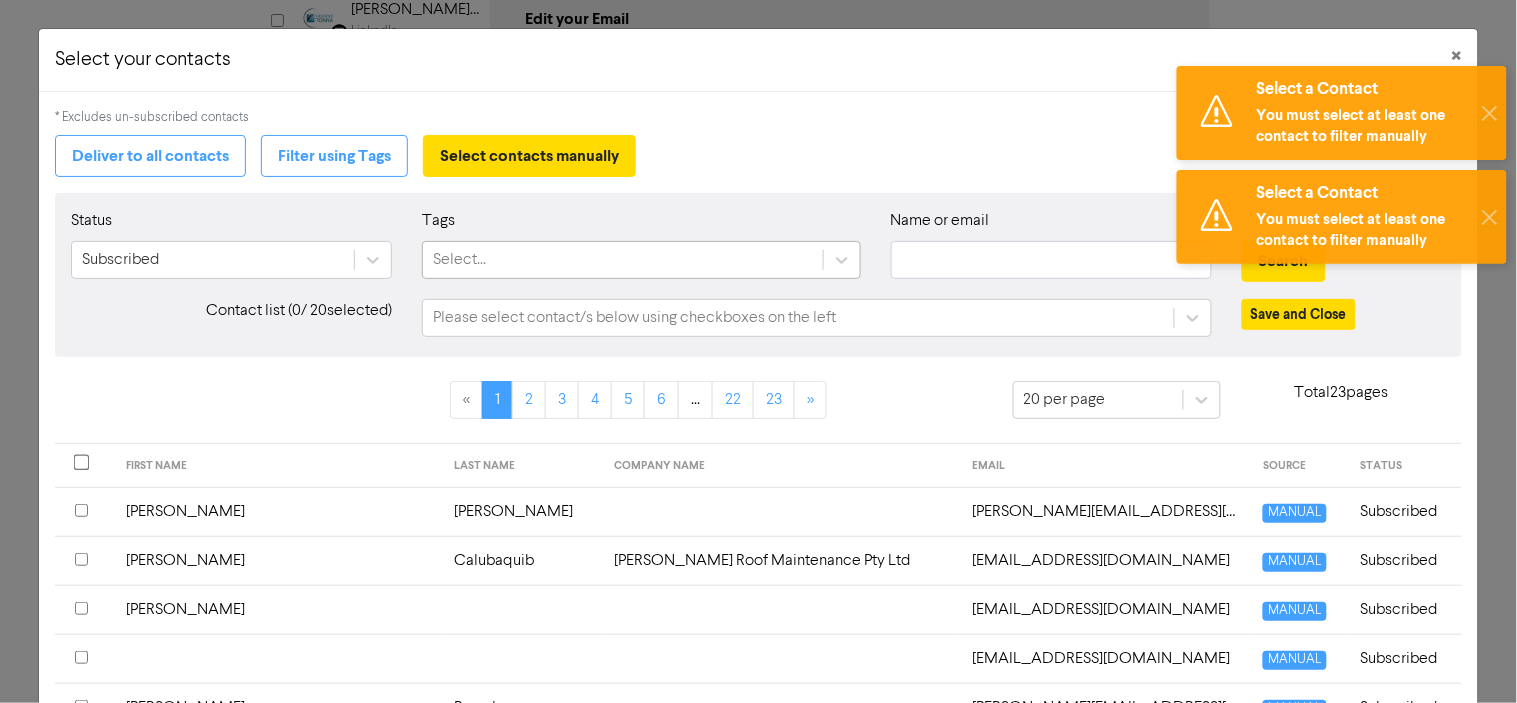 click on "Select..." at bounding box center [622, 260] 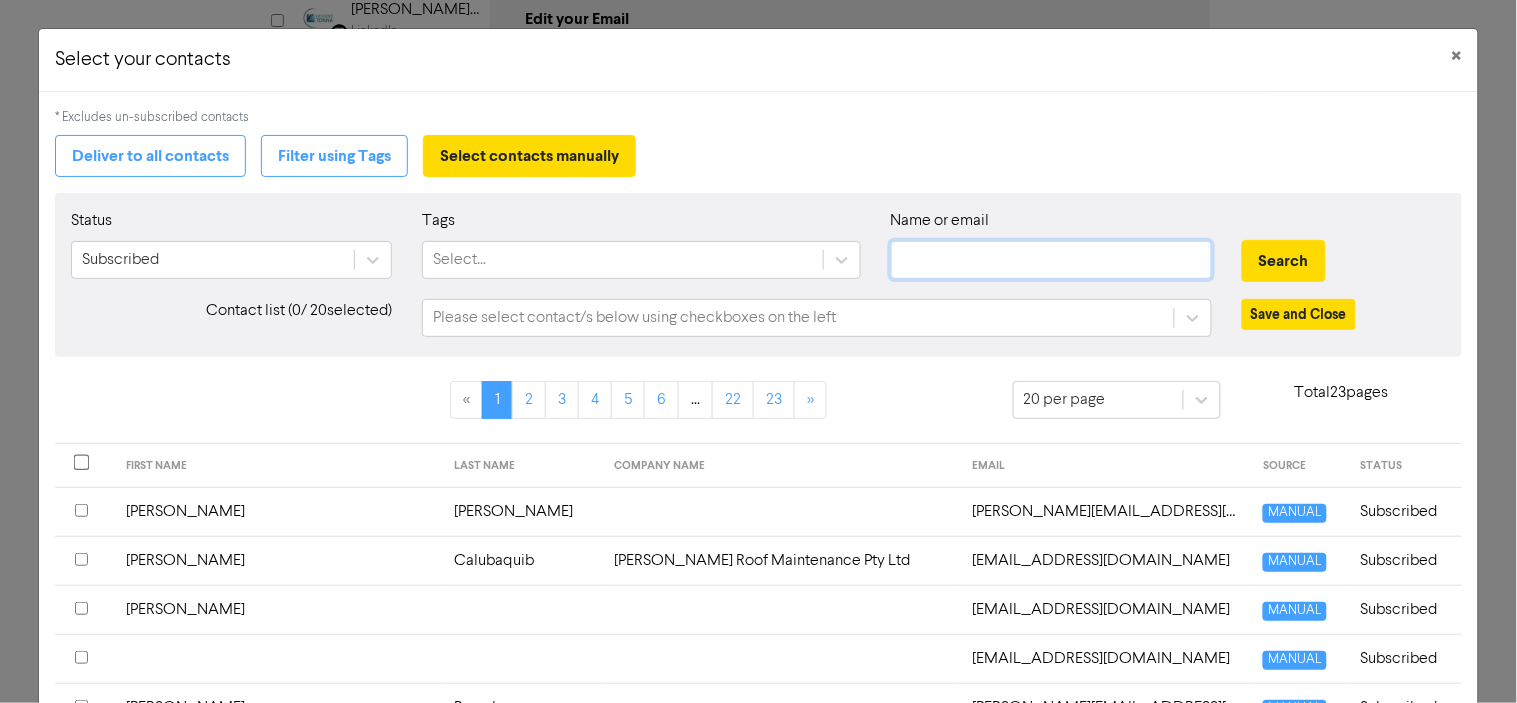 click 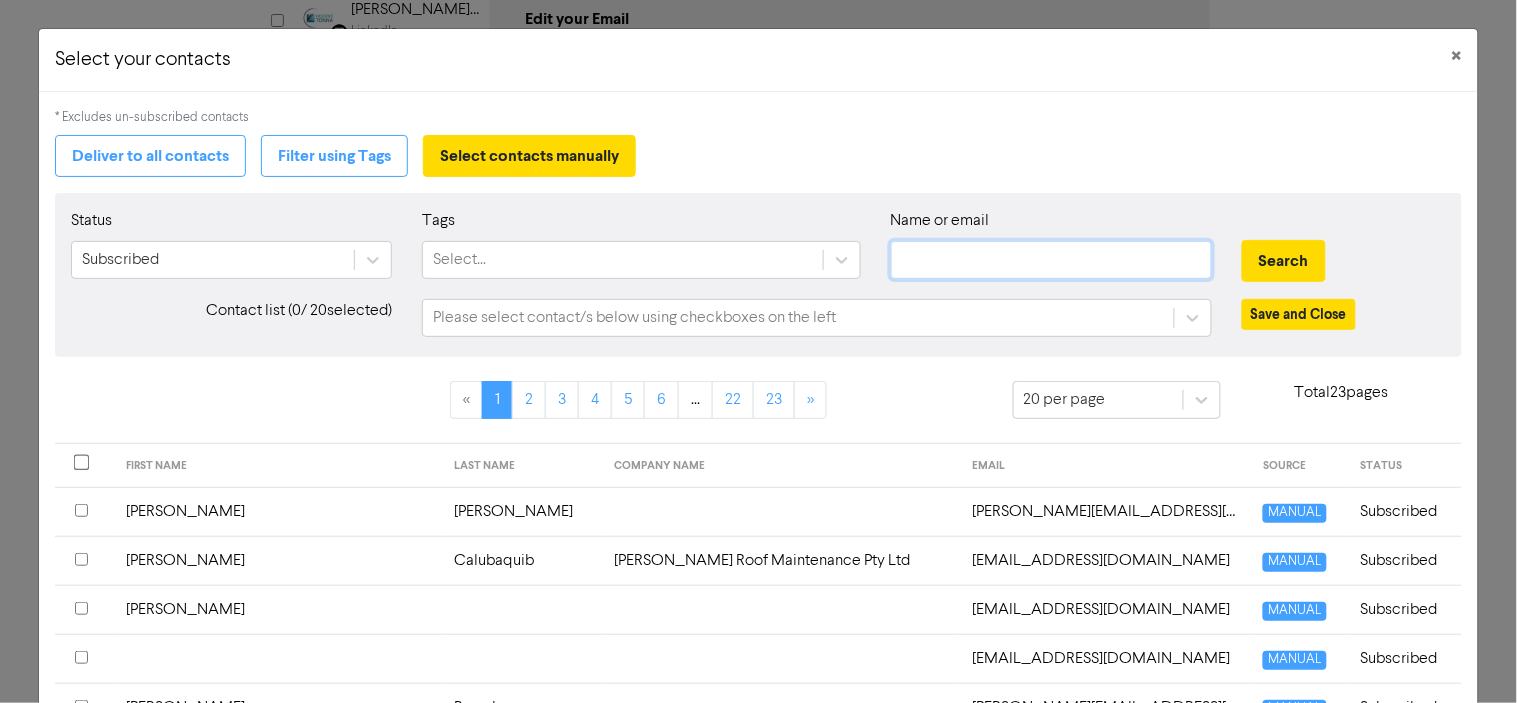 paste on "[EMAIL_ADDRESS][DOMAIN_NAME]" 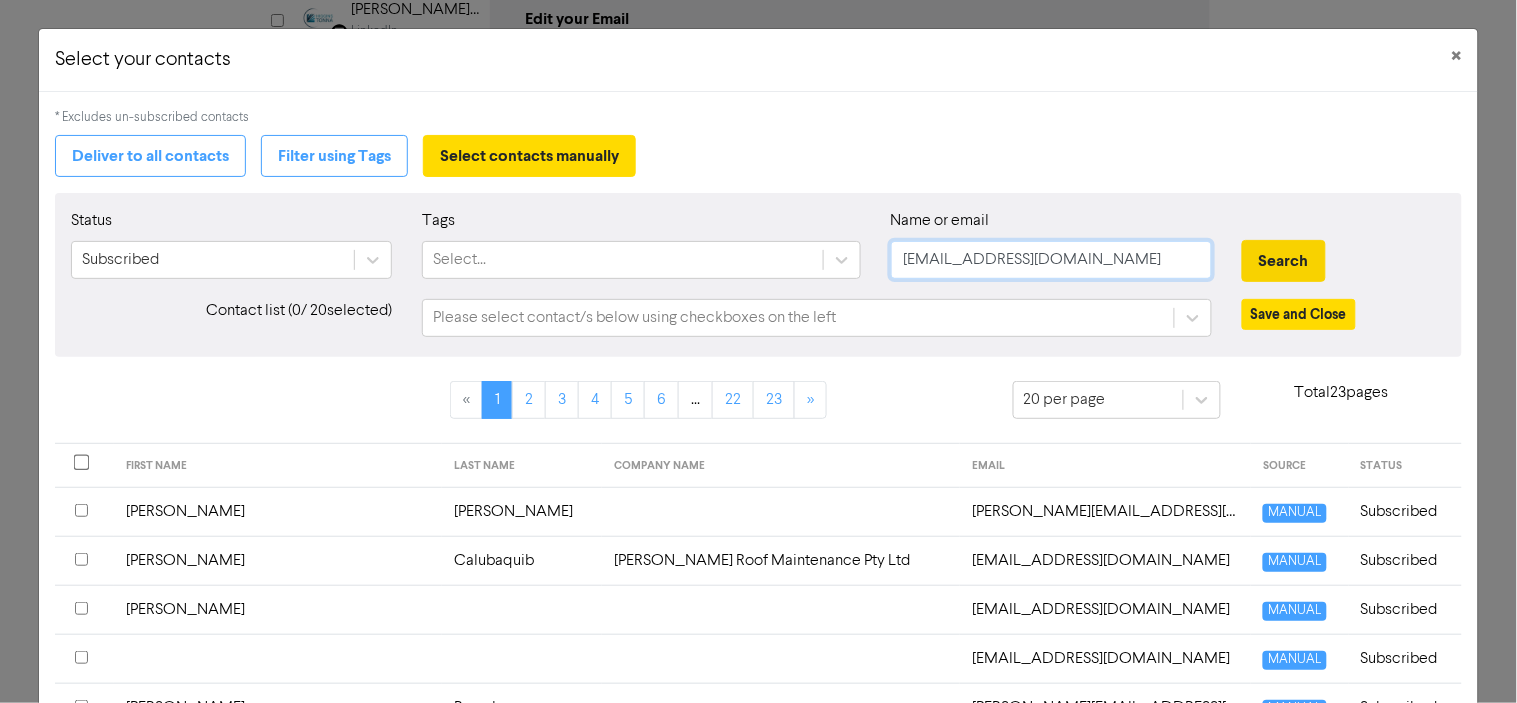 type on "[EMAIL_ADDRESS][DOMAIN_NAME]" 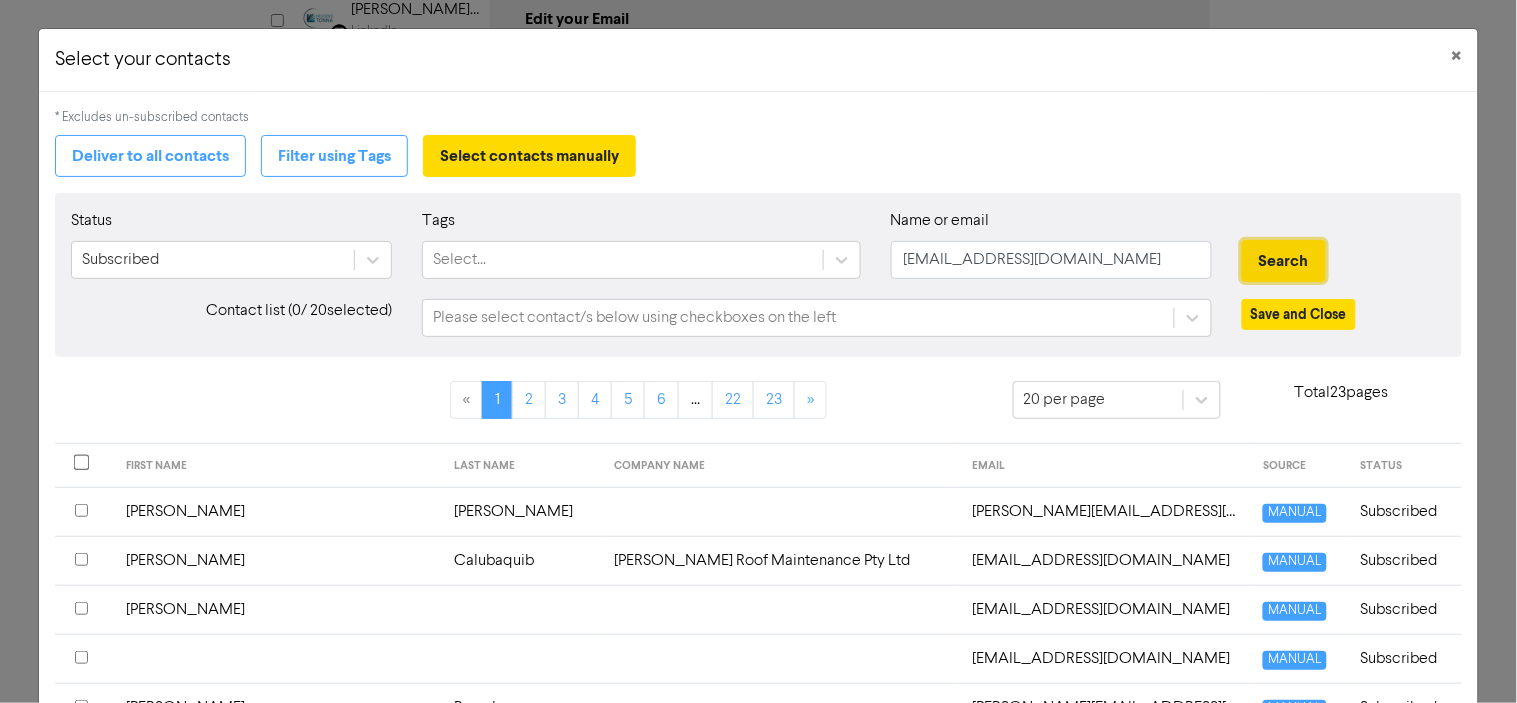 click on "Search" at bounding box center [1284, 261] 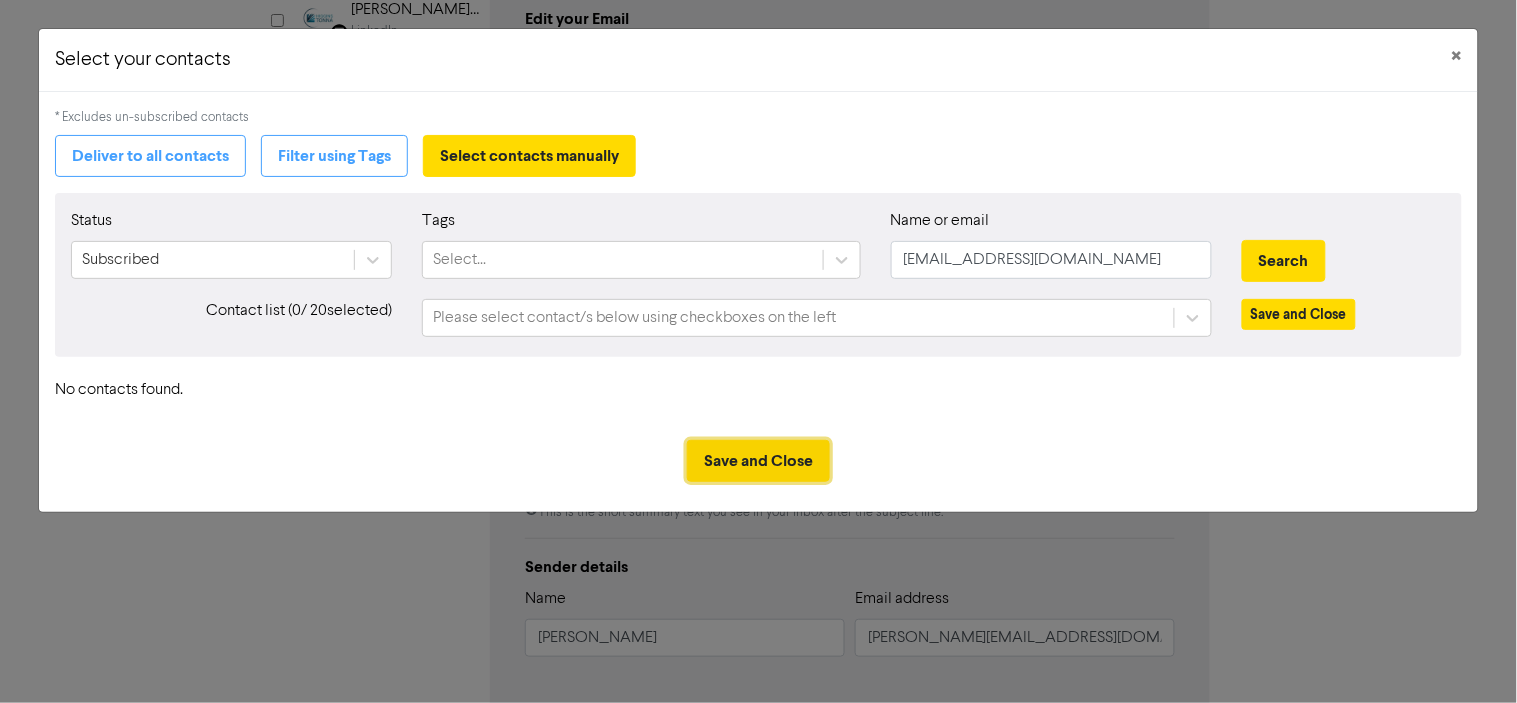 click on "Save and Close" at bounding box center (758, 461) 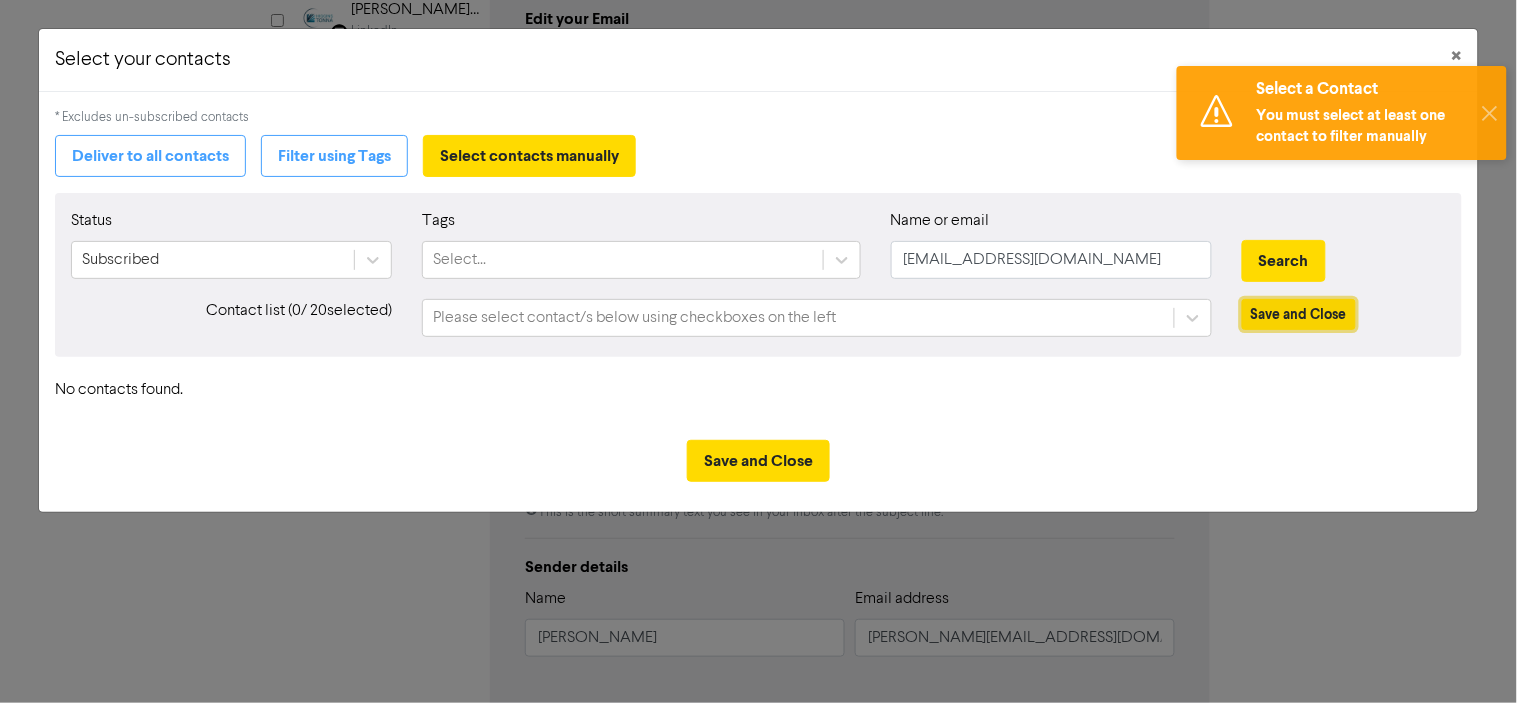 click on "Save and Close" at bounding box center (1299, 314) 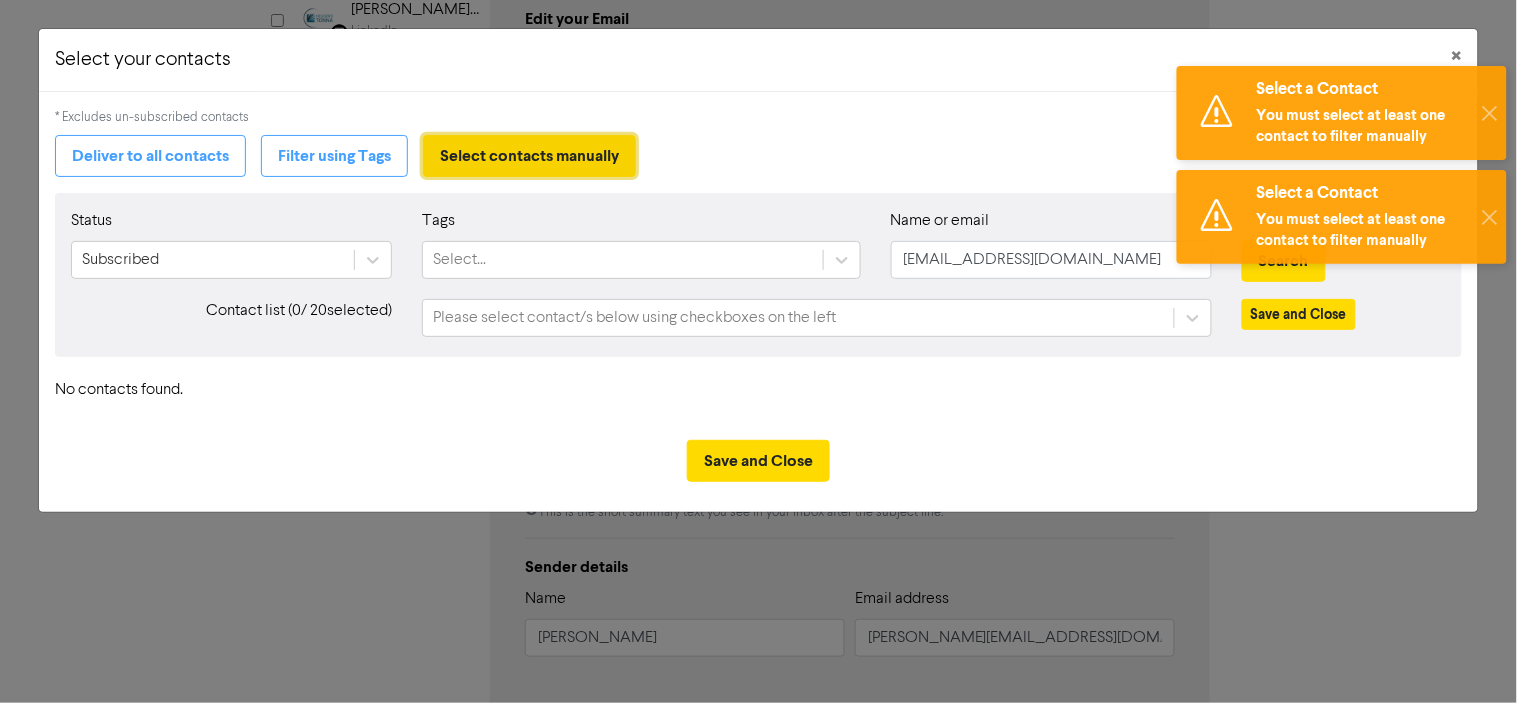 click on "Select contacts manually" at bounding box center (529, 156) 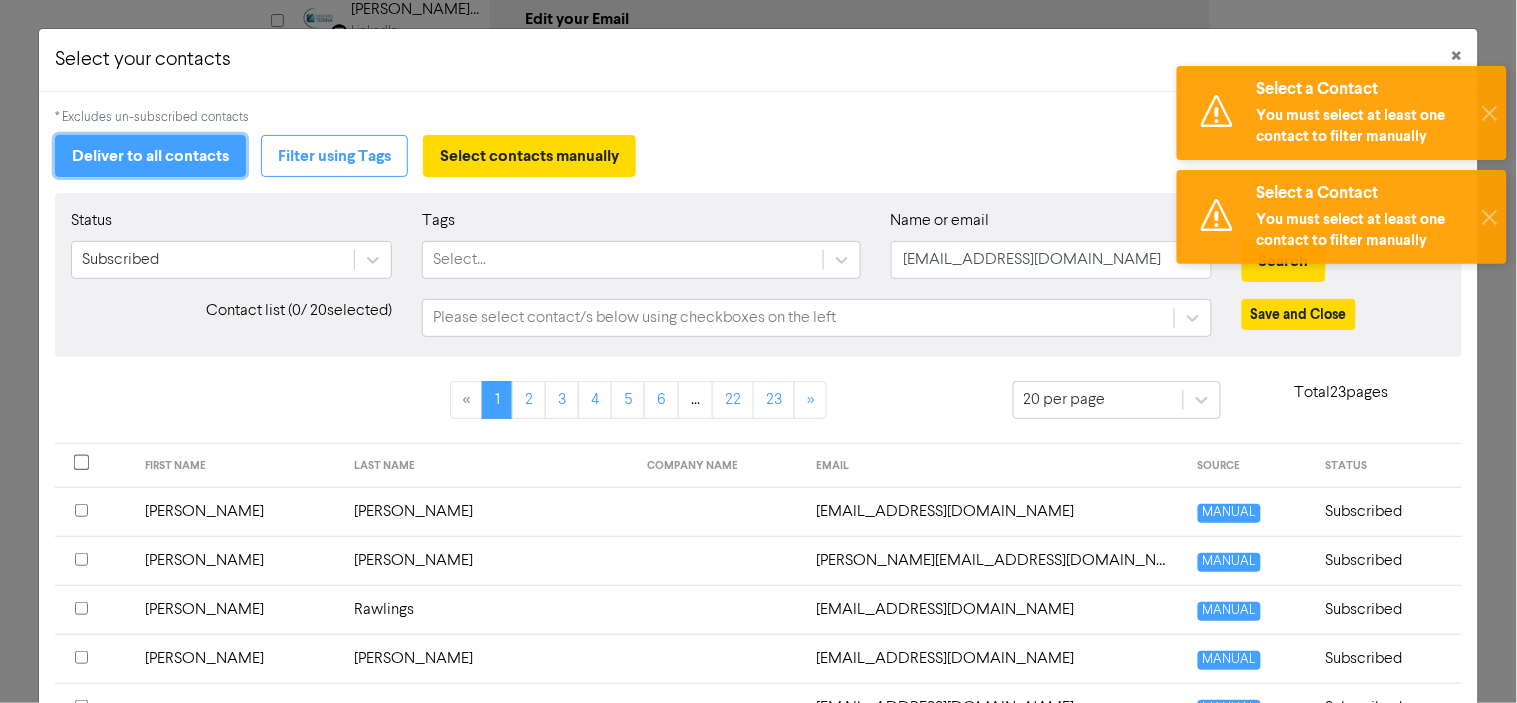 click on "Deliver to all contacts" at bounding box center [150, 156] 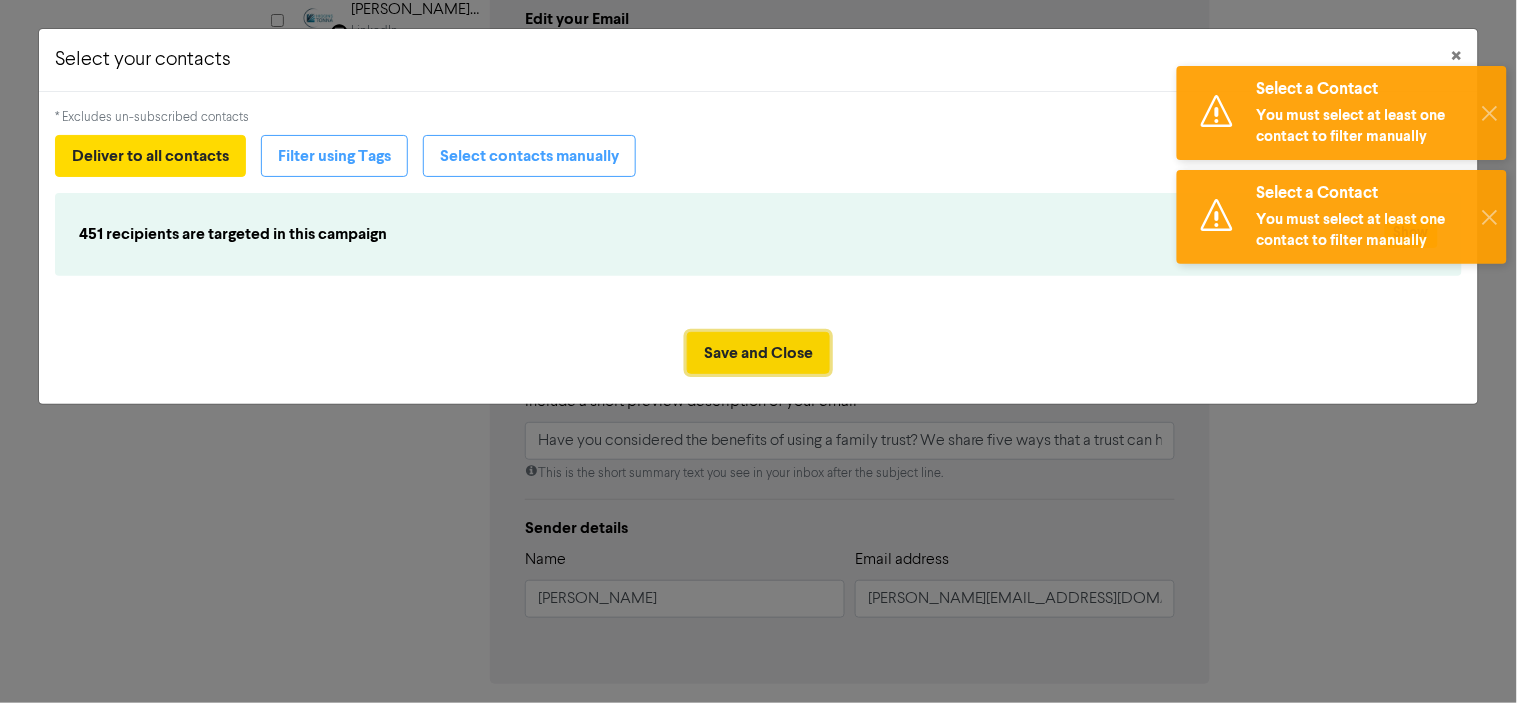 click on "Save and Close" at bounding box center (758, 353) 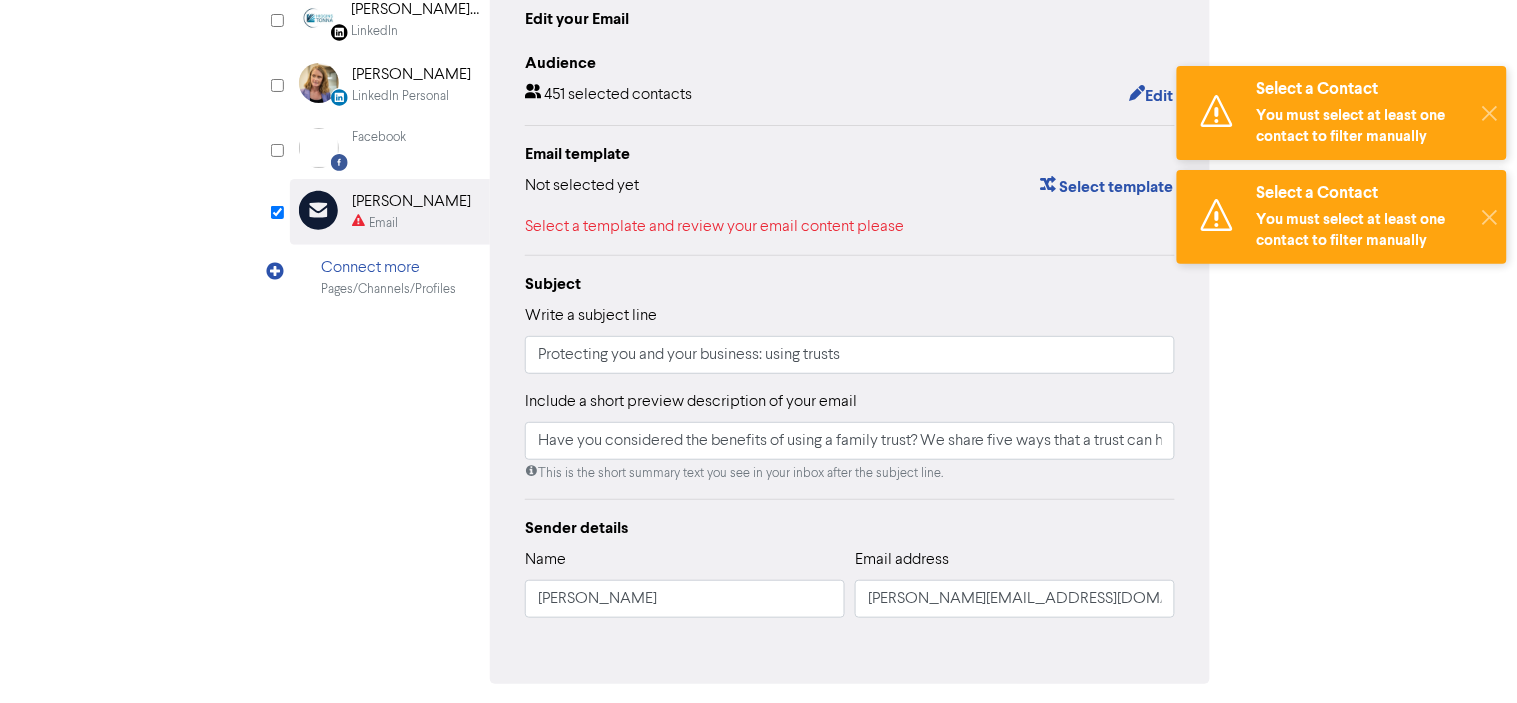 type on "Have you considered the benefits of using a family trust? We share five ways that a trust can help you shelter your personnel assets and protect the future of your family and business?#trusts #familytrust #businesstips" 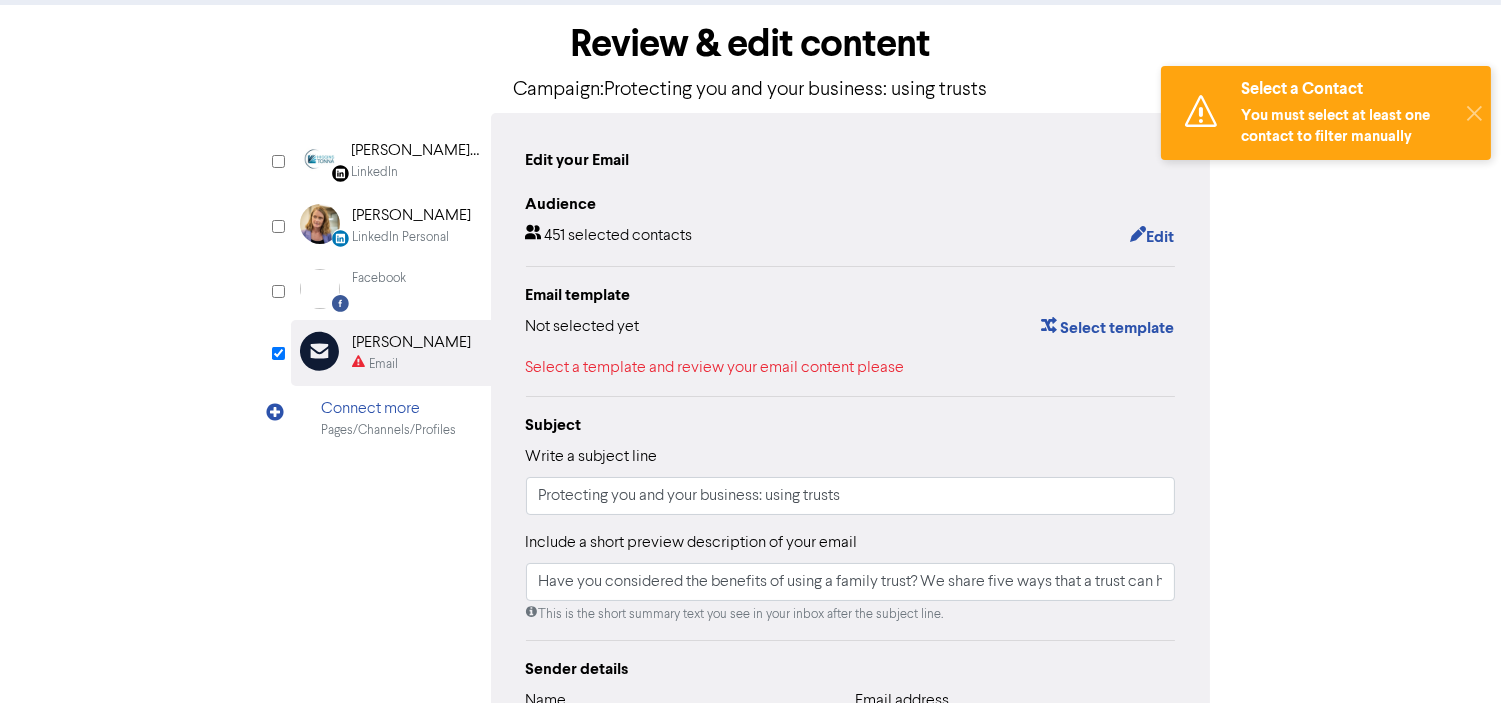 scroll, scrollTop: 0, scrollLeft: 0, axis: both 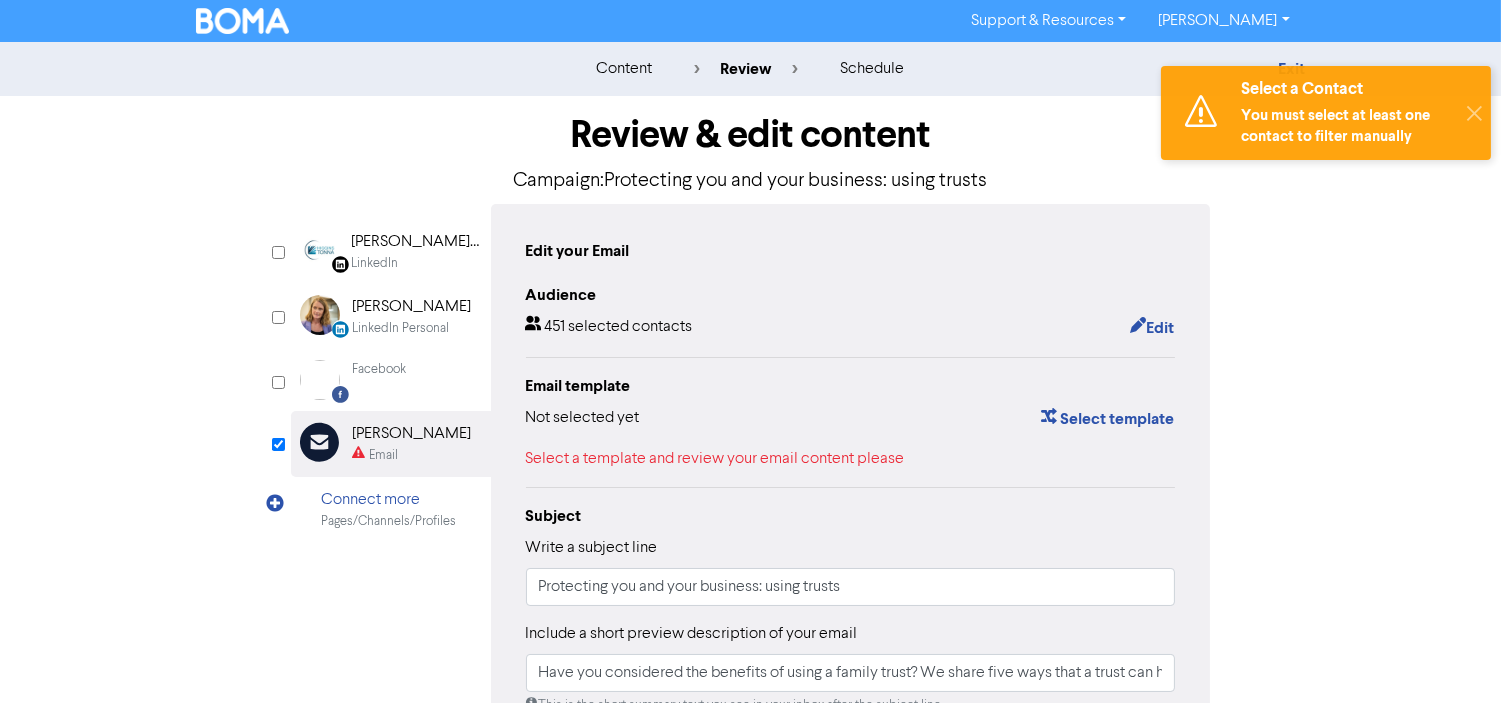 drag, startPoint x: 628, startPoint y: 72, endPoint x: 814, endPoint y: 44, distance: 188.09572 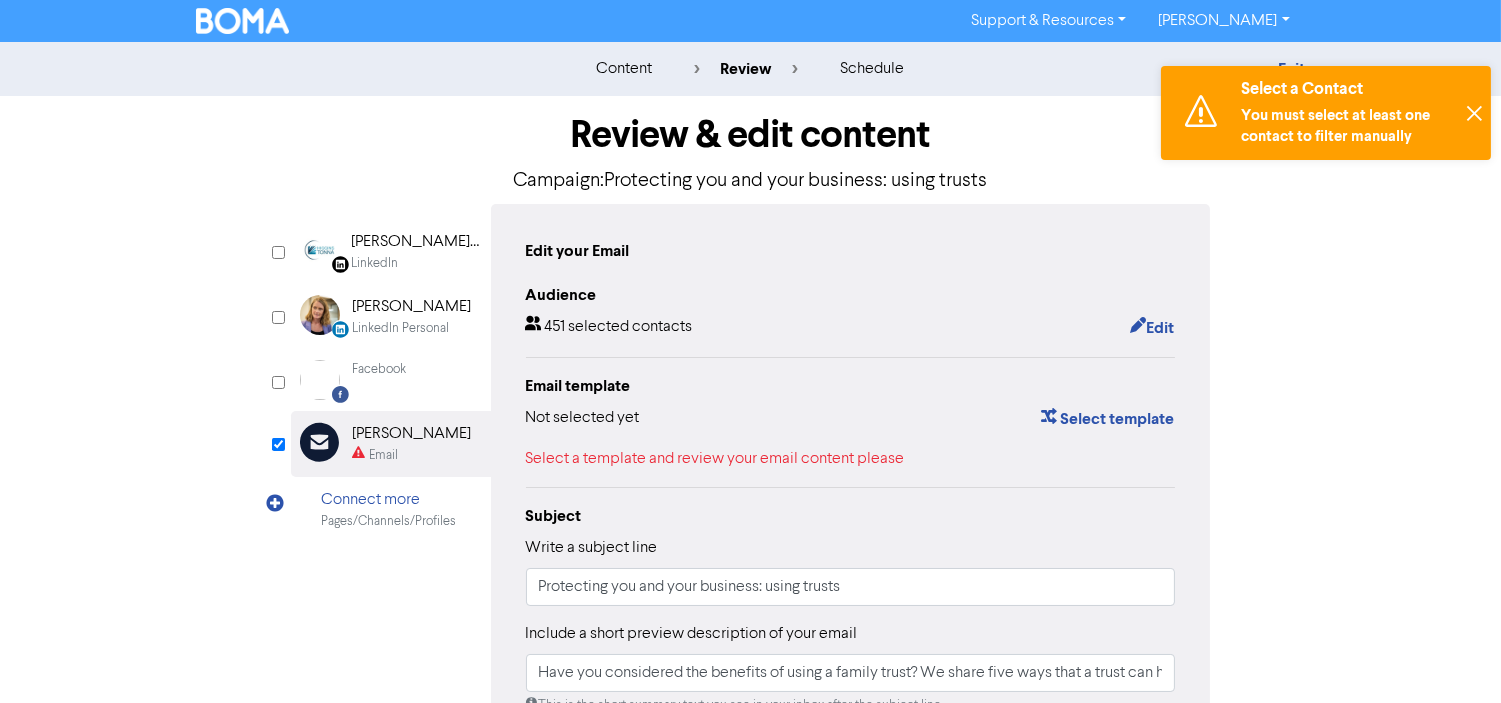click on "✕" at bounding box center [1474, 113] 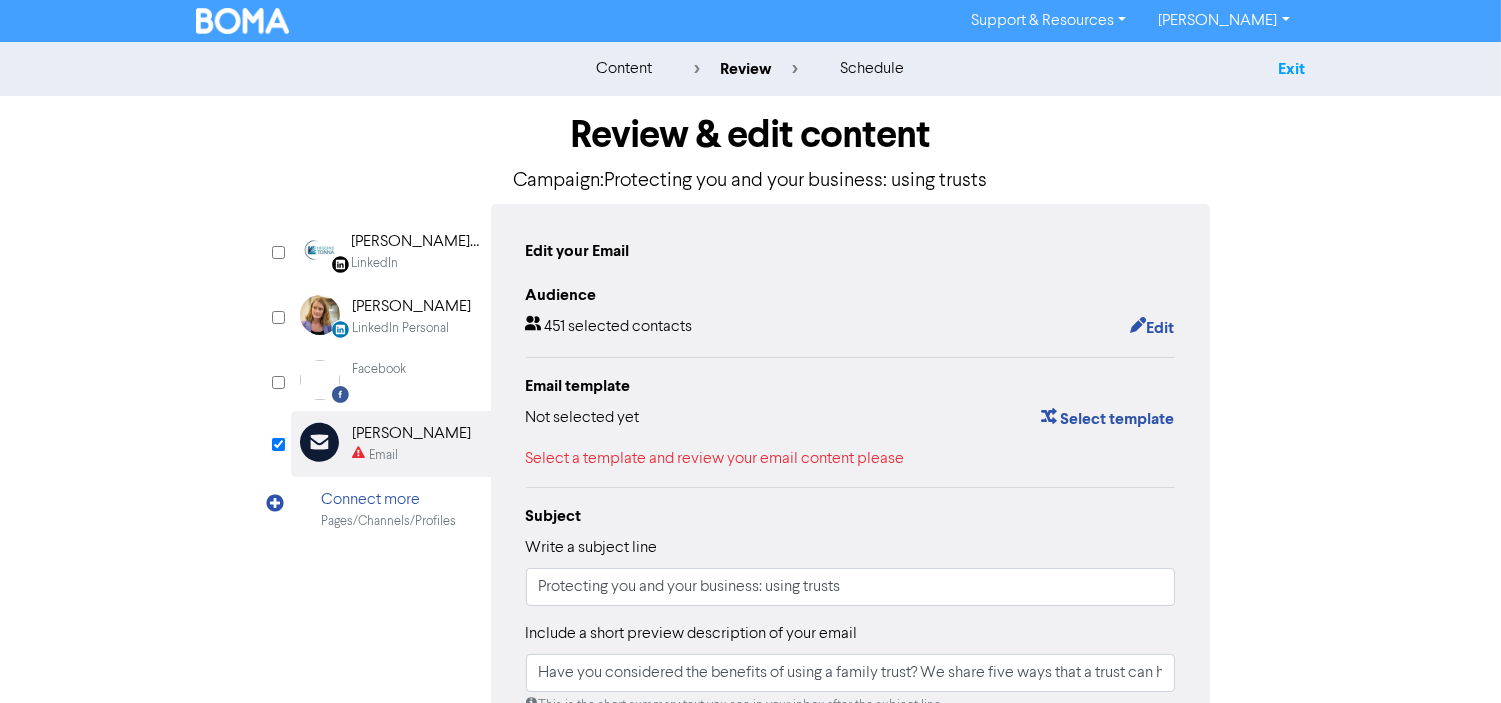 click on "Exit" at bounding box center (1291, 69) 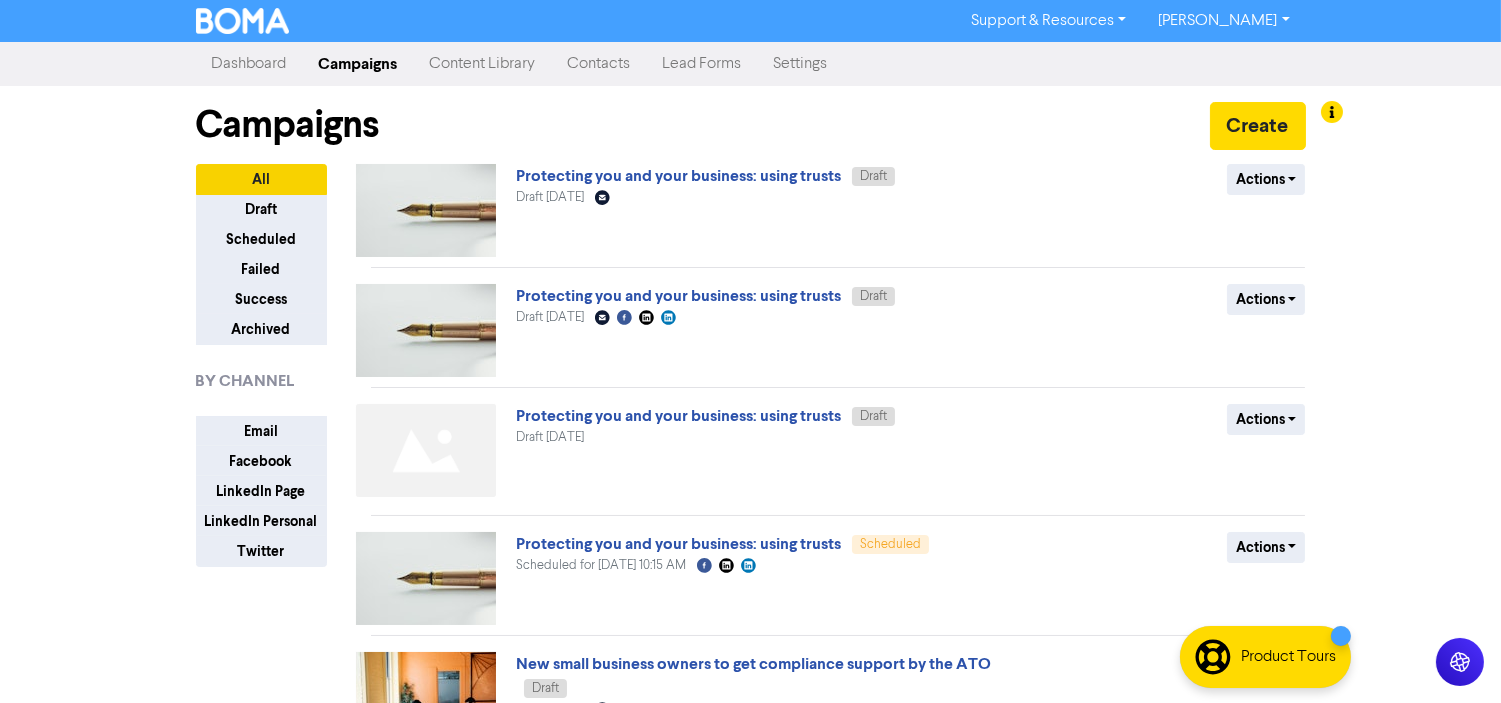 click on "Contacts" at bounding box center [599, 64] 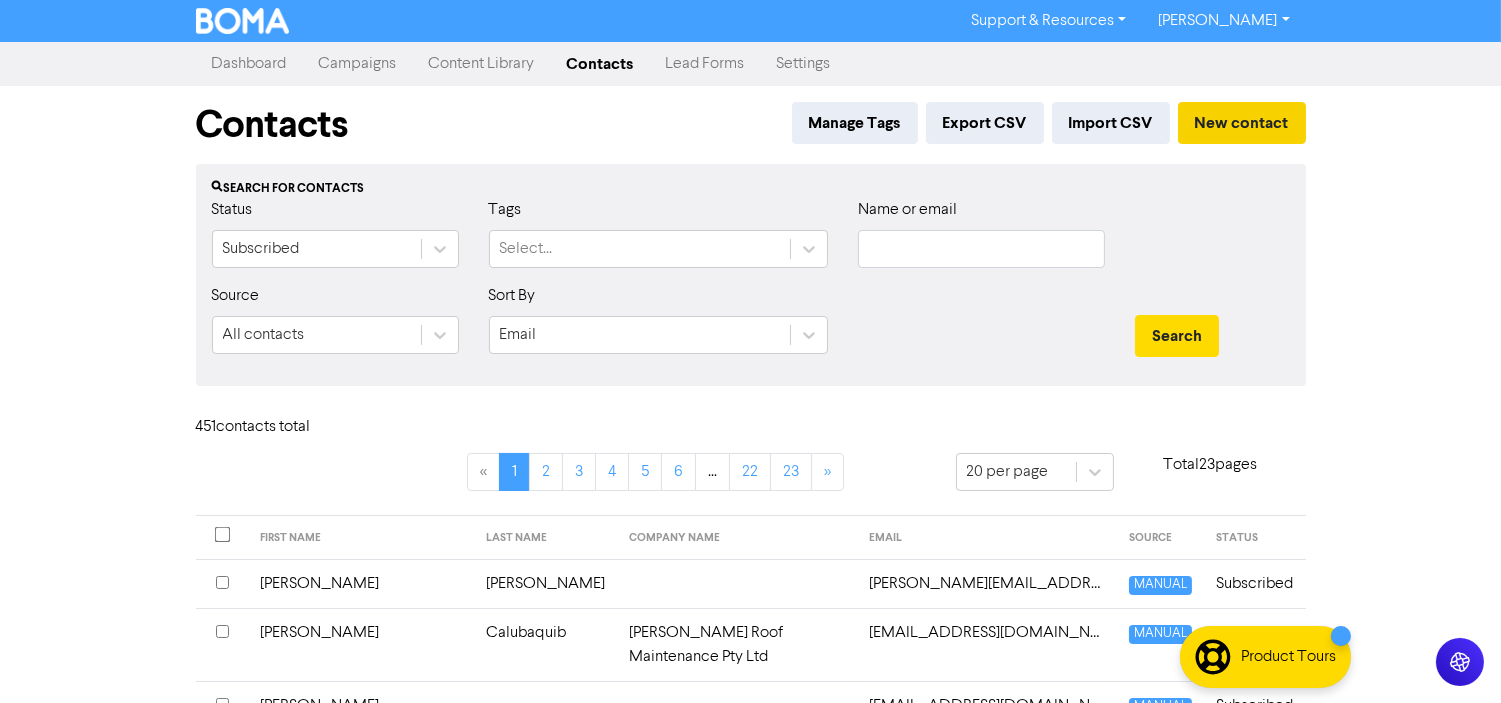 type 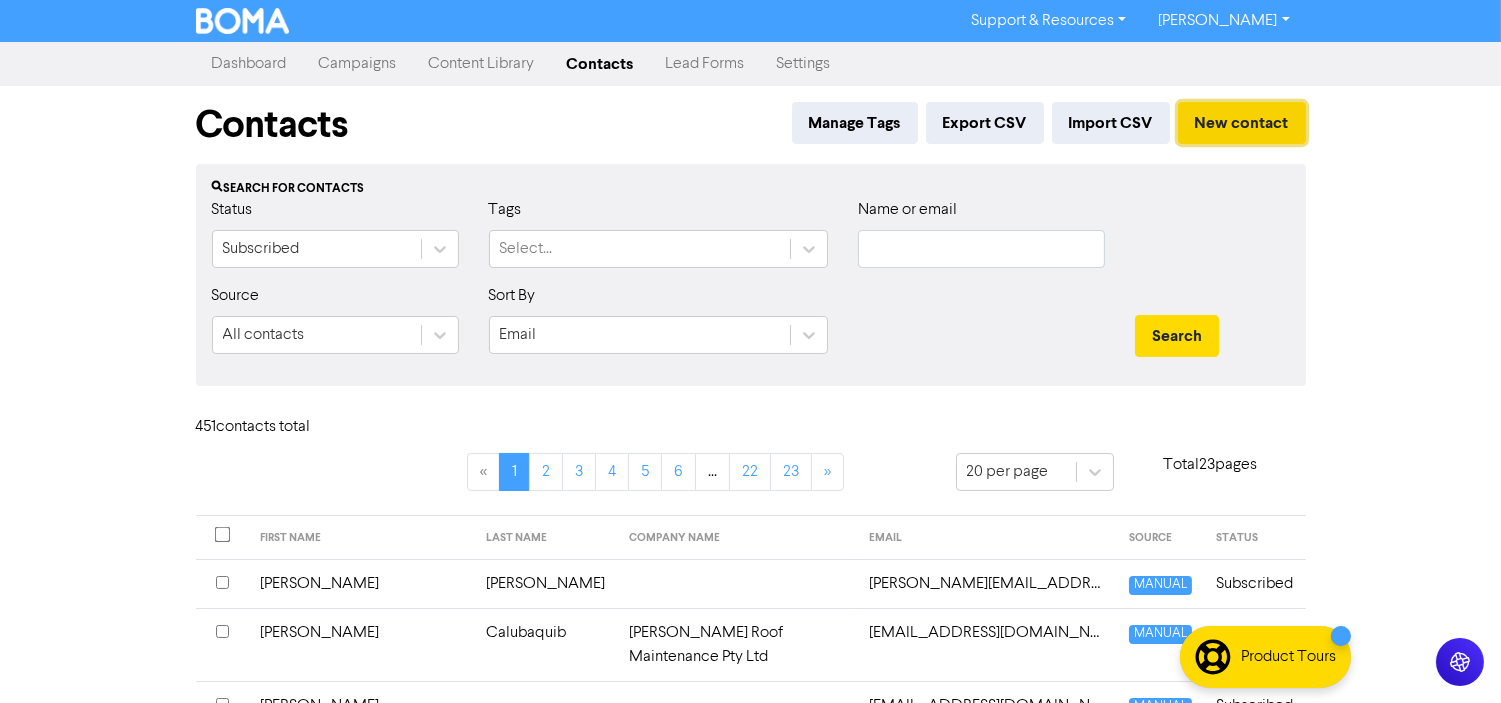 click on "New contact" at bounding box center [1242, 123] 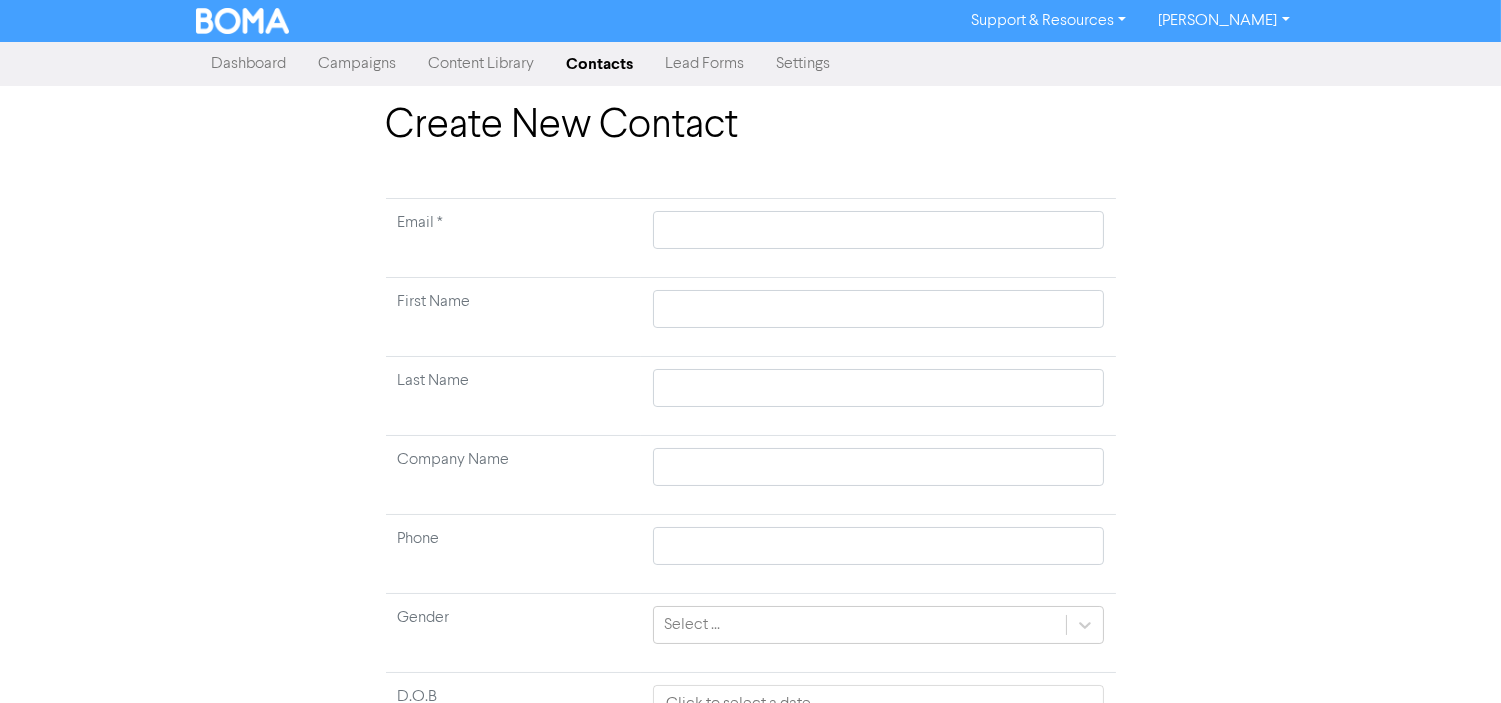 type 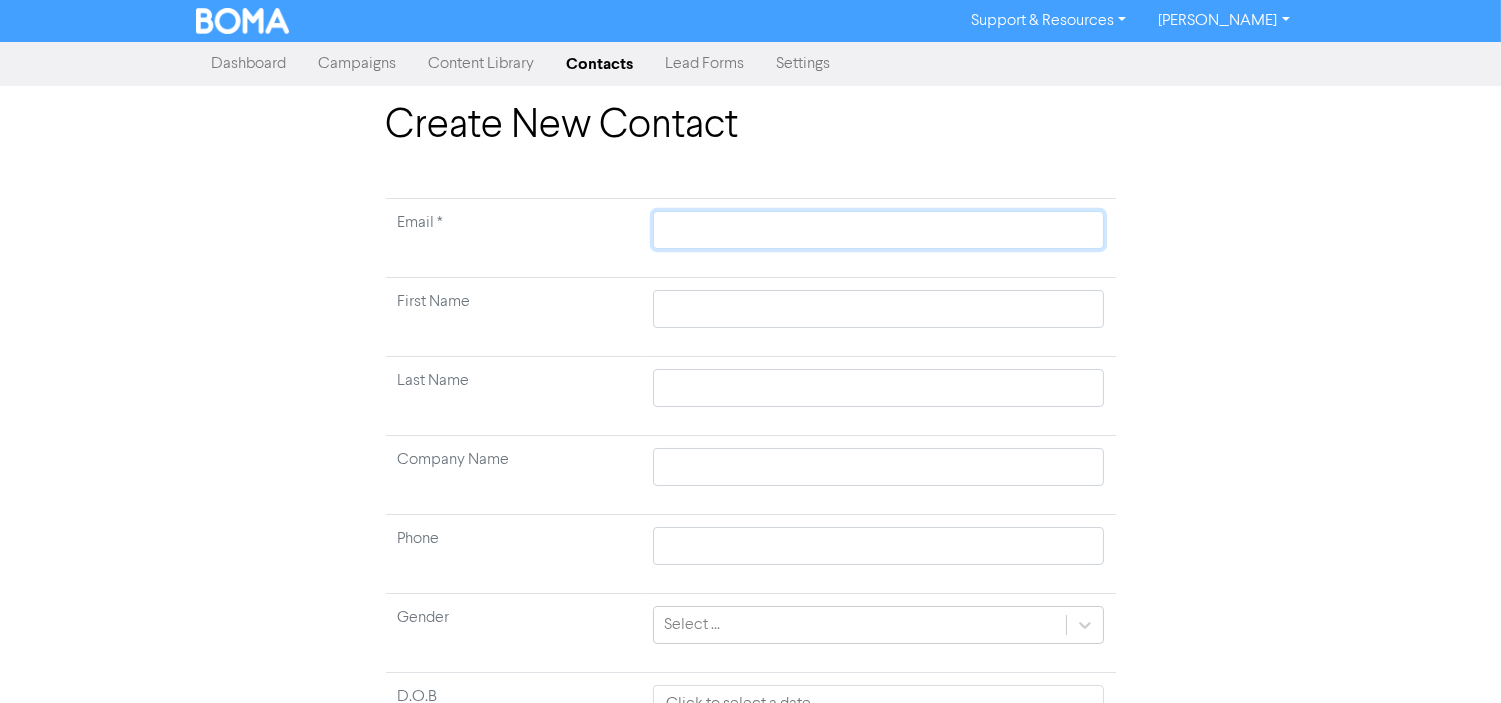 click 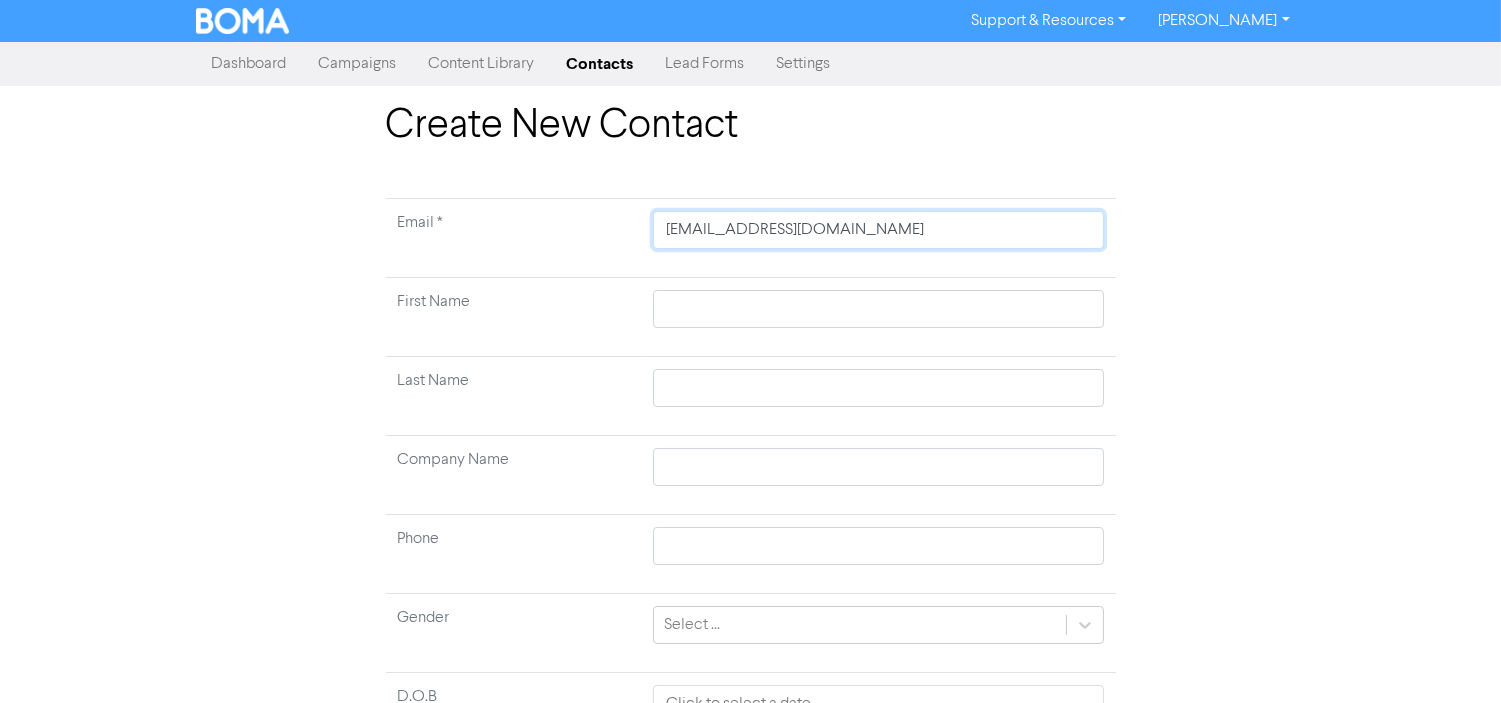 type on "[EMAIL_ADDRESS][DOMAIN_NAME]" 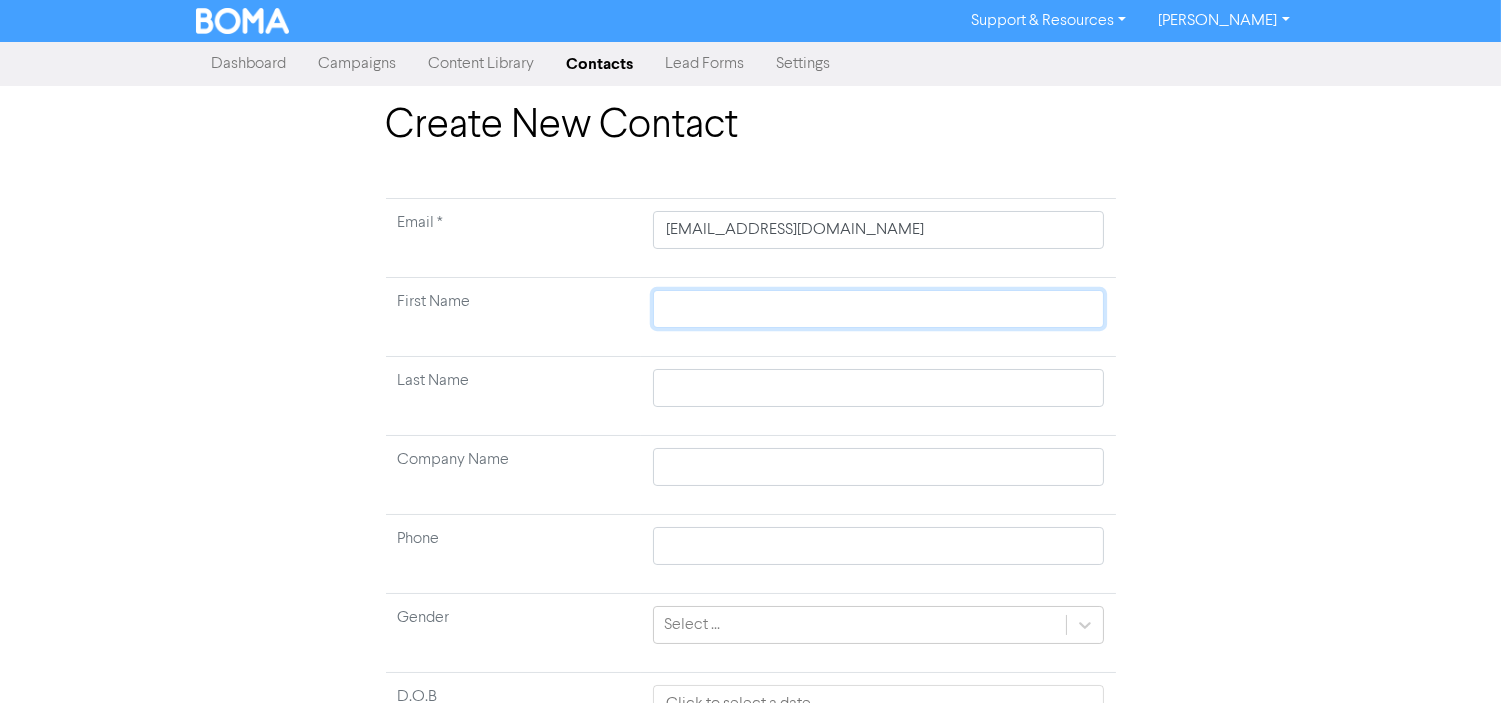 type 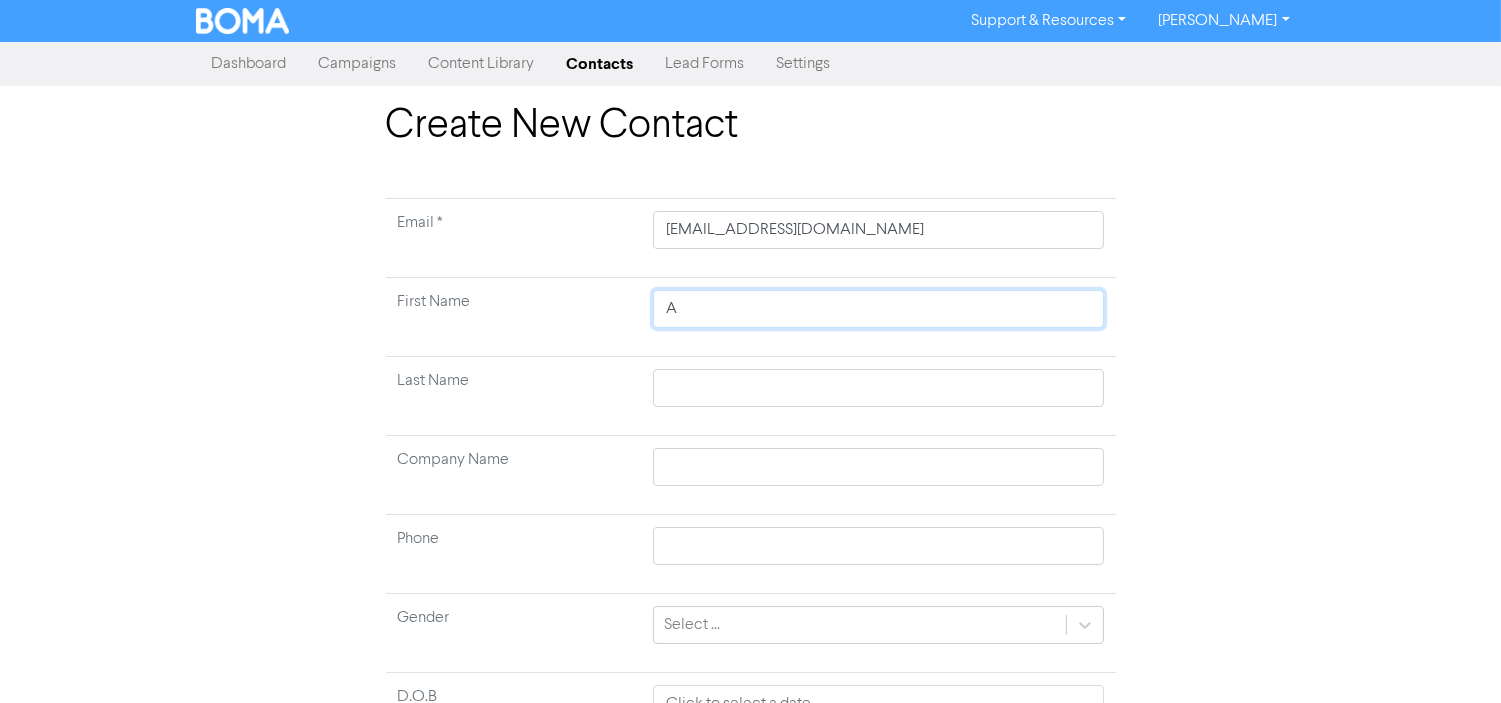 type on "Al" 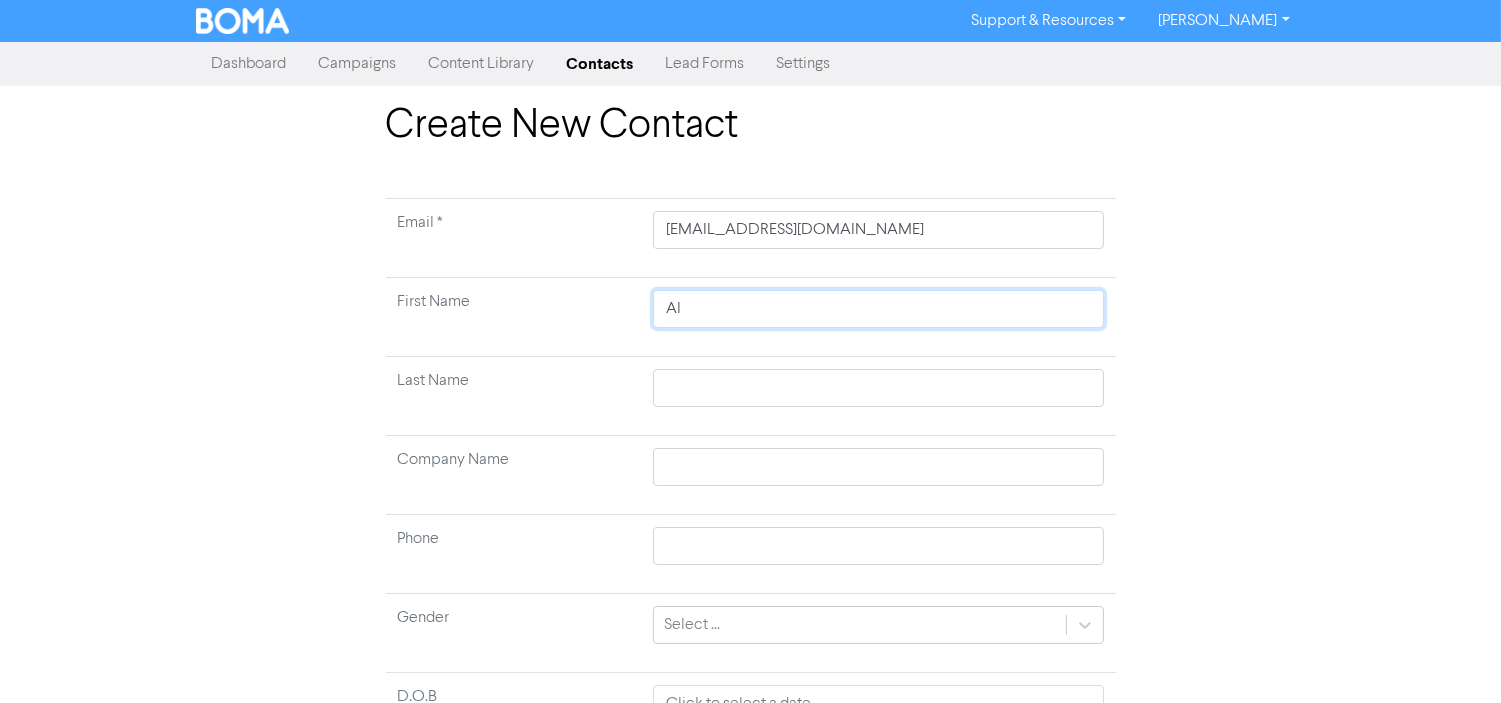 type on "All" 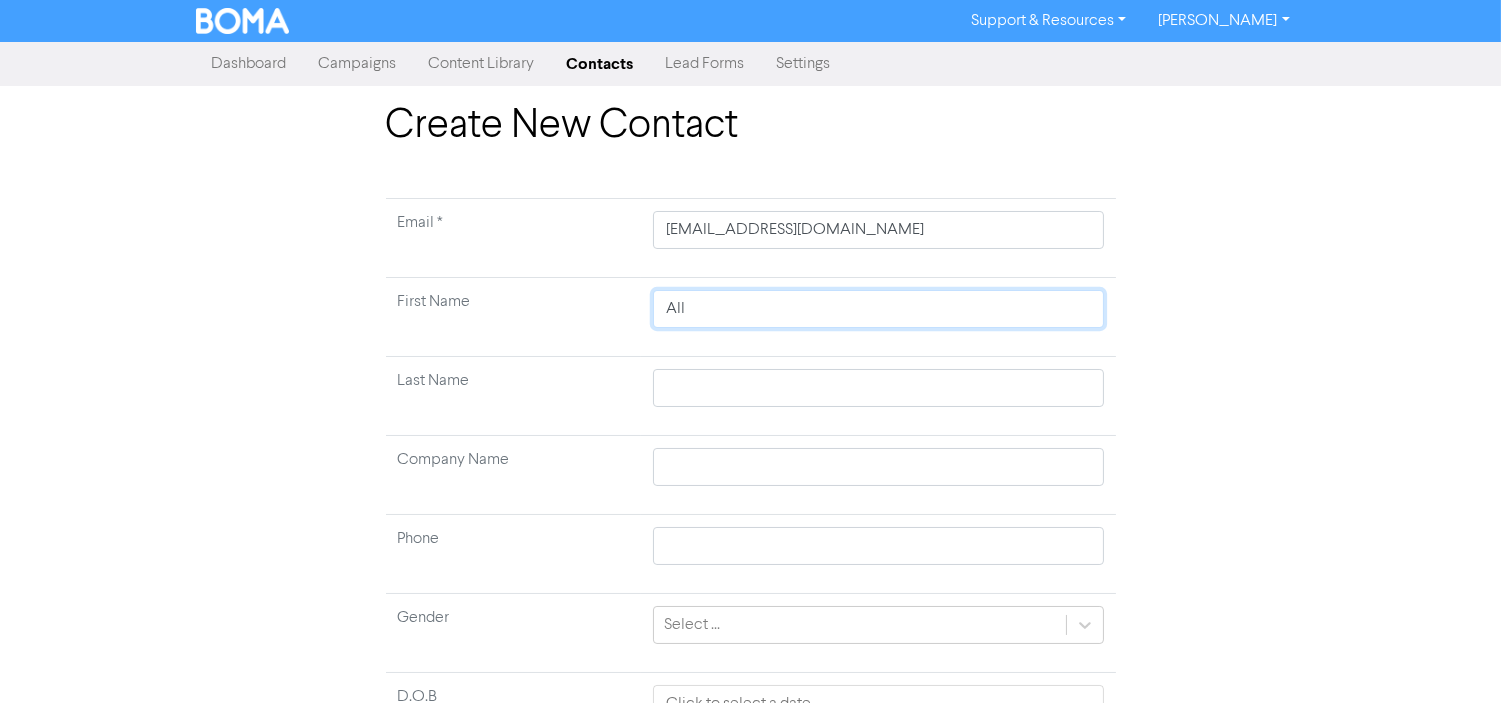 type on "Alla" 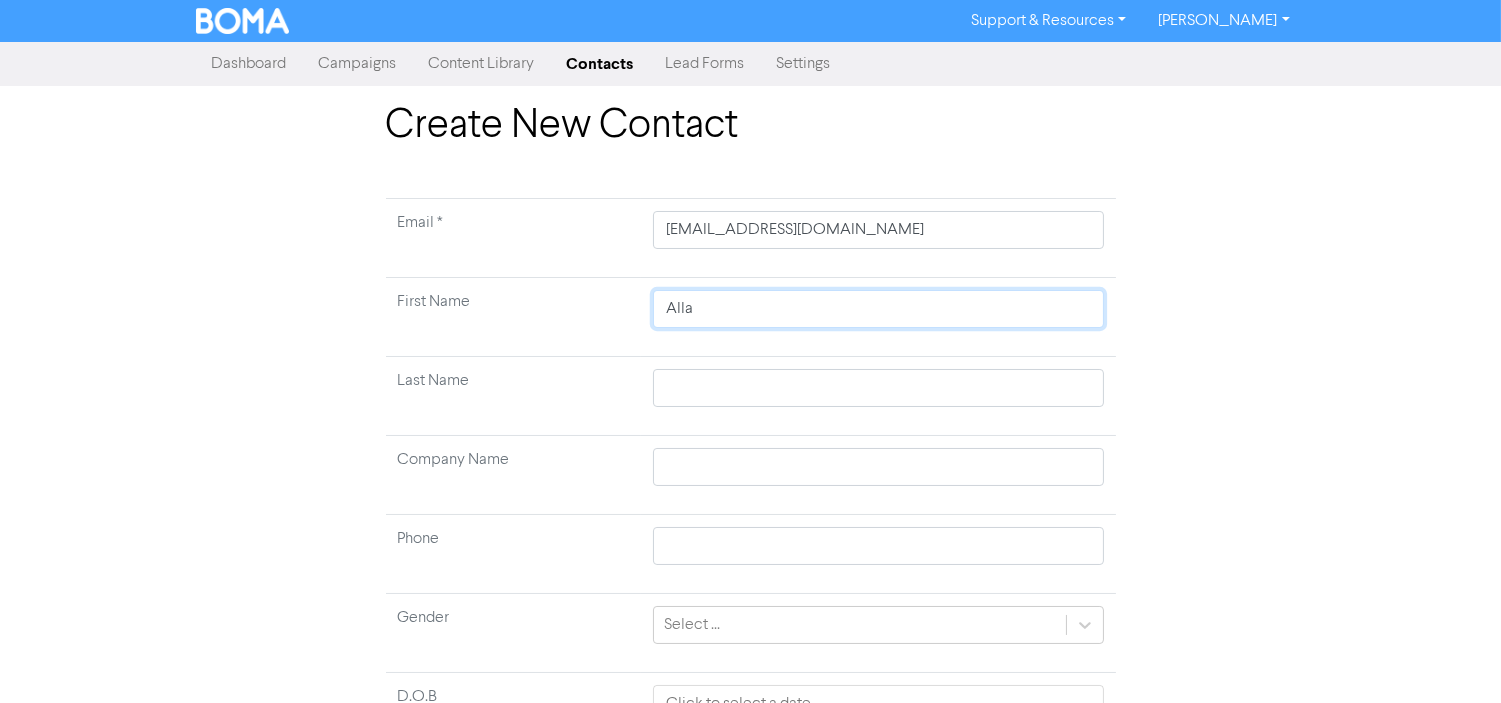 type on "[PERSON_NAME]" 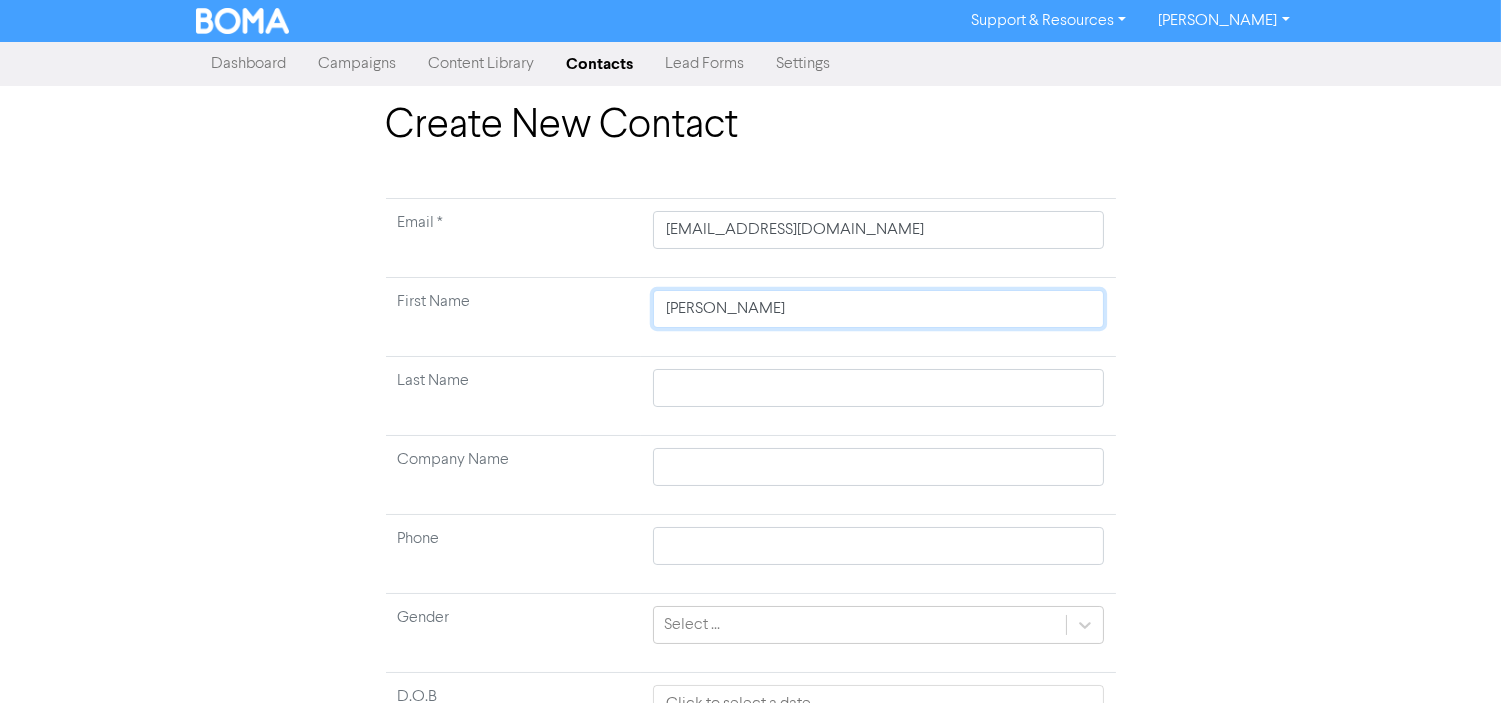 type on "Allane" 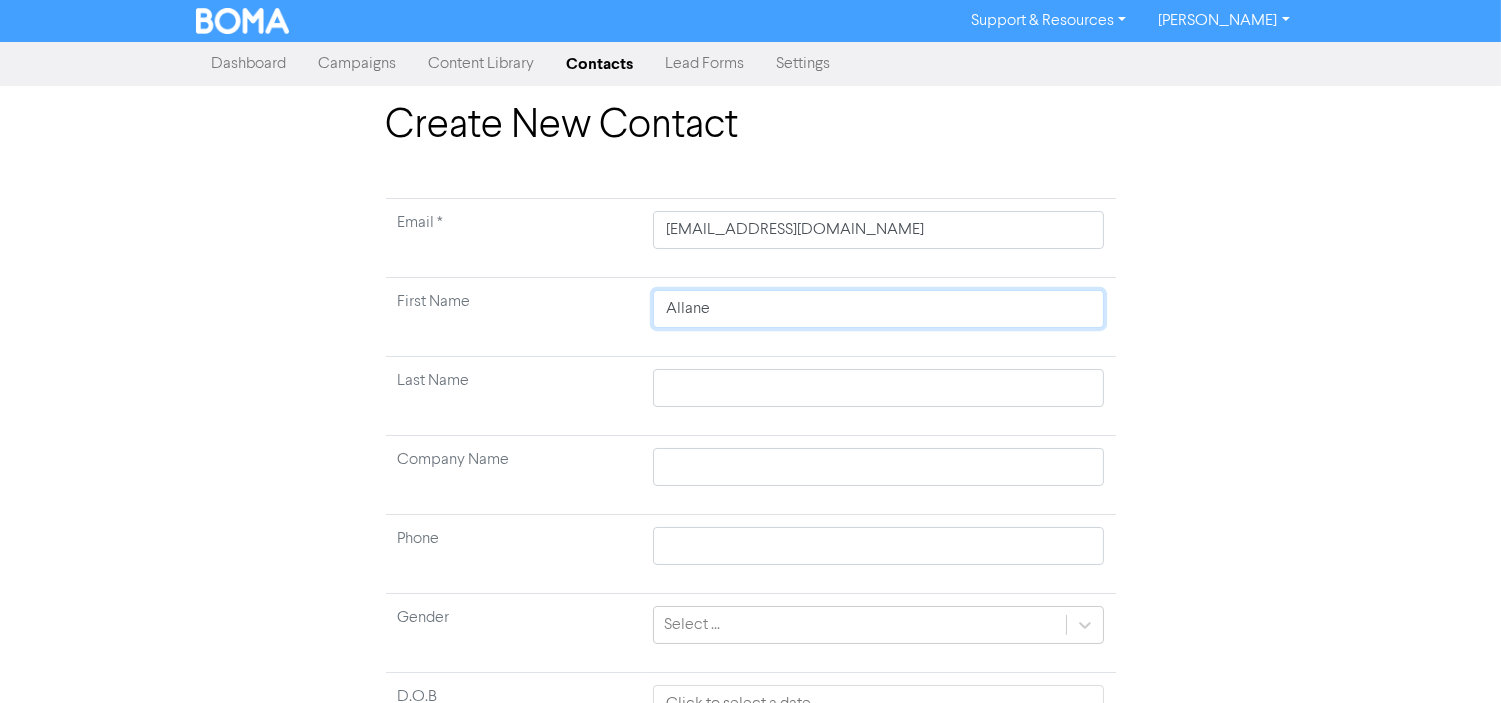 type on "Allanel" 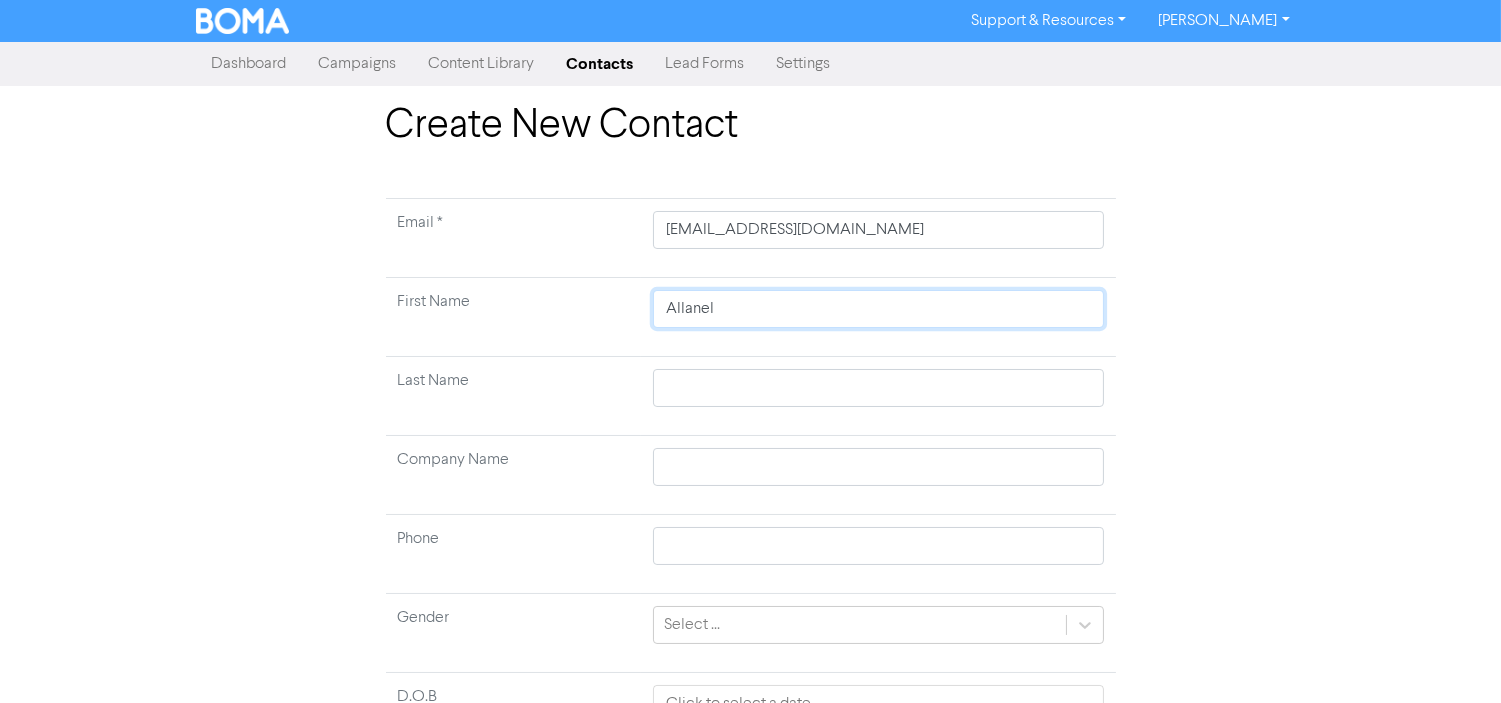 type on "Allanell" 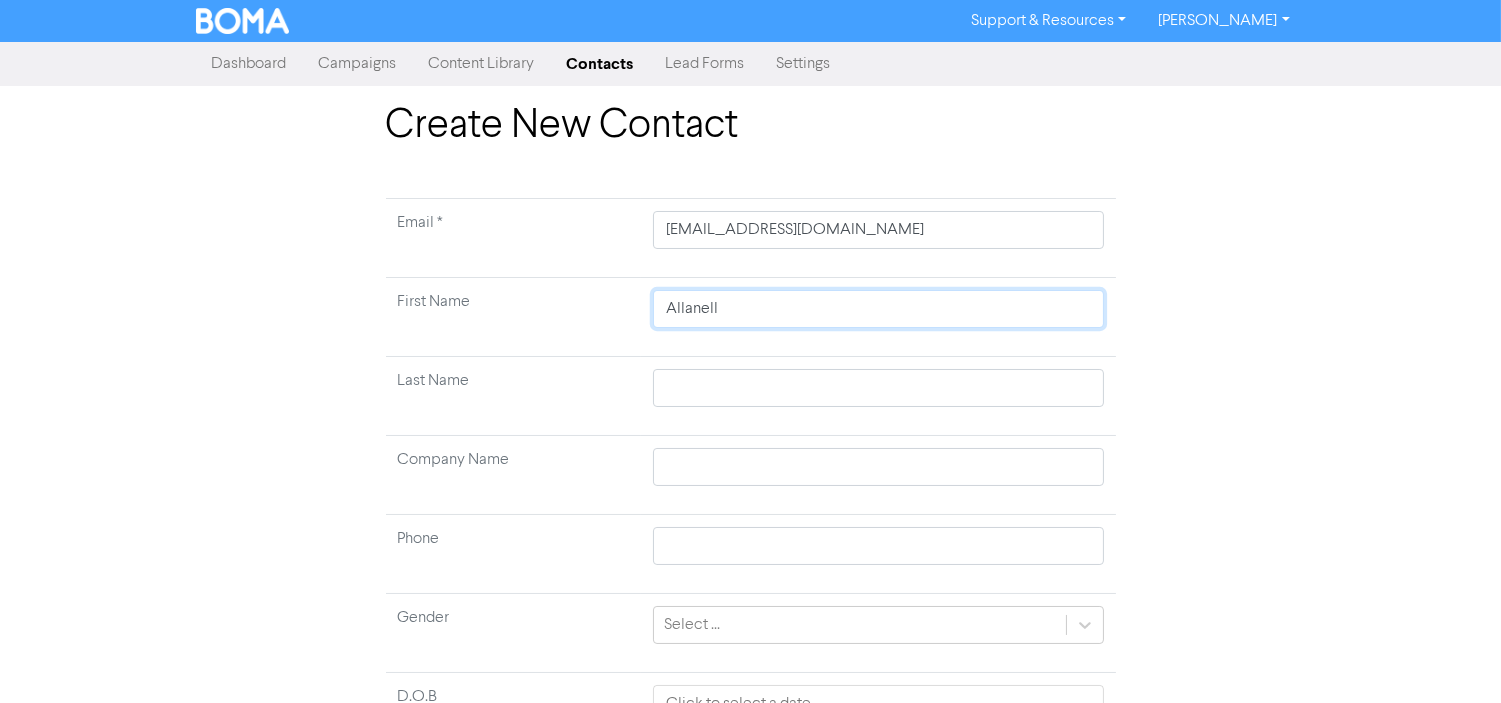 type on "Allanelle" 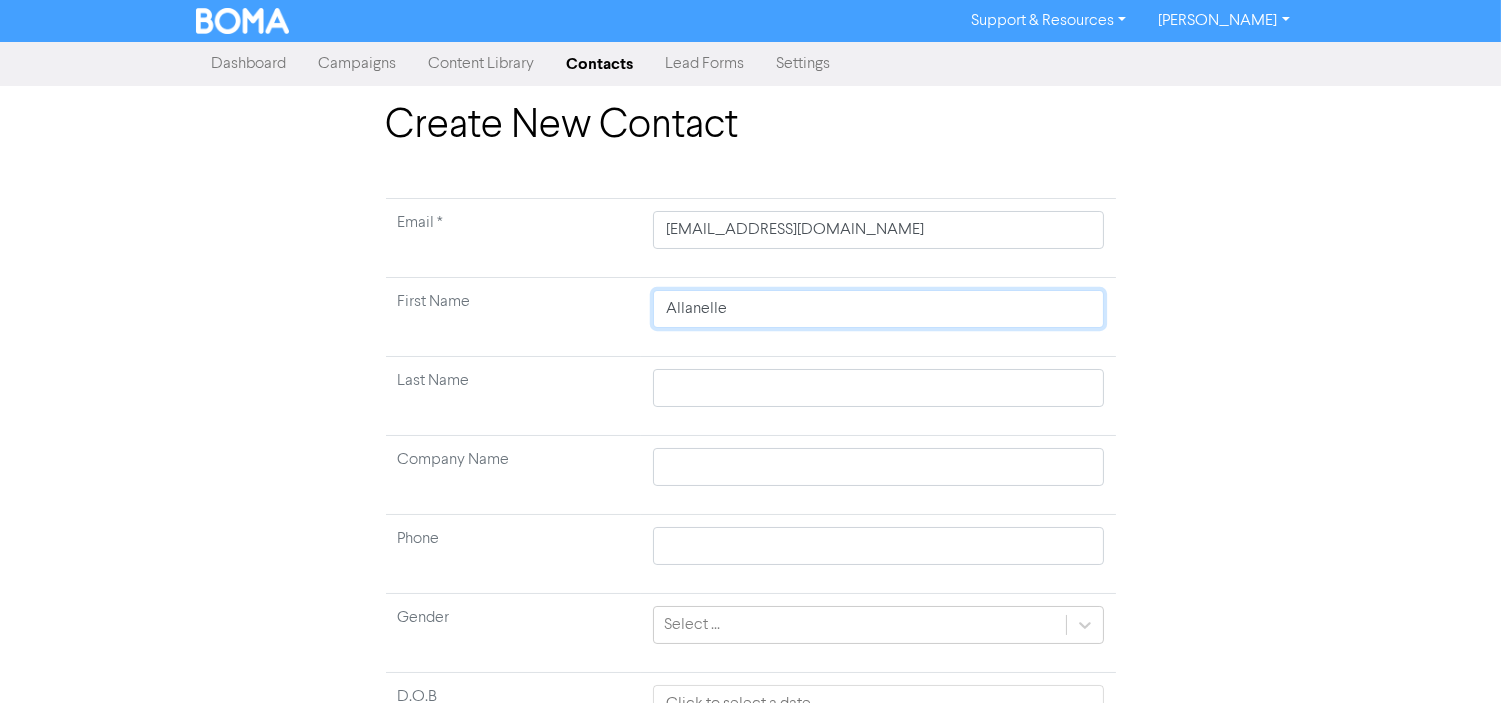 type on "Allanelle" 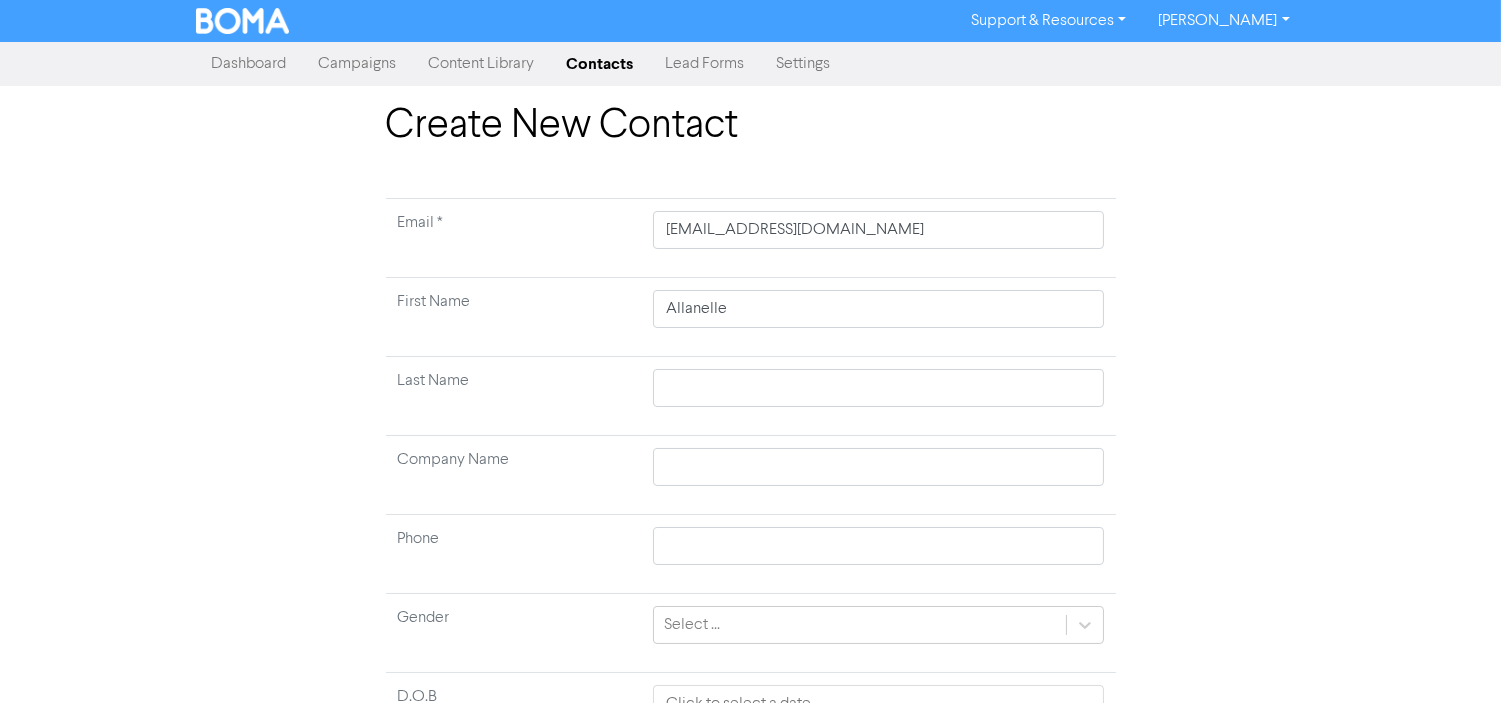 type 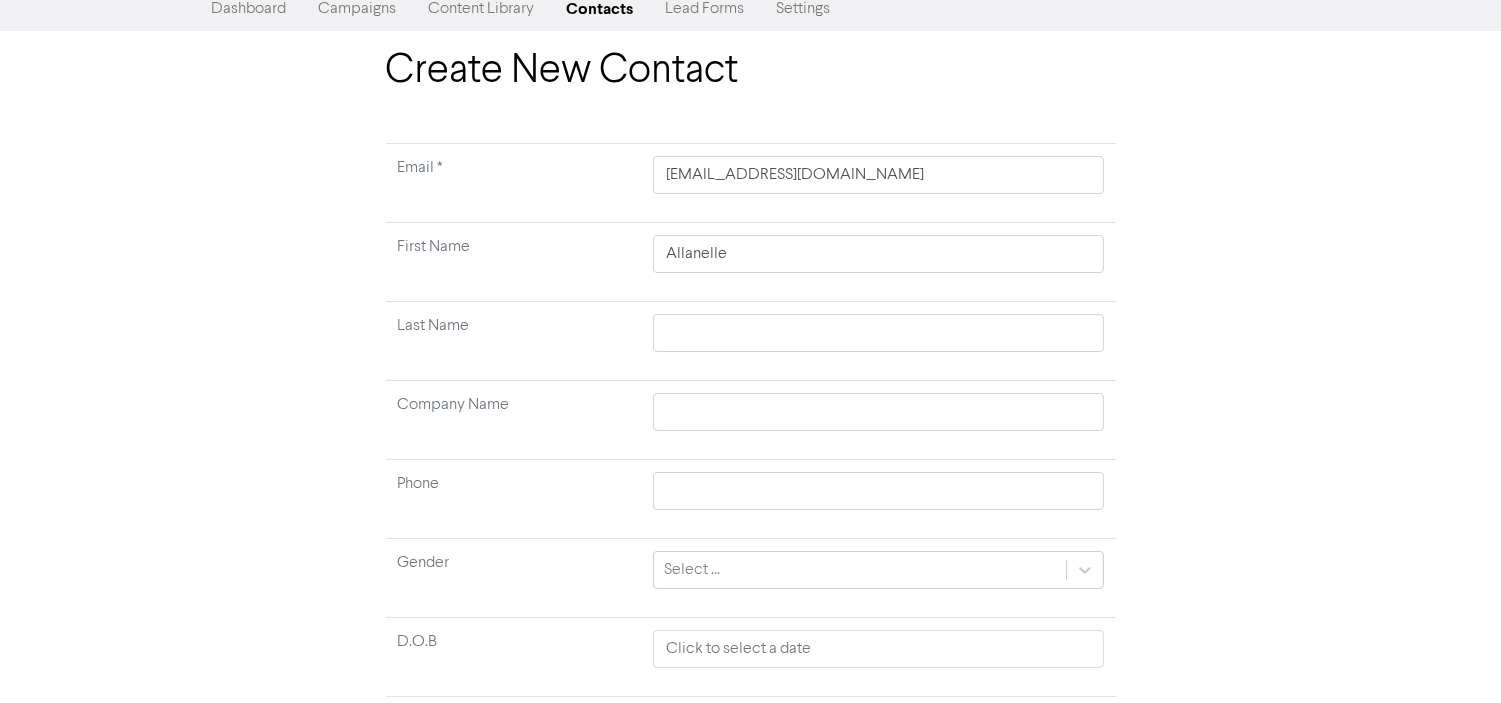 scroll, scrollTop: 56, scrollLeft: 0, axis: vertical 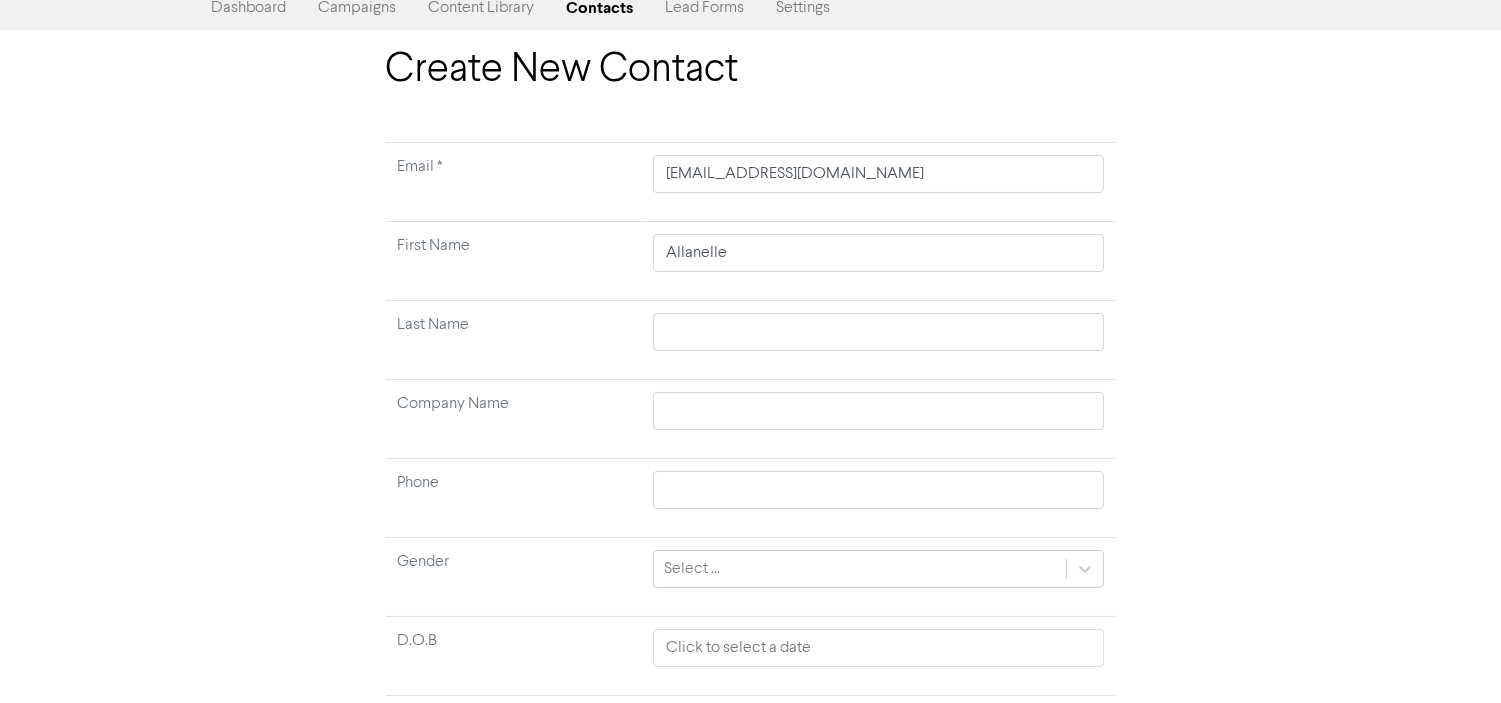 click on "Save" at bounding box center [420, 811] 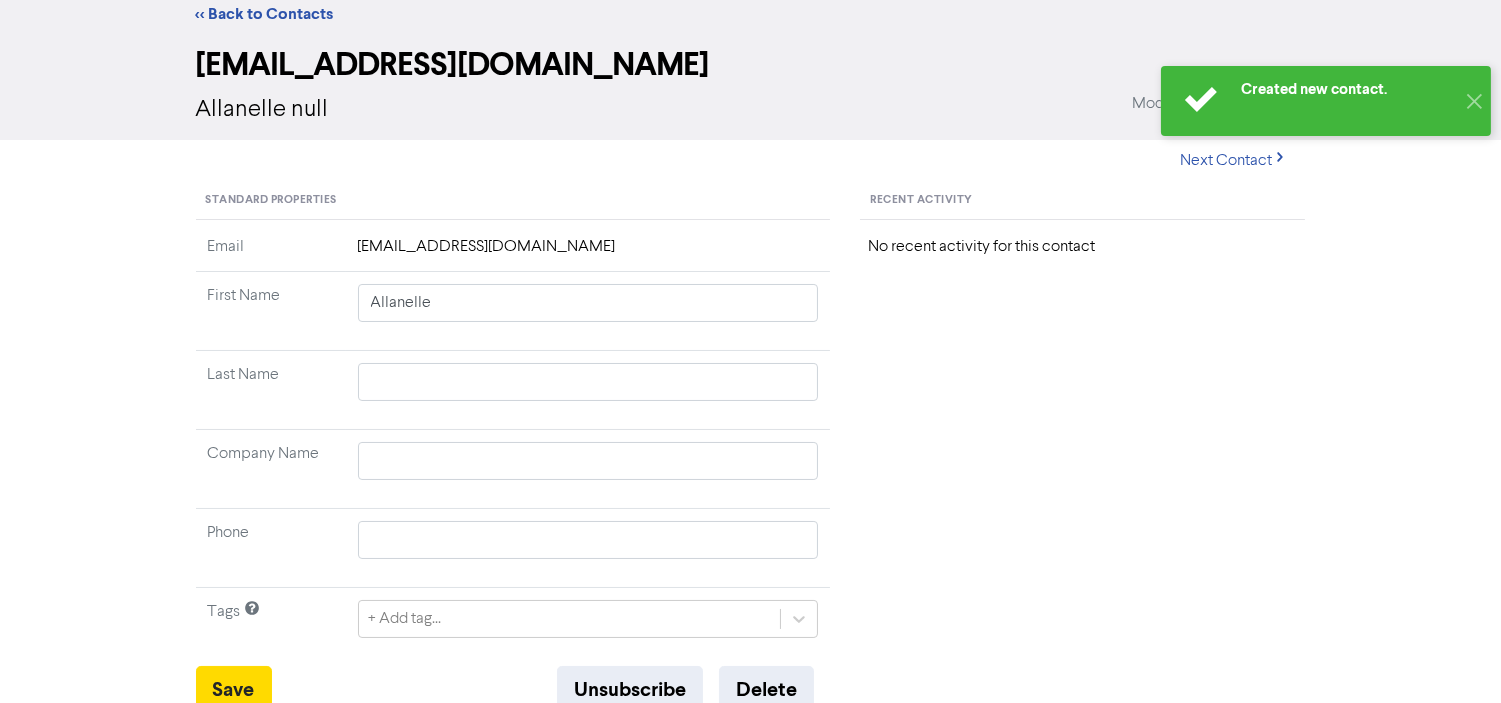 scroll, scrollTop: 0, scrollLeft: 0, axis: both 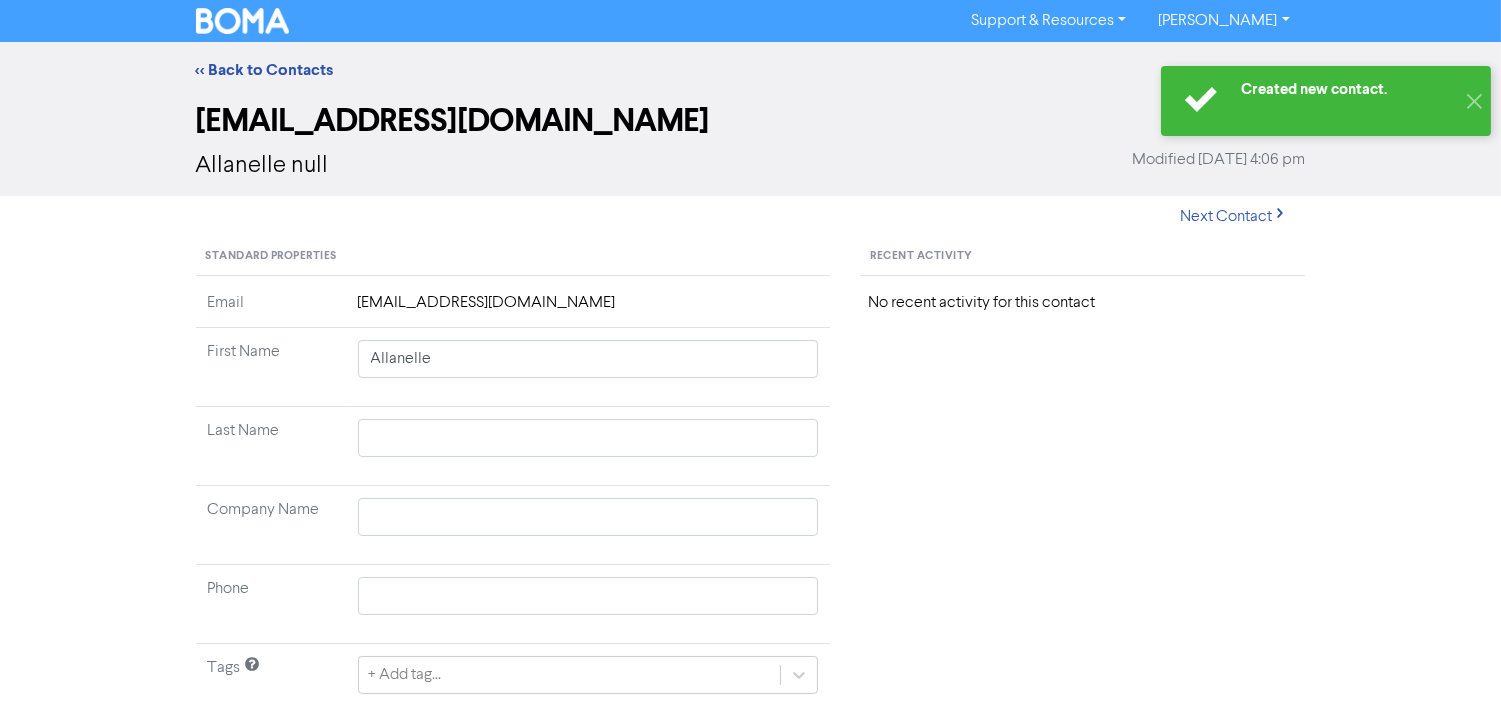 type 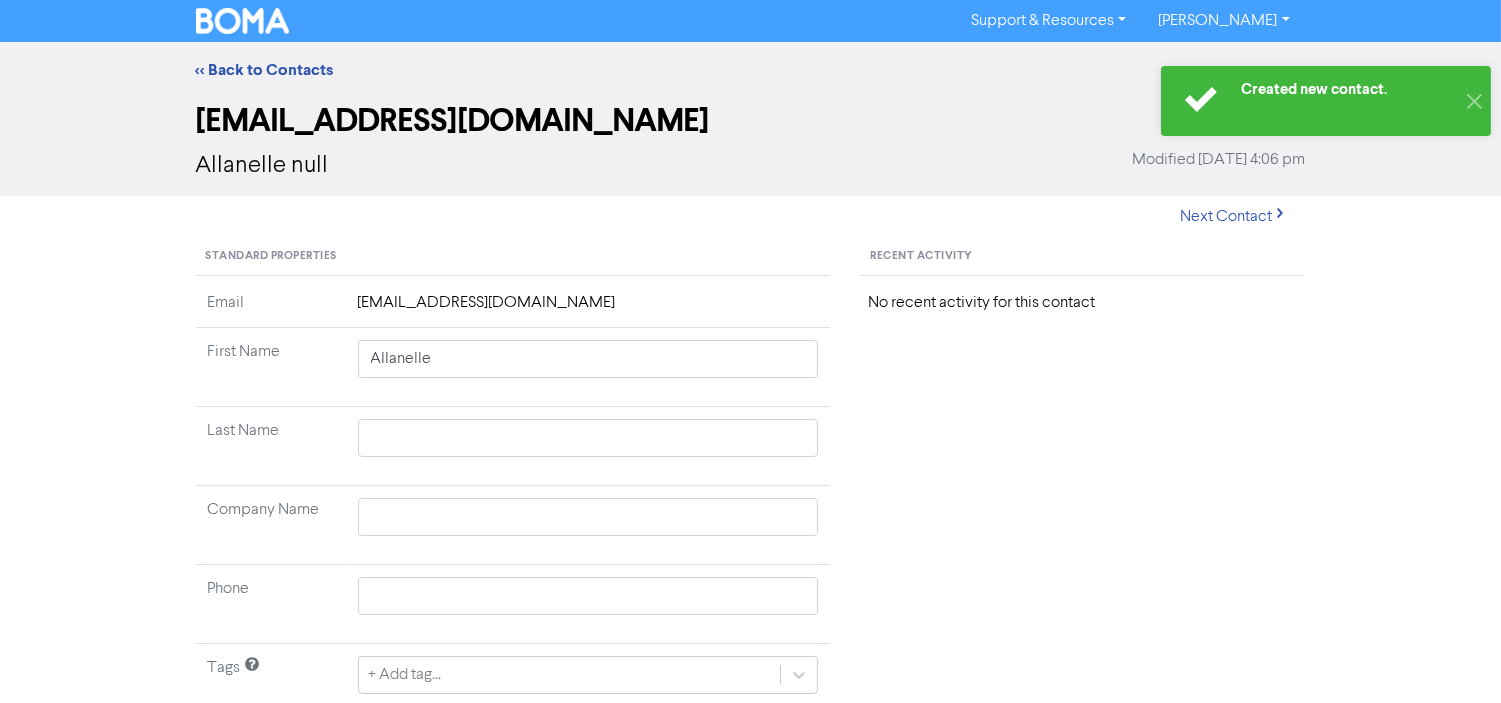 type 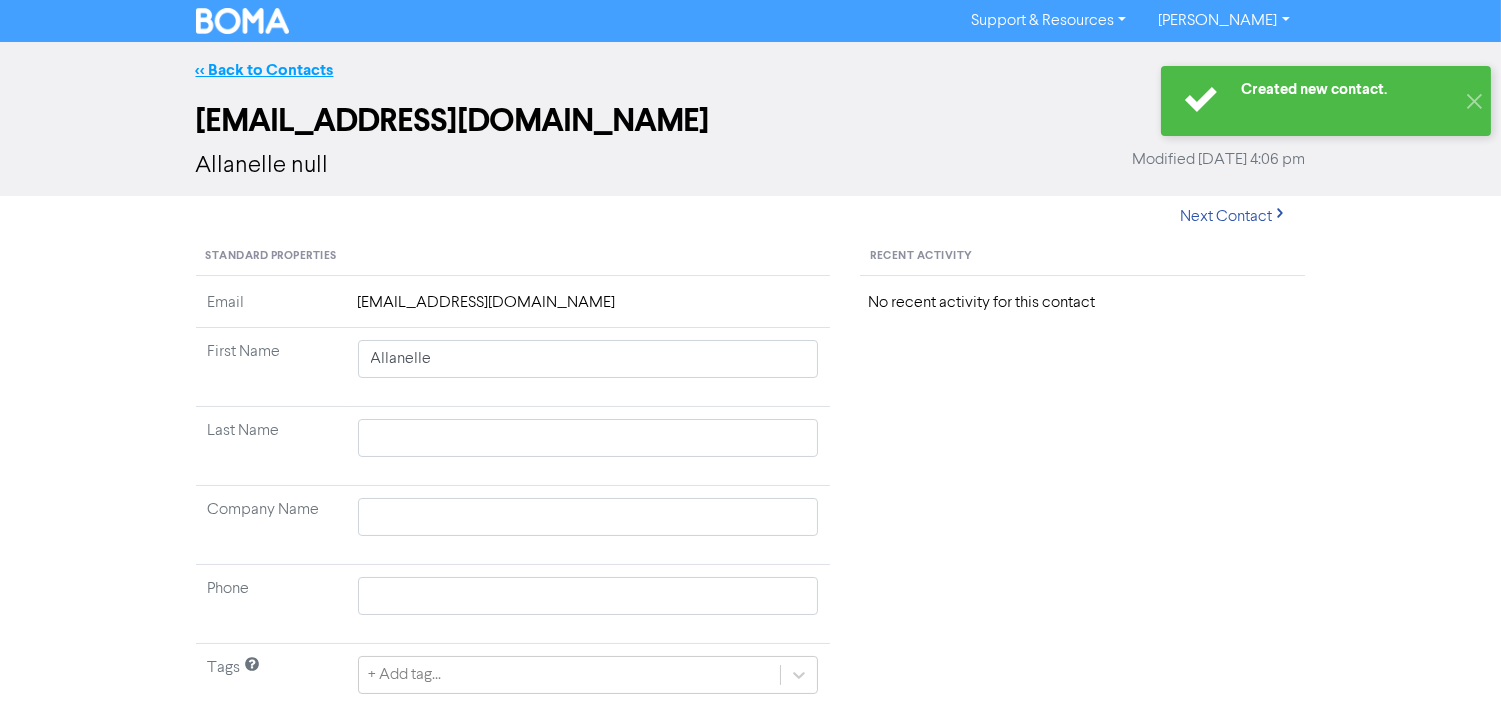 click on "<< Back to Contacts" at bounding box center (265, 70) 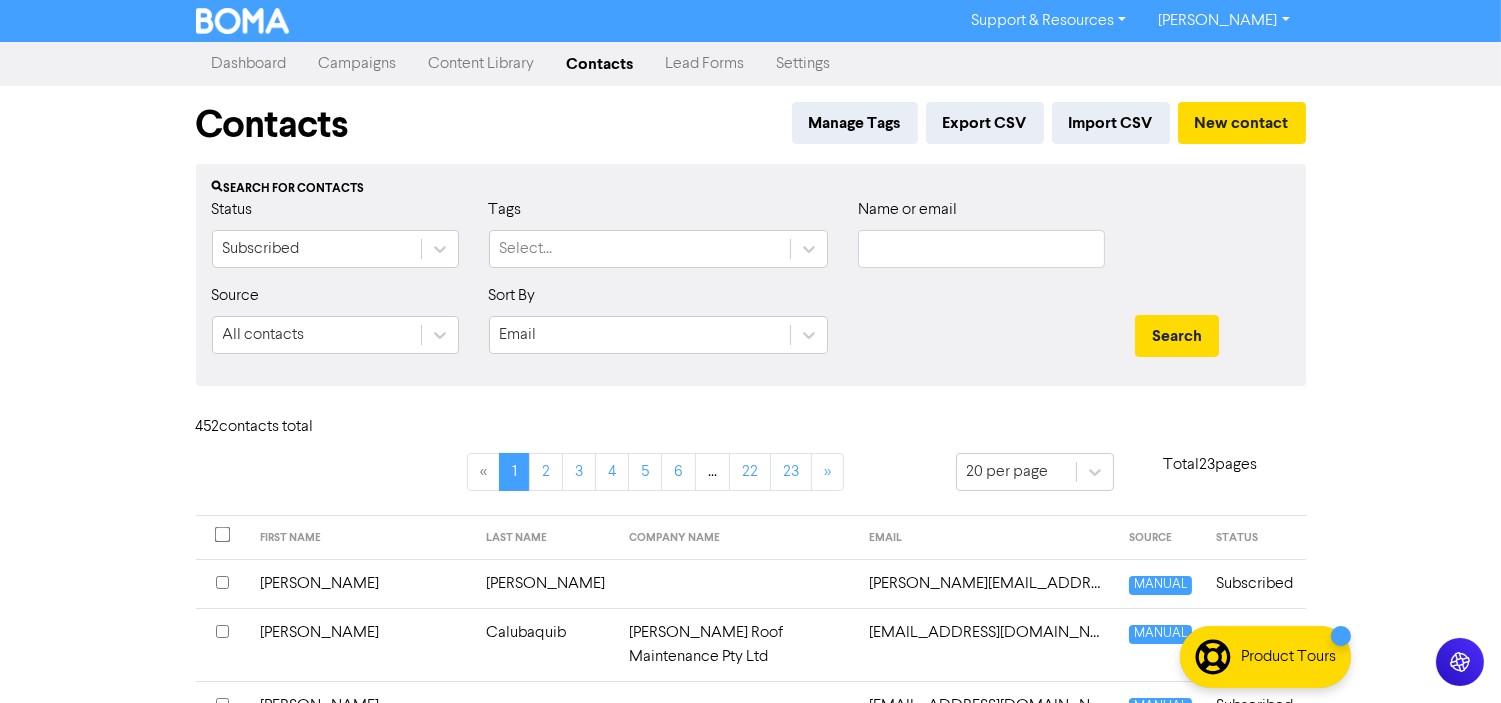 type 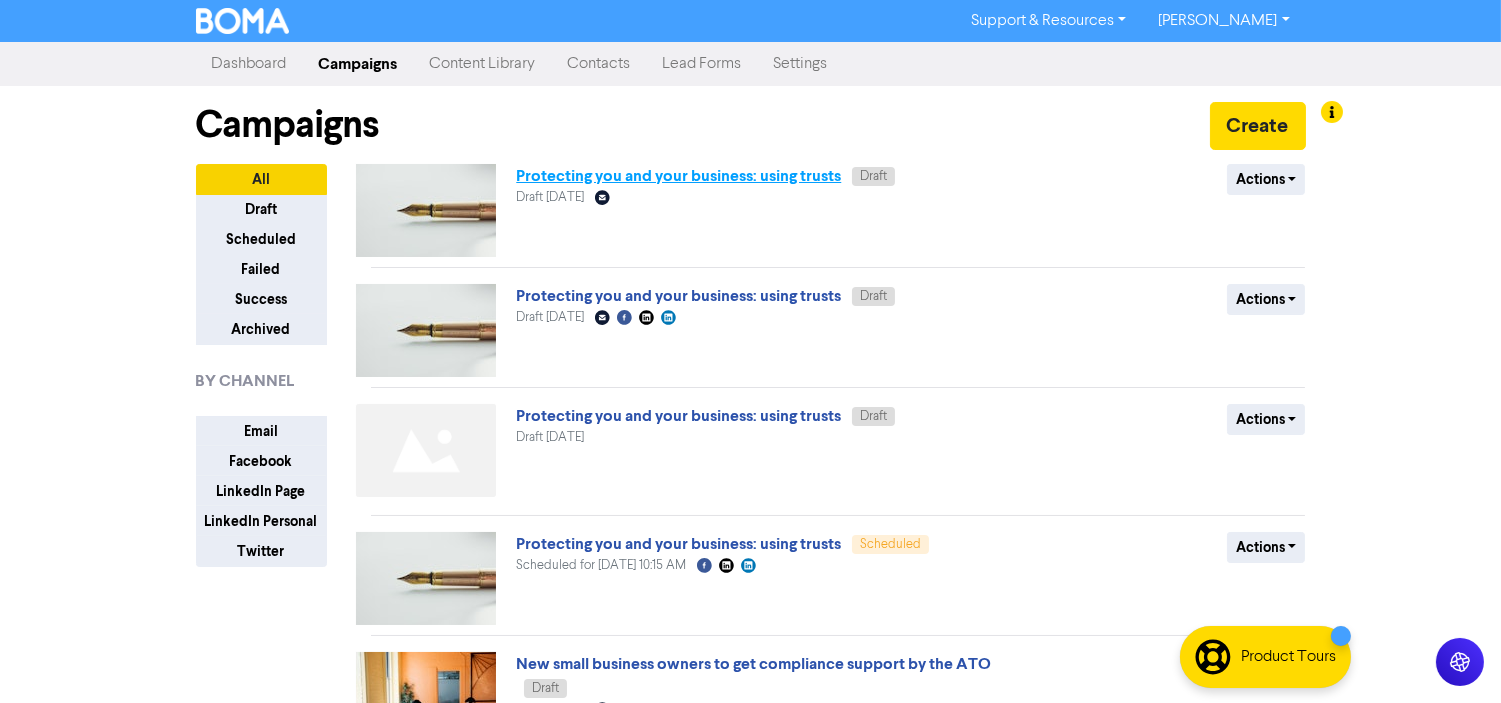 click on "Protecting you and your business: using trusts" at bounding box center [678, 176] 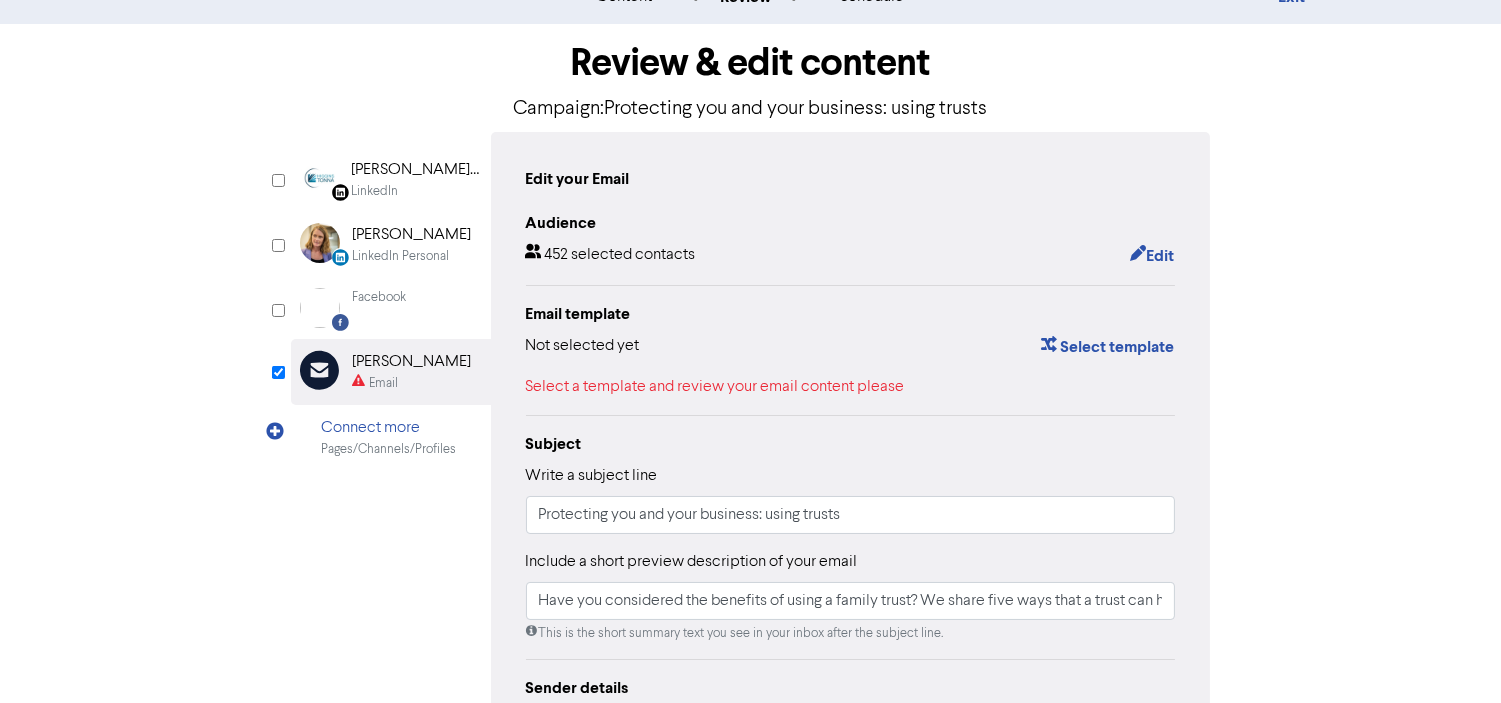 scroll, scrollTop: 111, scrollLeft: 0, axis: vertical 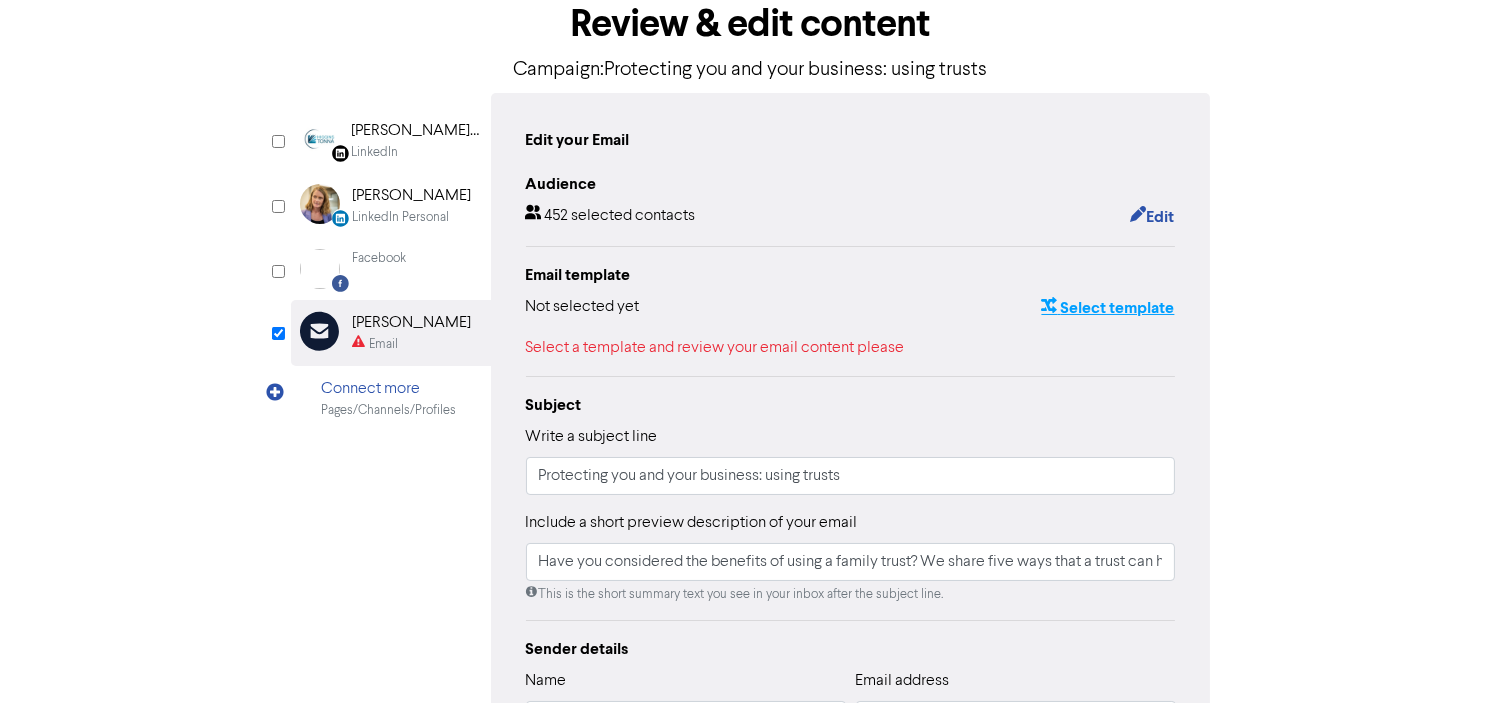 click on "Select template" at bounding box center (1107, 308) 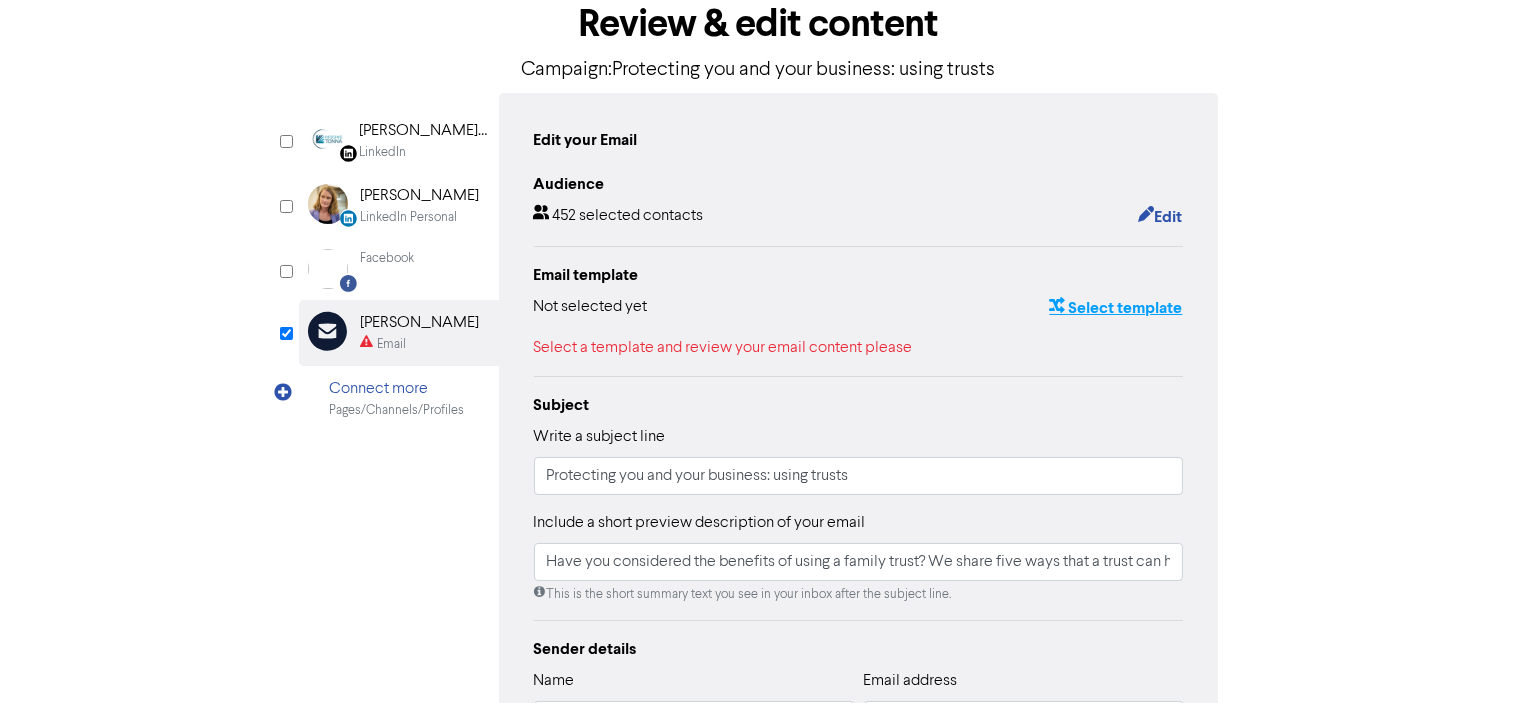 scroll, scrollTop: 0, scrollLeft: 0, axis: both 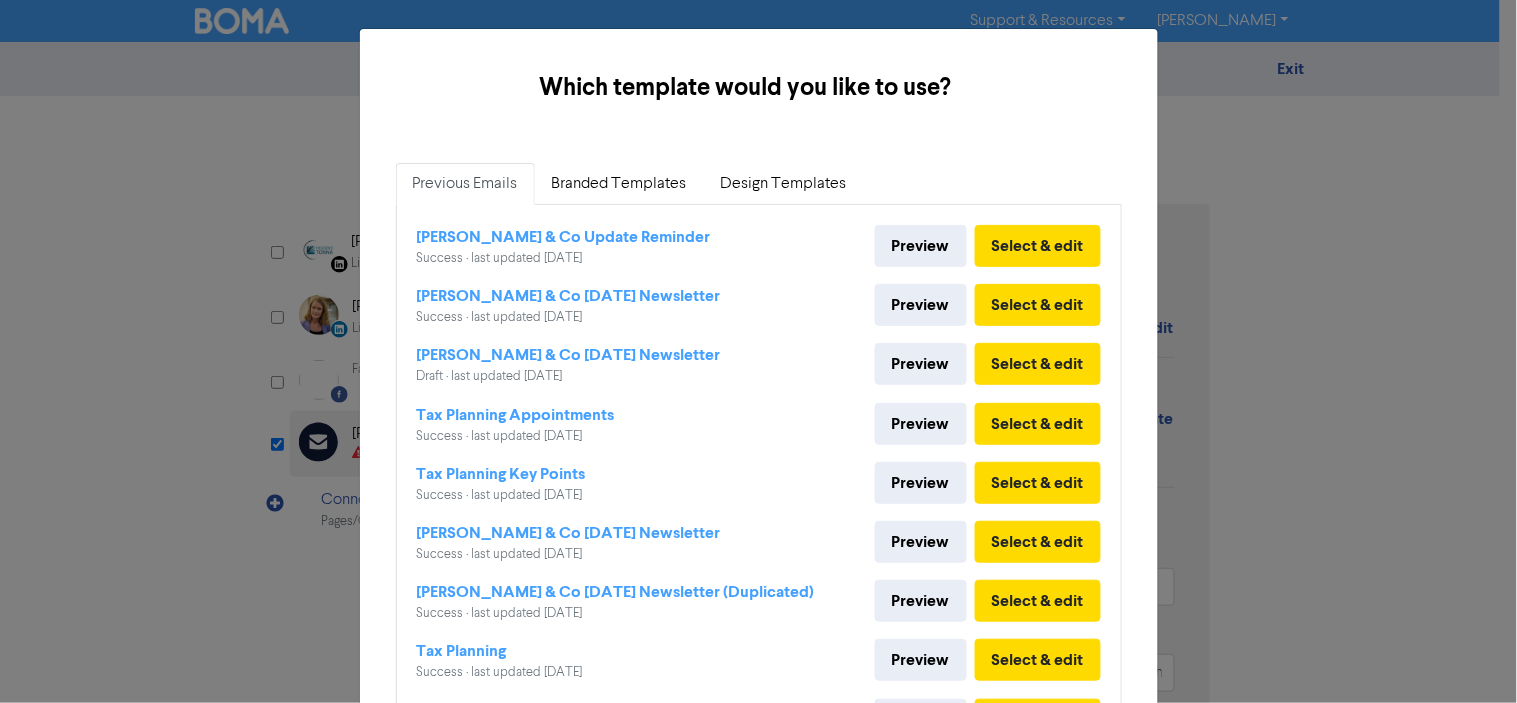 click on "Which template would you like to use? ×" at bounding box center [759, 88] 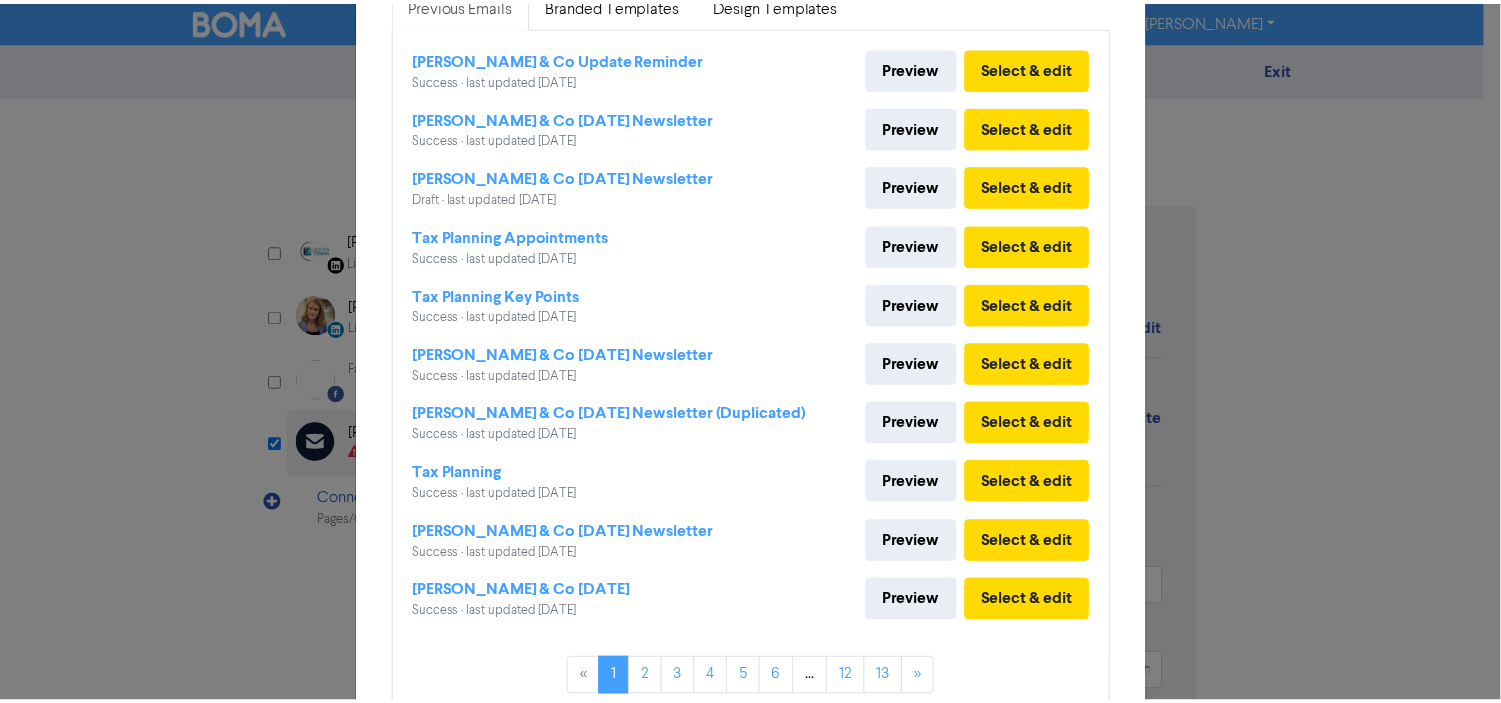 scroll, scrollTop: 303, scrollLeft: 0, axis: vertical 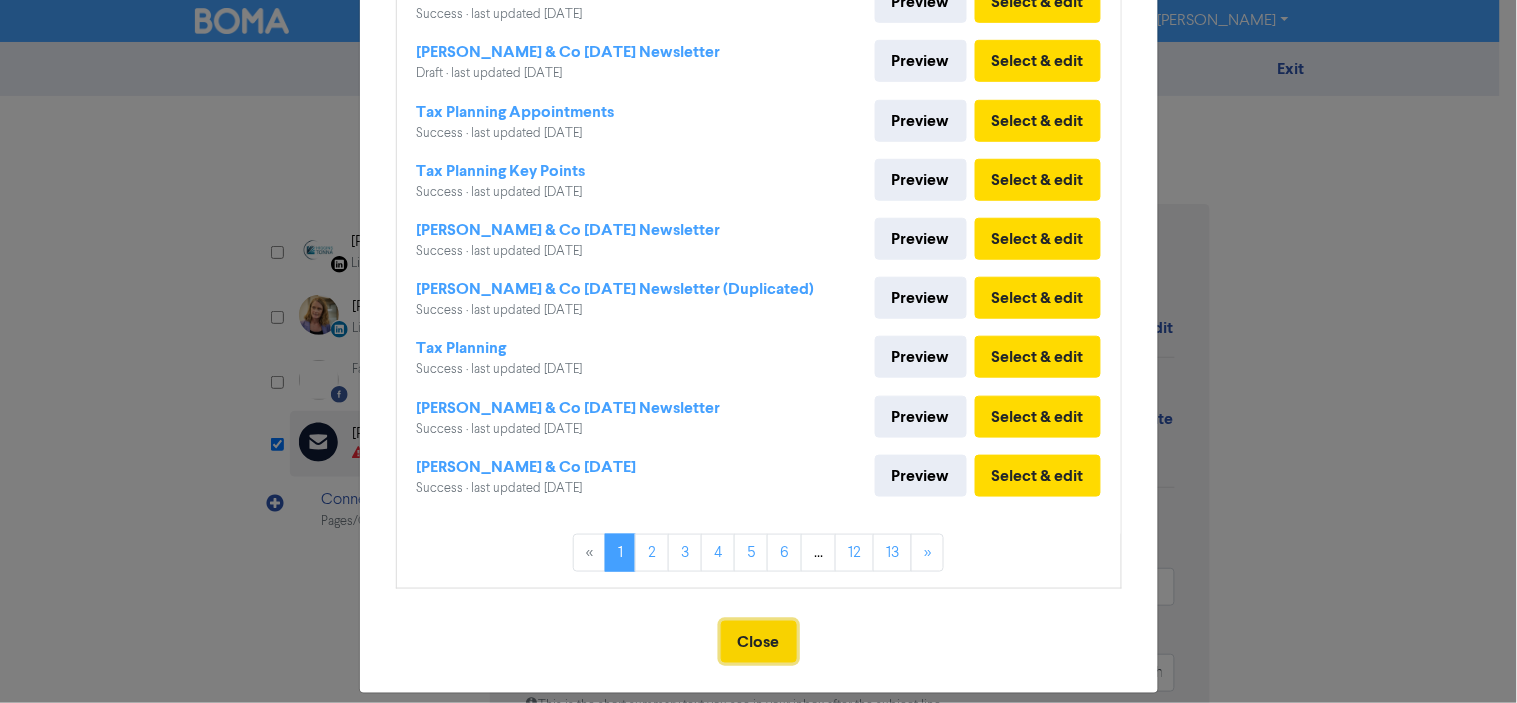 click on "Close" at bounding box center (759, 642) 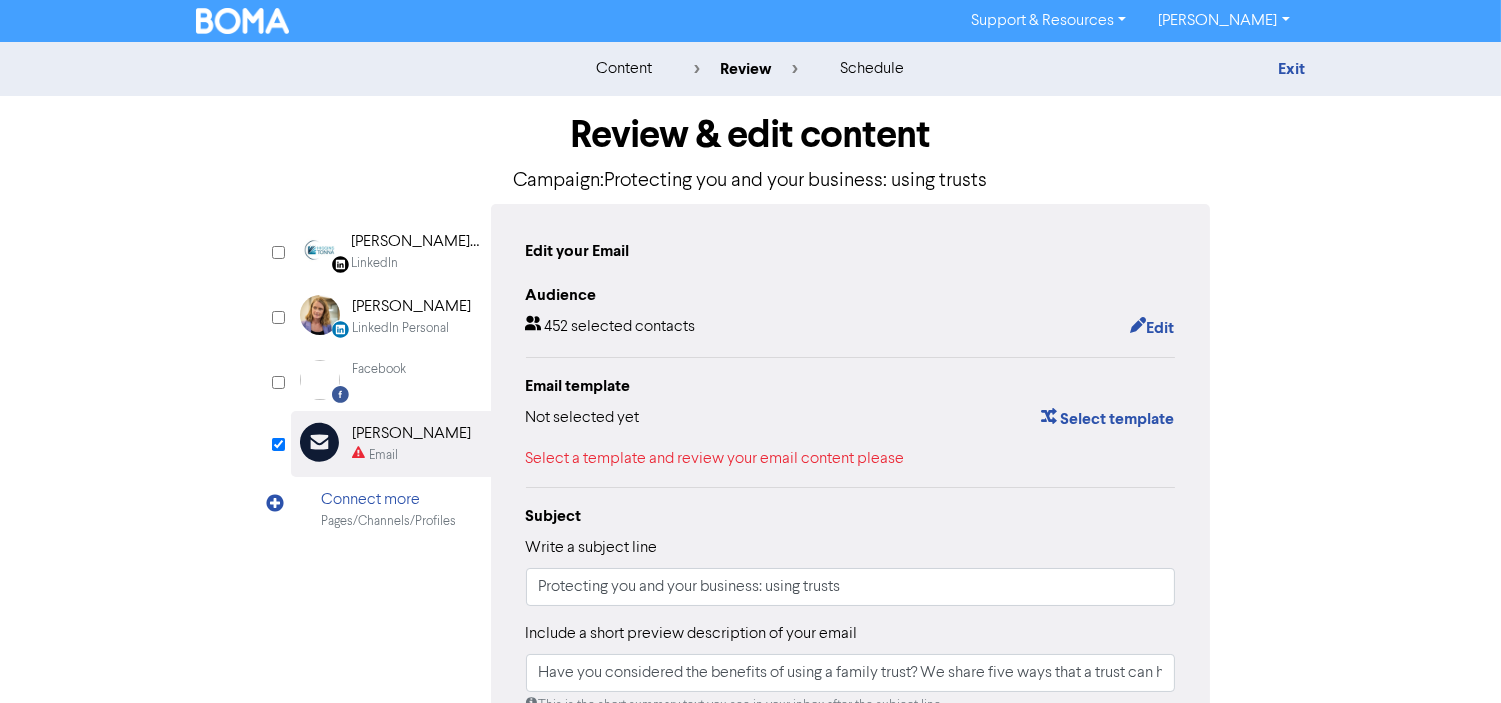click on "Edit" at bounding box center [1144, 328] 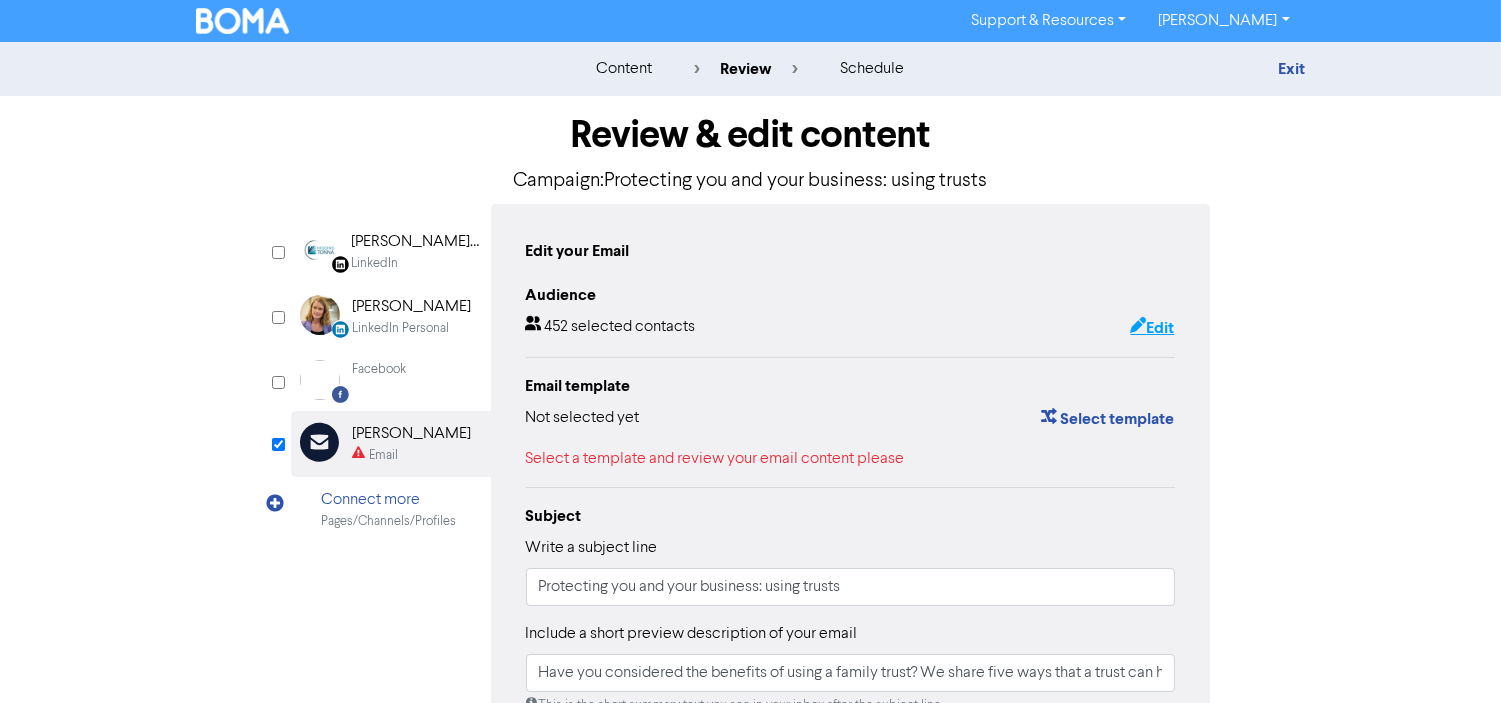 click on "Edit" at bounding box center [1152, 328] 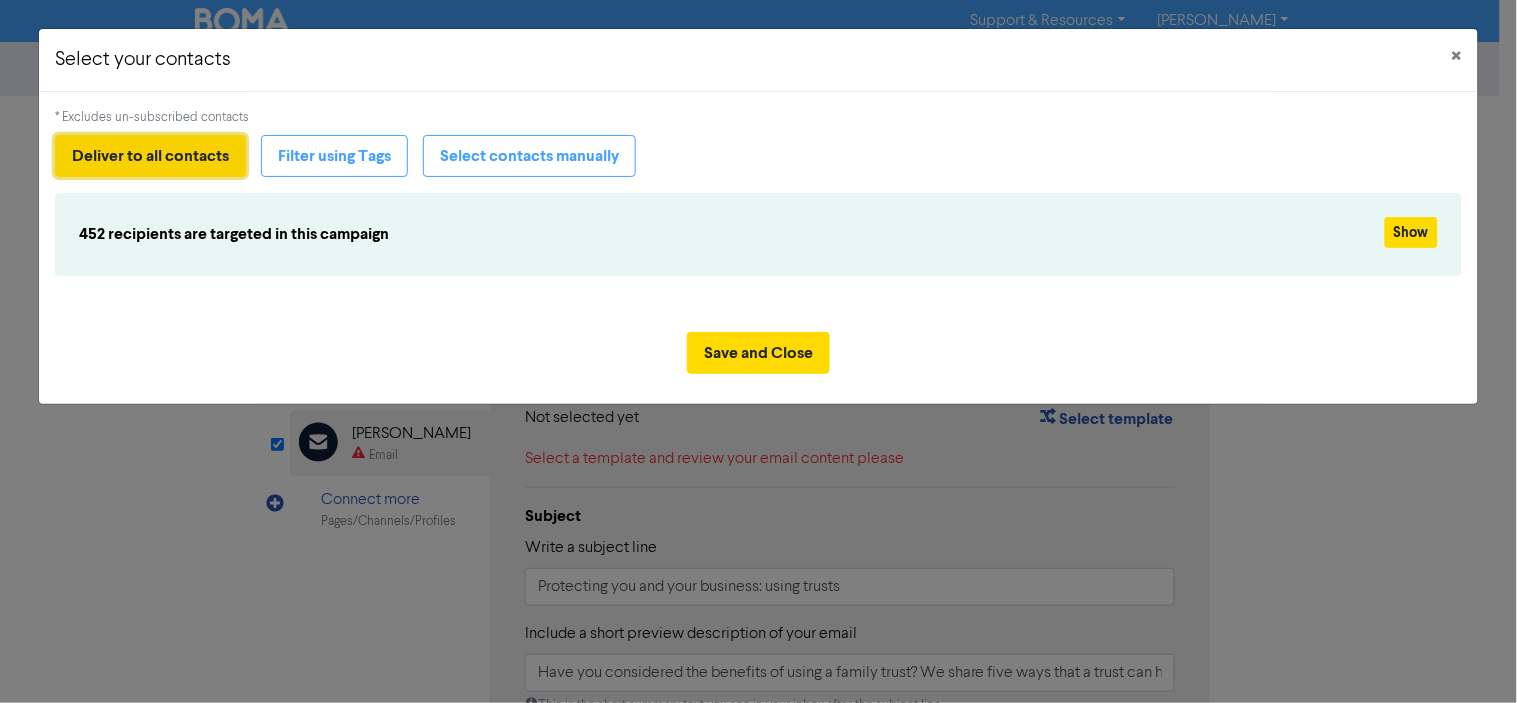 click on "Deliver to all contacts" at bounding box center (150, 156) 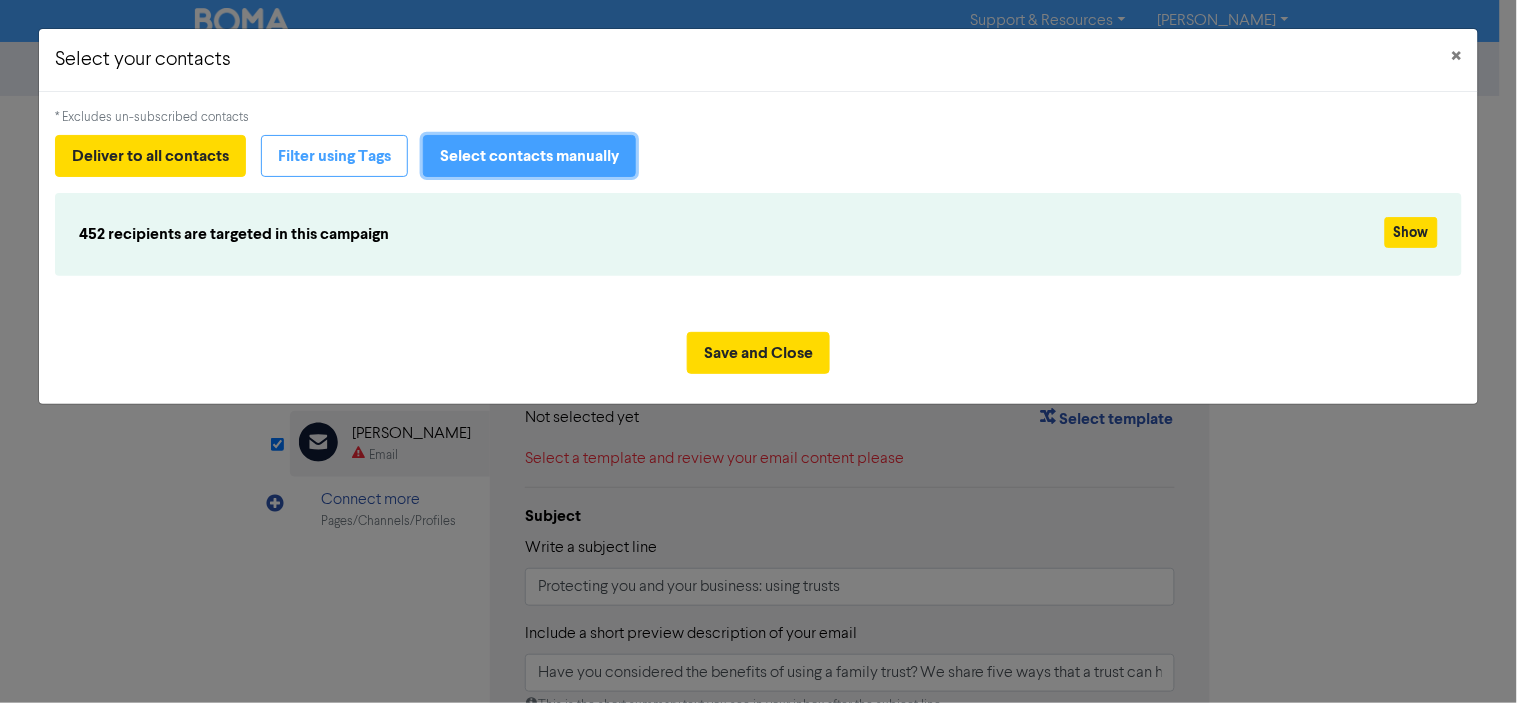 click on "Select contacts manually" at bounding box center [529, 156] 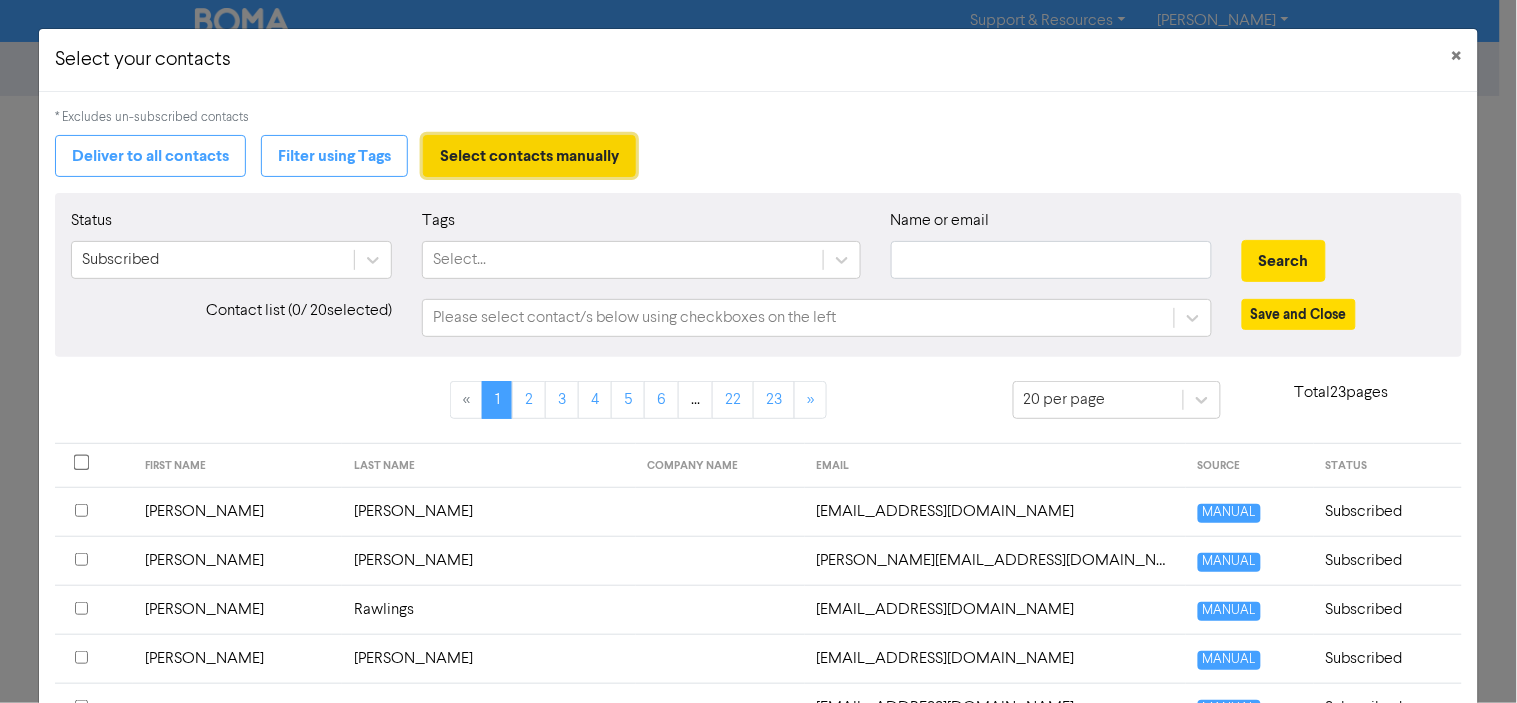 type on "Have you considered the benefits of using a family trust? We share five ways that a trust can help you shelter your personnel assets and protect the future of your family and business?#trusts #familytrust #businesstips" 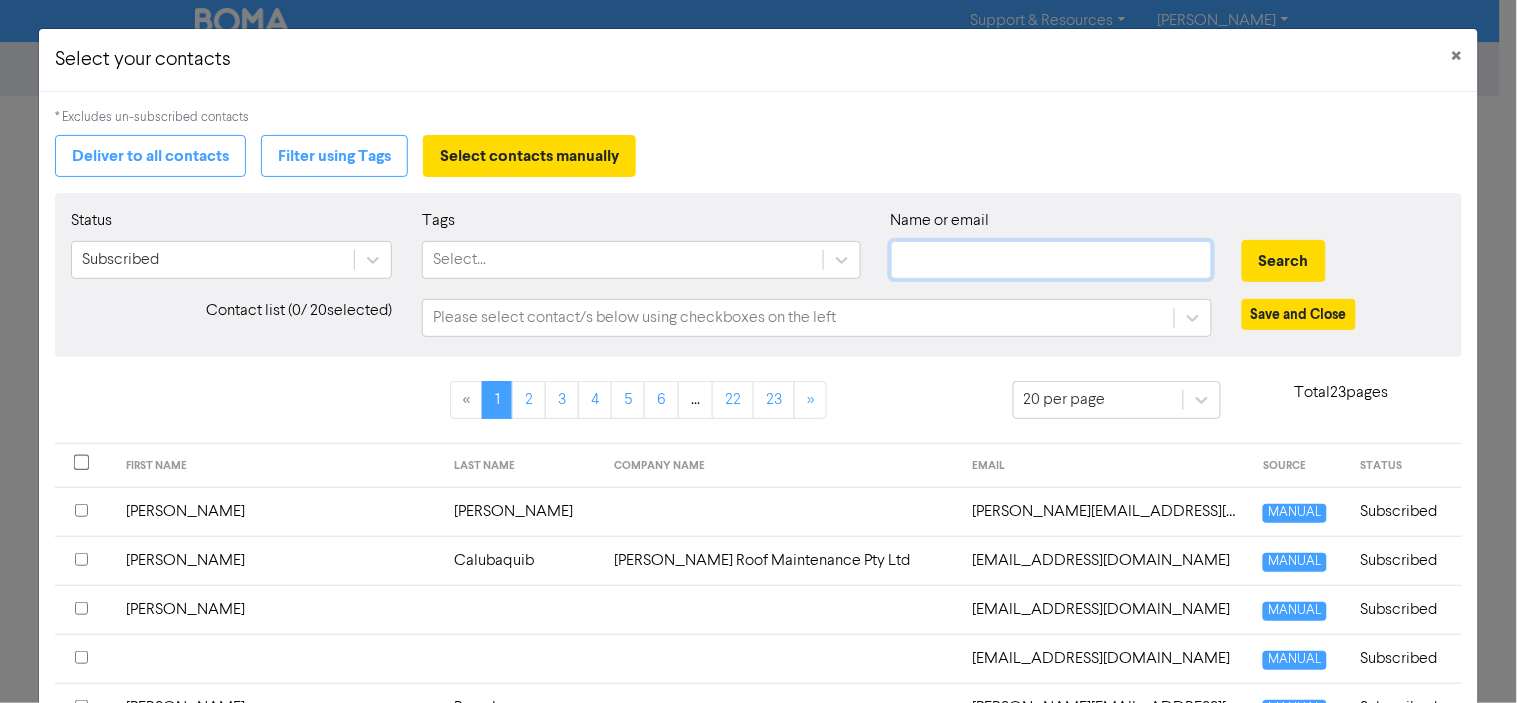 click 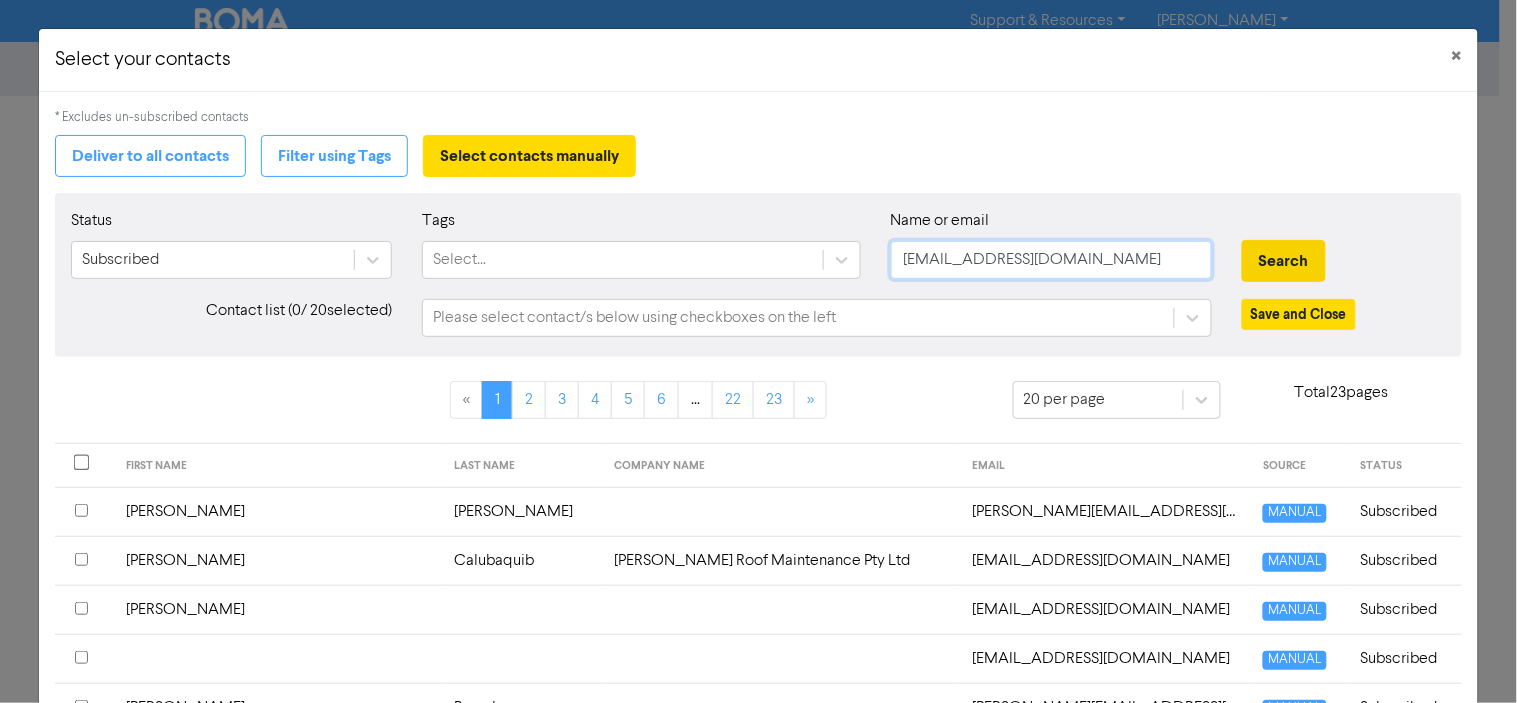 type on "[EMAIL_ADDRESS][DOMAIN_NAME]" 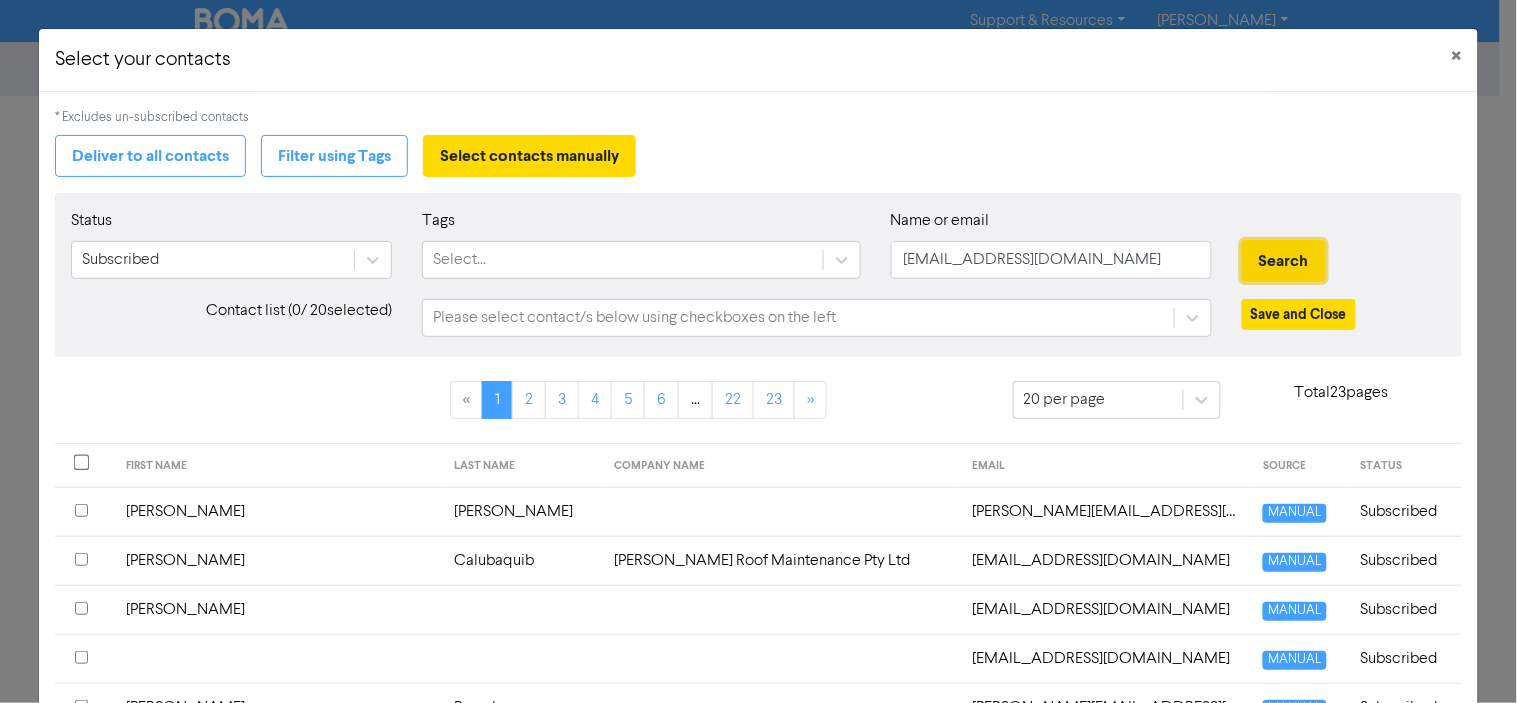 click on "Search" at bounding box center (1284, 261) 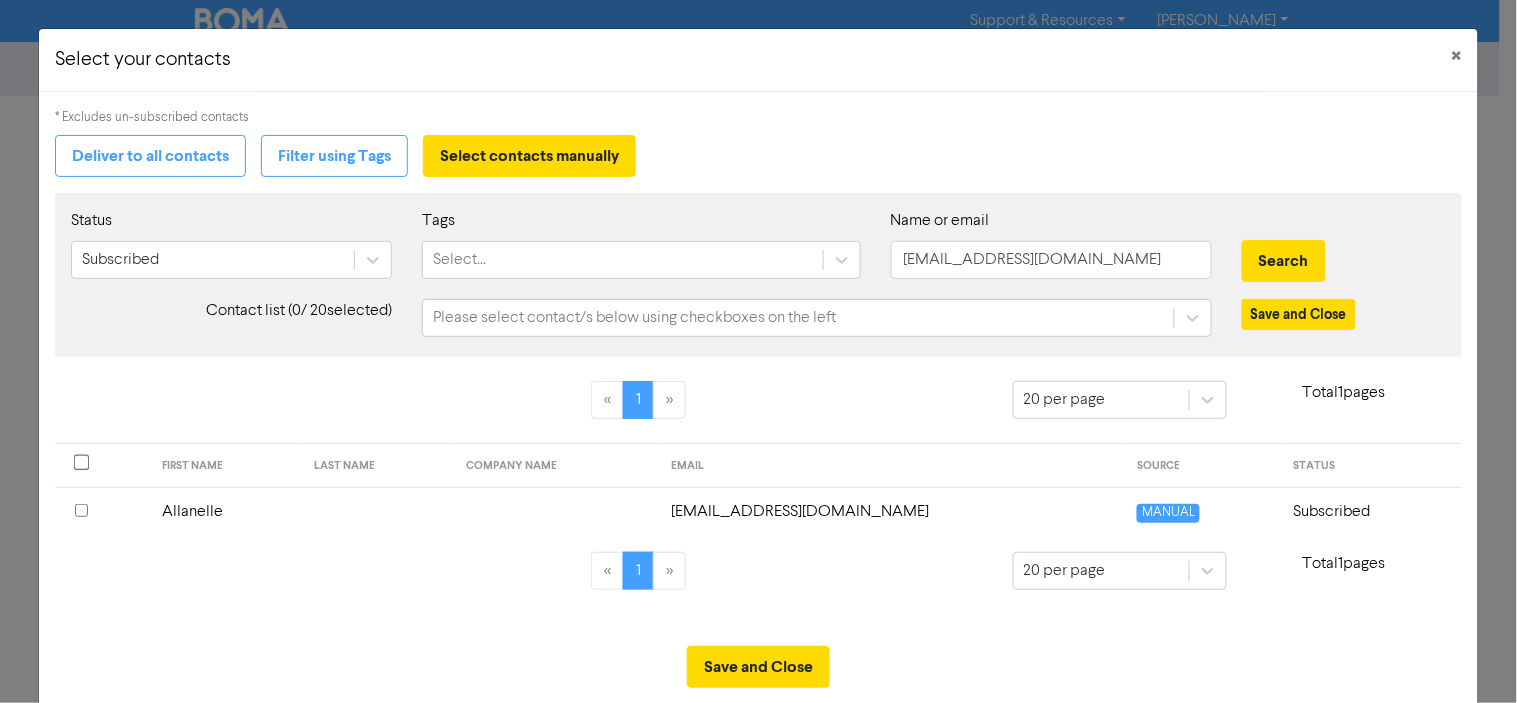 click at bounding box center [81, 510] 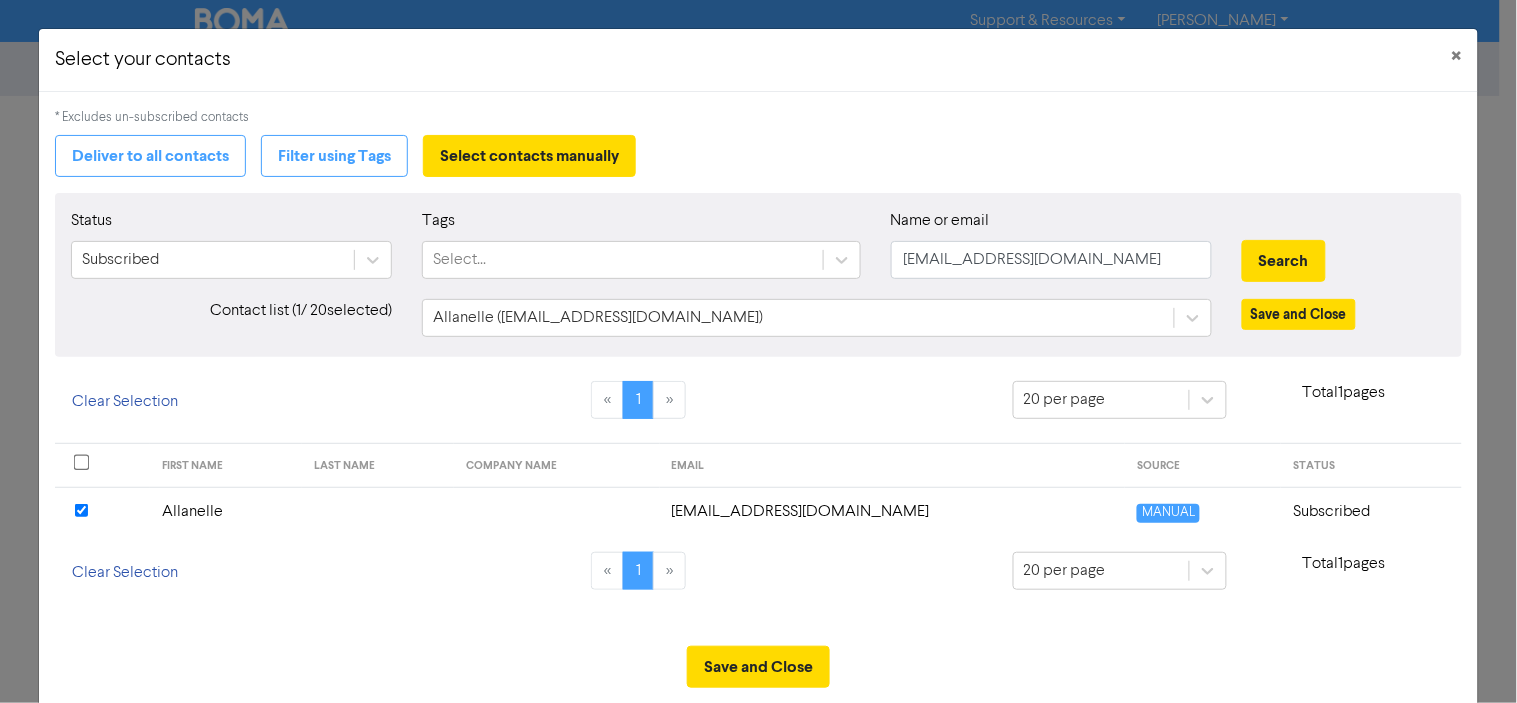 click on "Save and Close" at bounding box center (758, 674) 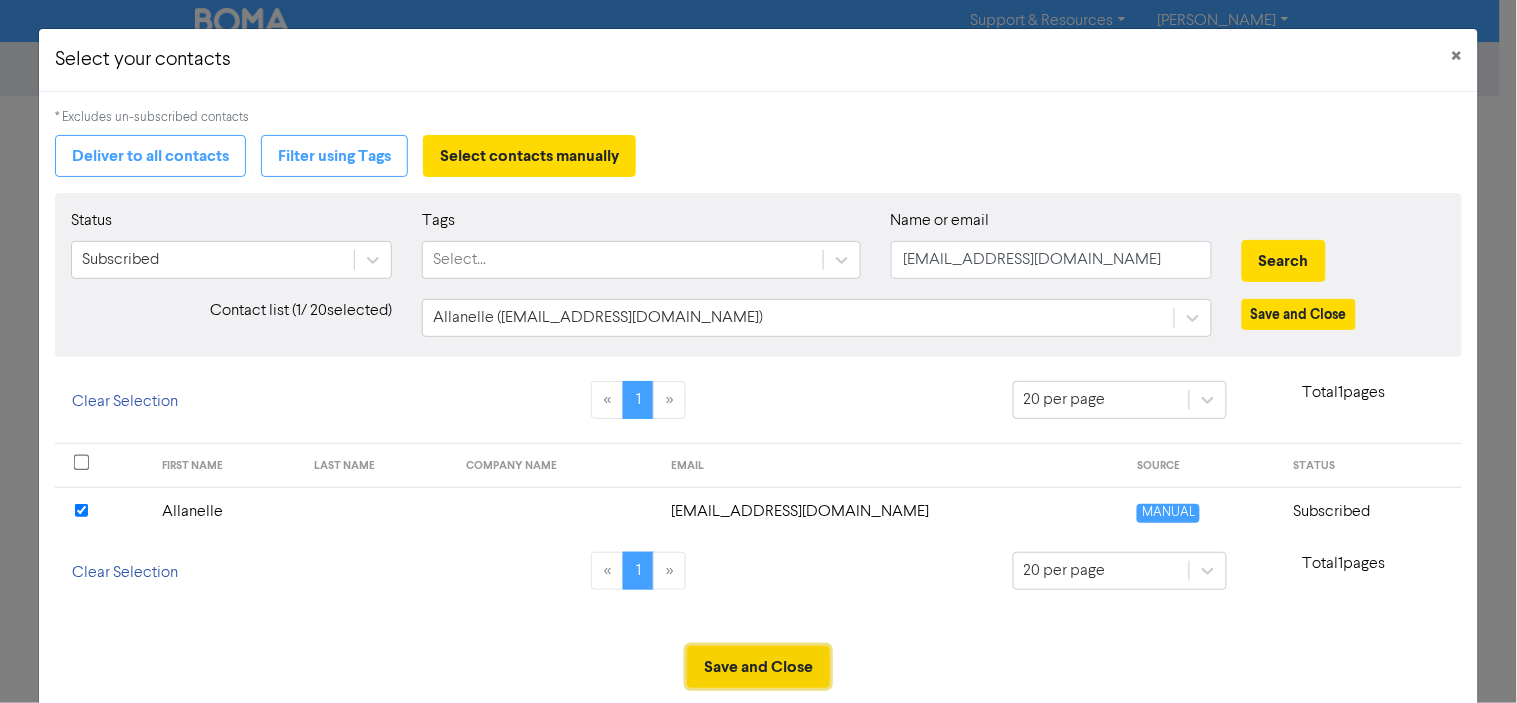 click on "Save and Close" at bounding box center [758, 667] 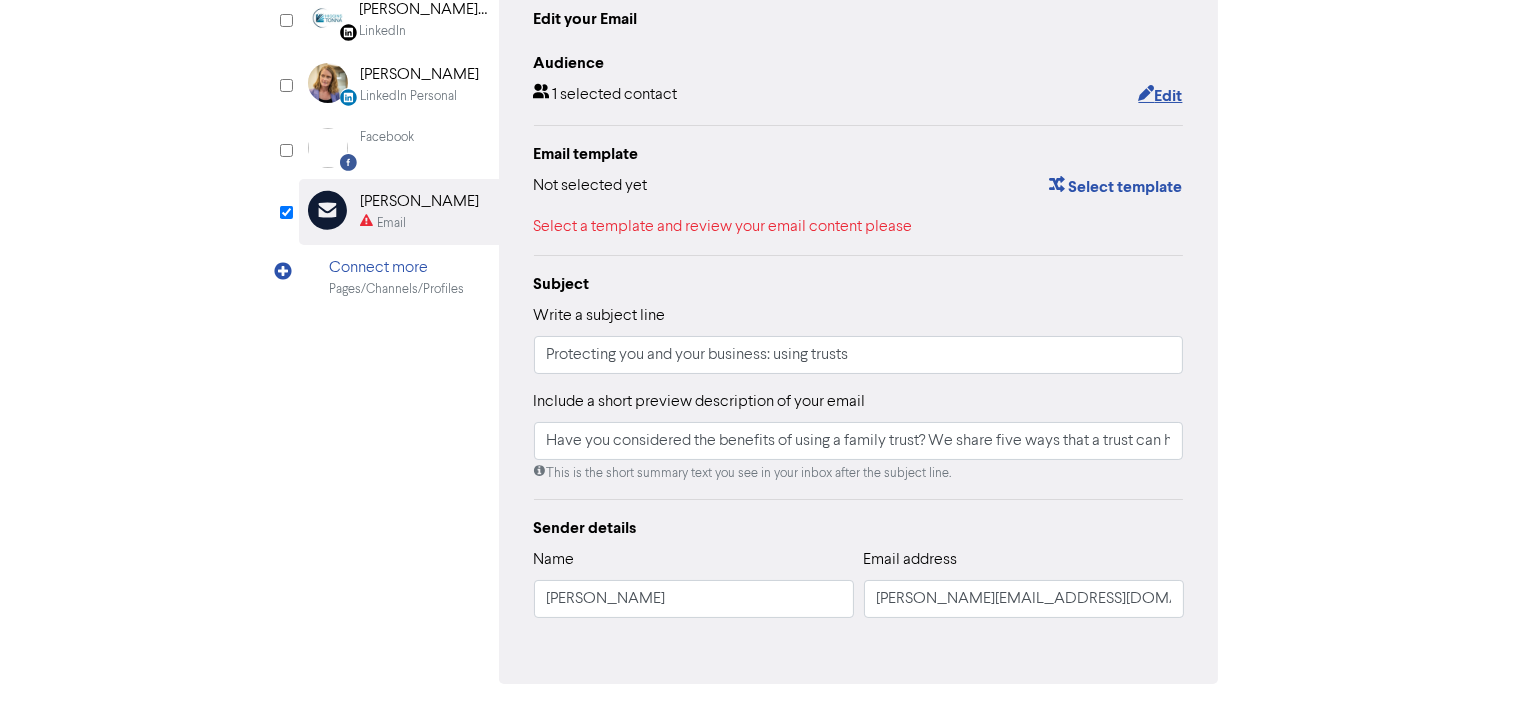 scroll, scrollTop: 0, scrollLeft: 0, axis: both 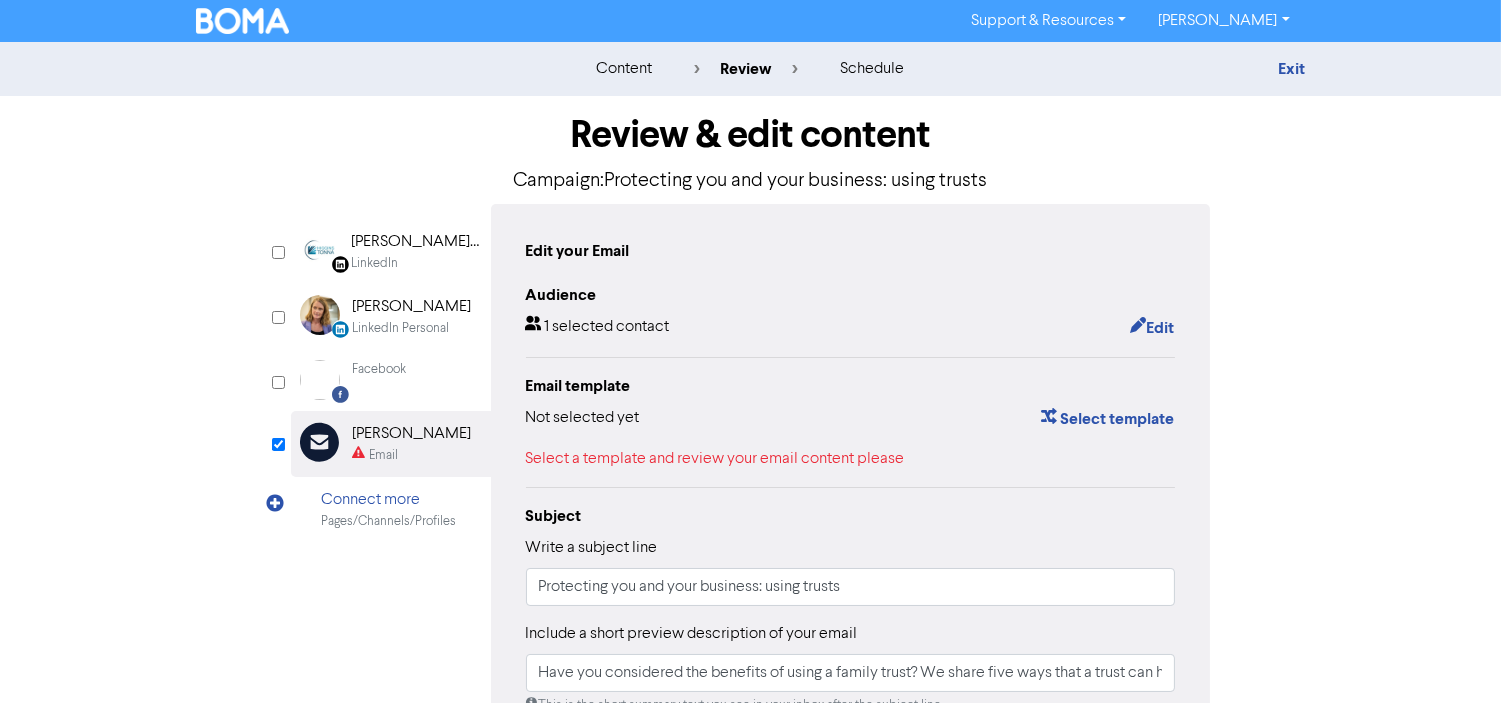 click on "Select a template and review your email content please" at bounding box center [851, 459] 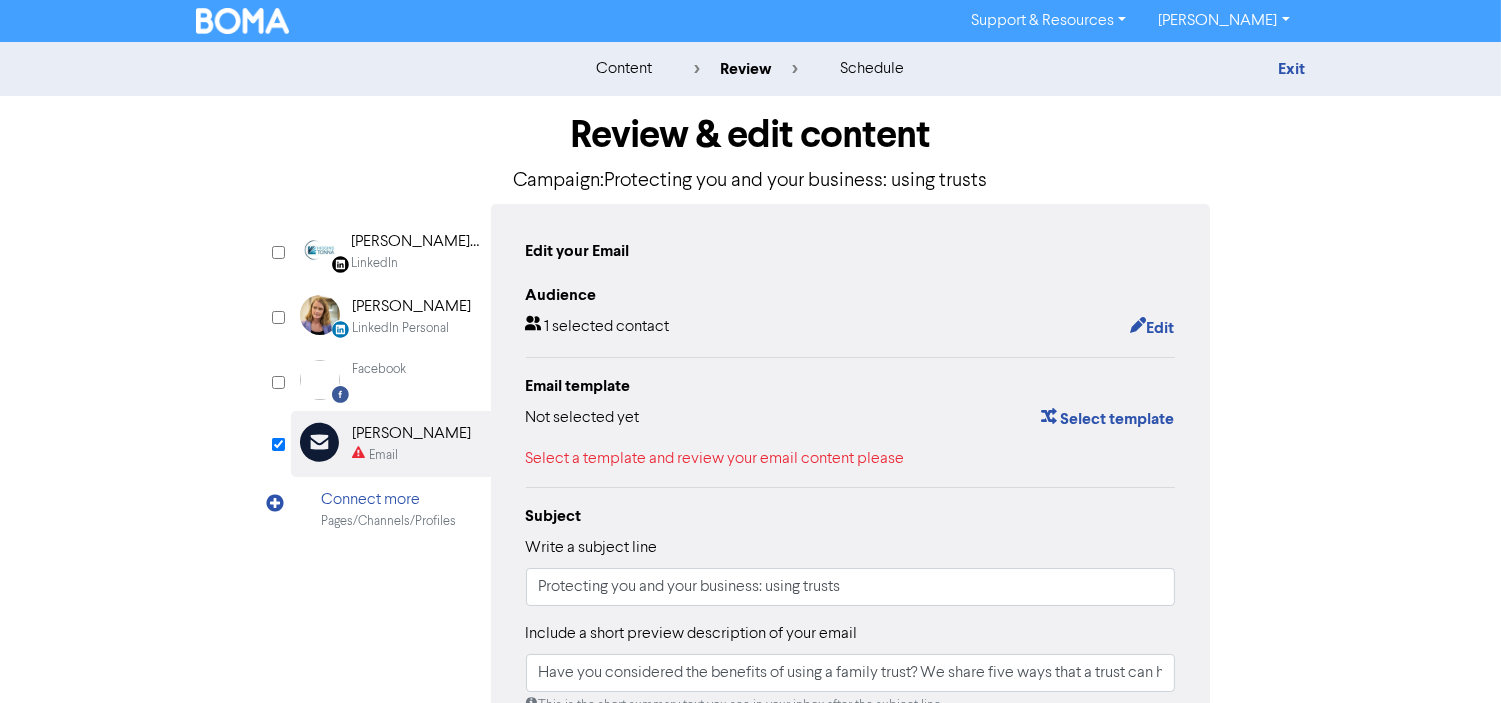 click on "content review schedule Exit Review & edit content Campaign:  Protecting you and your business: using trusts
LinkedIn Page
Created with Sketch.
[PERSON_NAME] & Co LinkedIn
LinkedIn Personal
Created with Sketch.
[PERSON_NAME] LinkedIn Personal
Facebook
Created with Sketch.
Facebook
Email
Created with Sketch.
[PERSON_NAME] Email Connect more Pages/Channels/Profiles Linkedin is not active for this campaign Activate Linkedin Linkedin Personal is not active for this campaign Activate Linkedin Personal Activate Facebook Edit your Email" at bounding box center (750, 524) 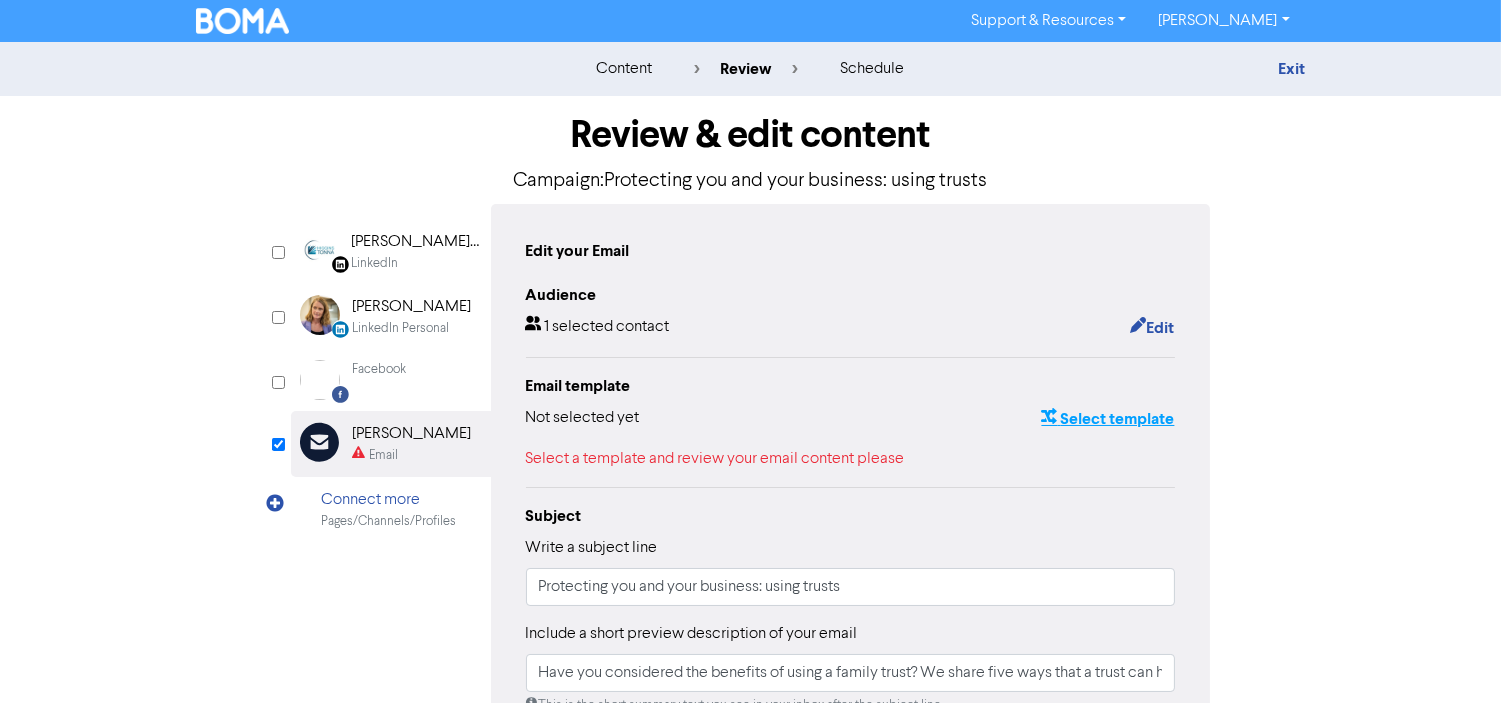 click on "Select template" at bounding box center (1107, 419) 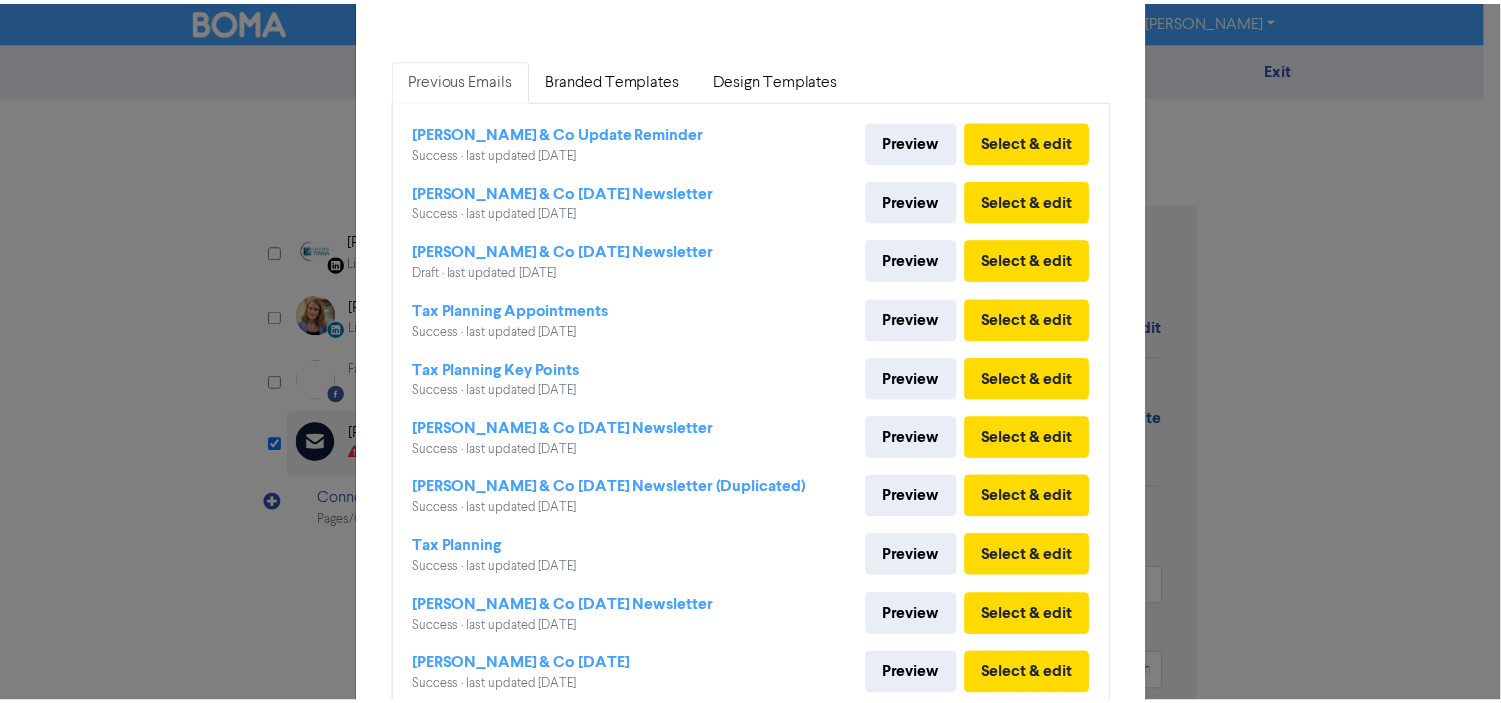 scroll, scrollTop: 0, scrollLeft: 0, axis: both 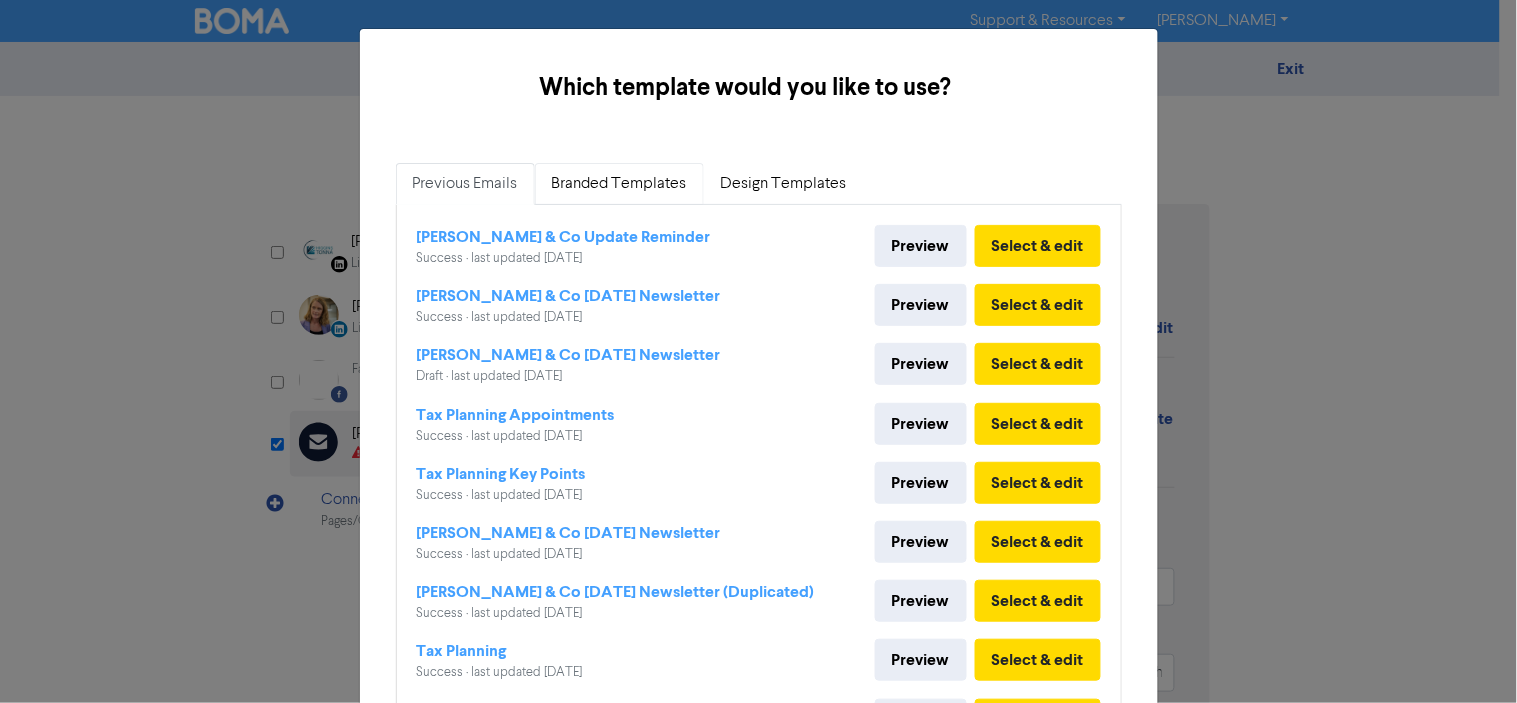 click on "Branded Templates" at bounding box center [619, 184] 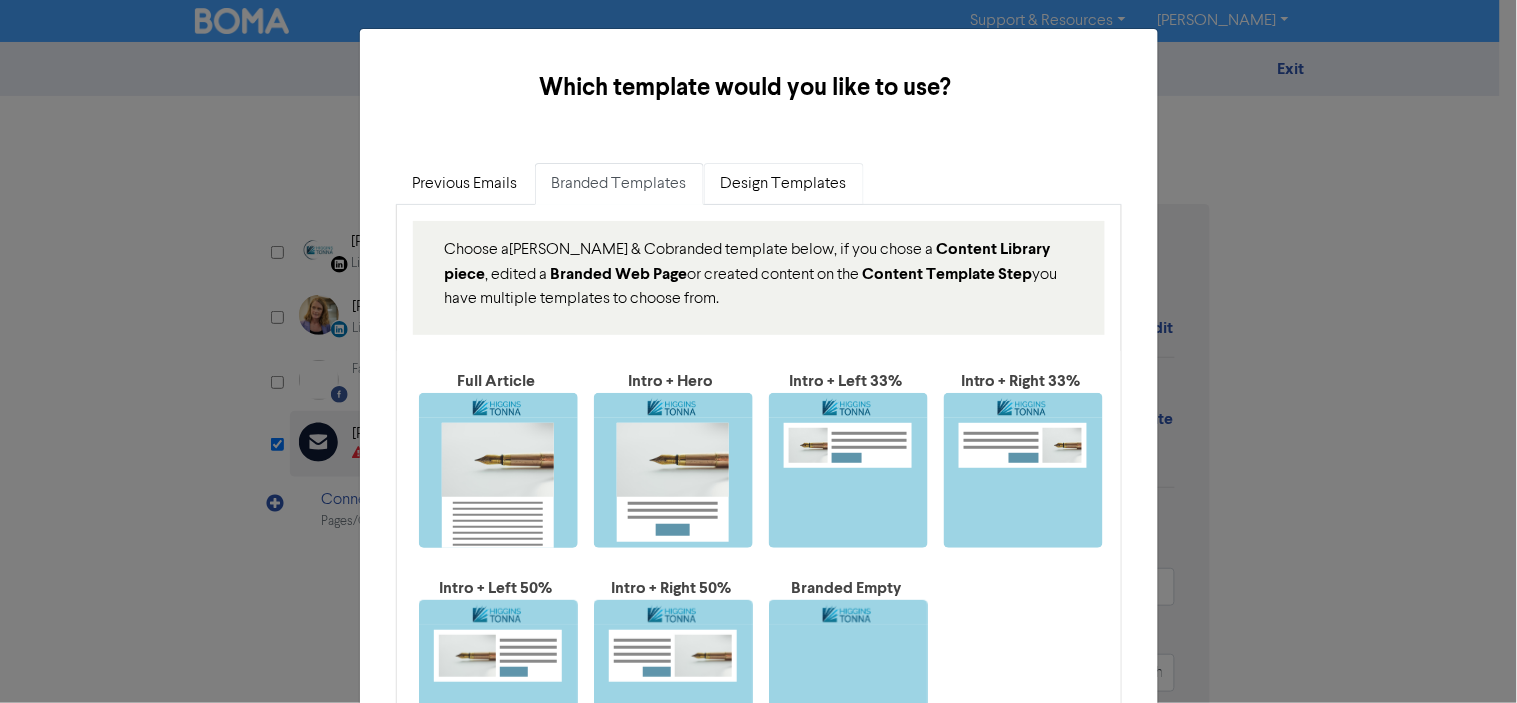click on "Design Templates" at bounding box center [784, 184] 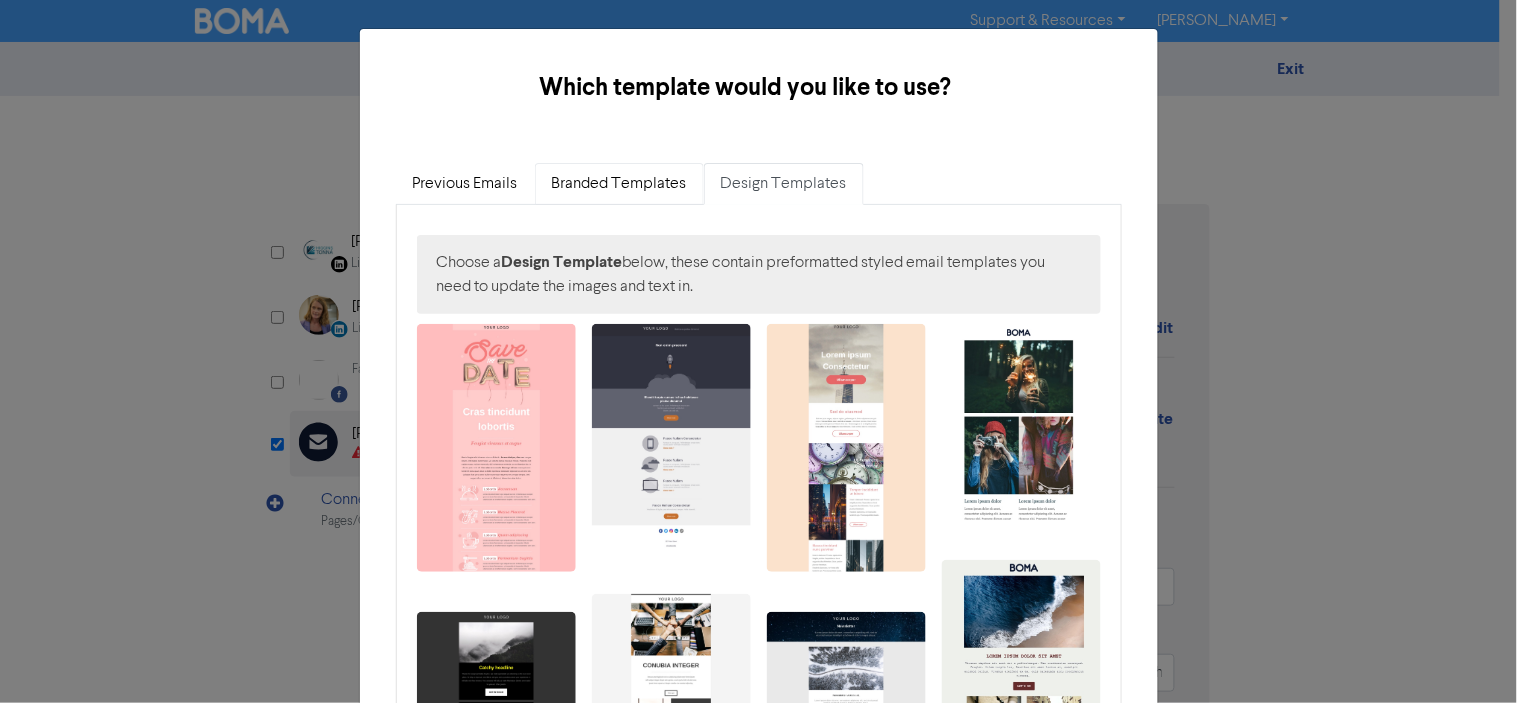click on "Branded Templates" at bounding box center (619, 184) 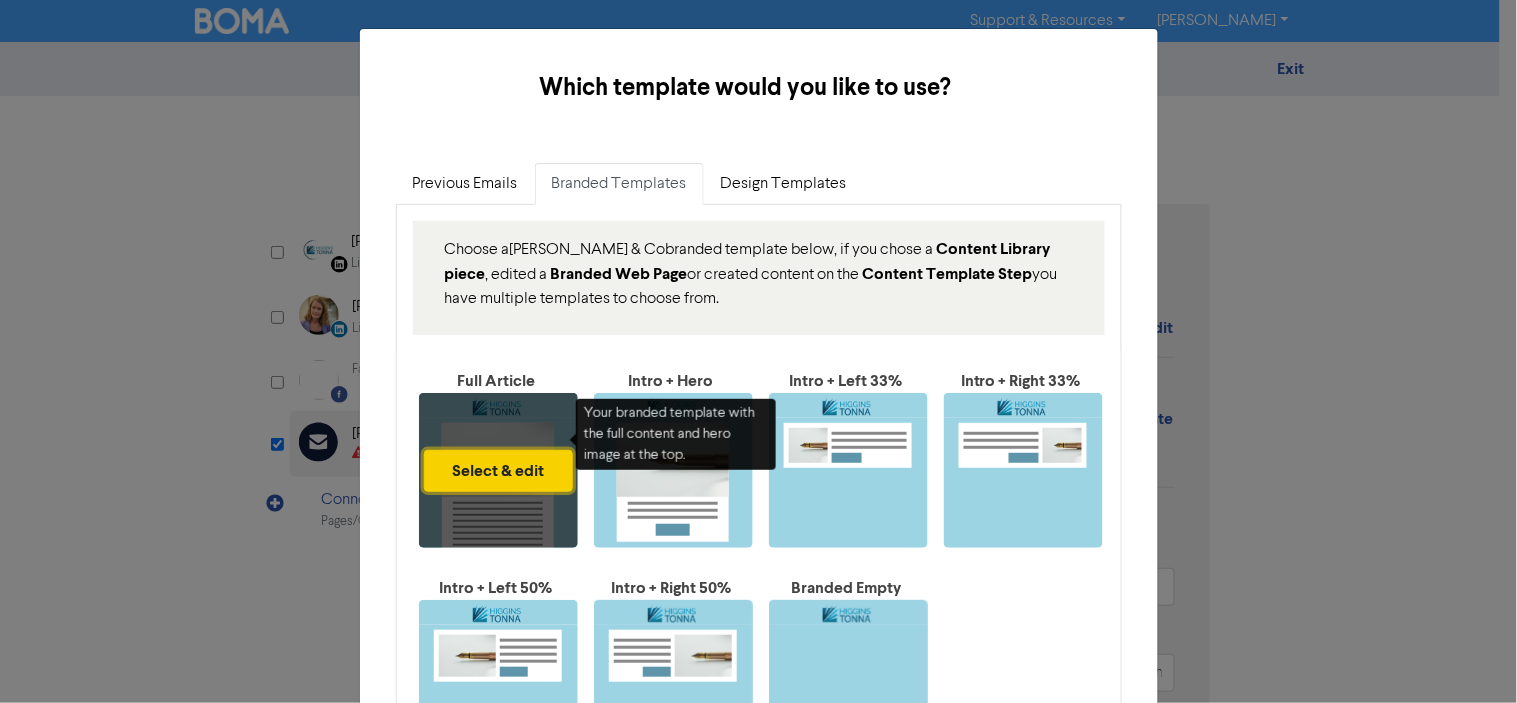 click on "Select & edit" at bounding box center (498, 471) 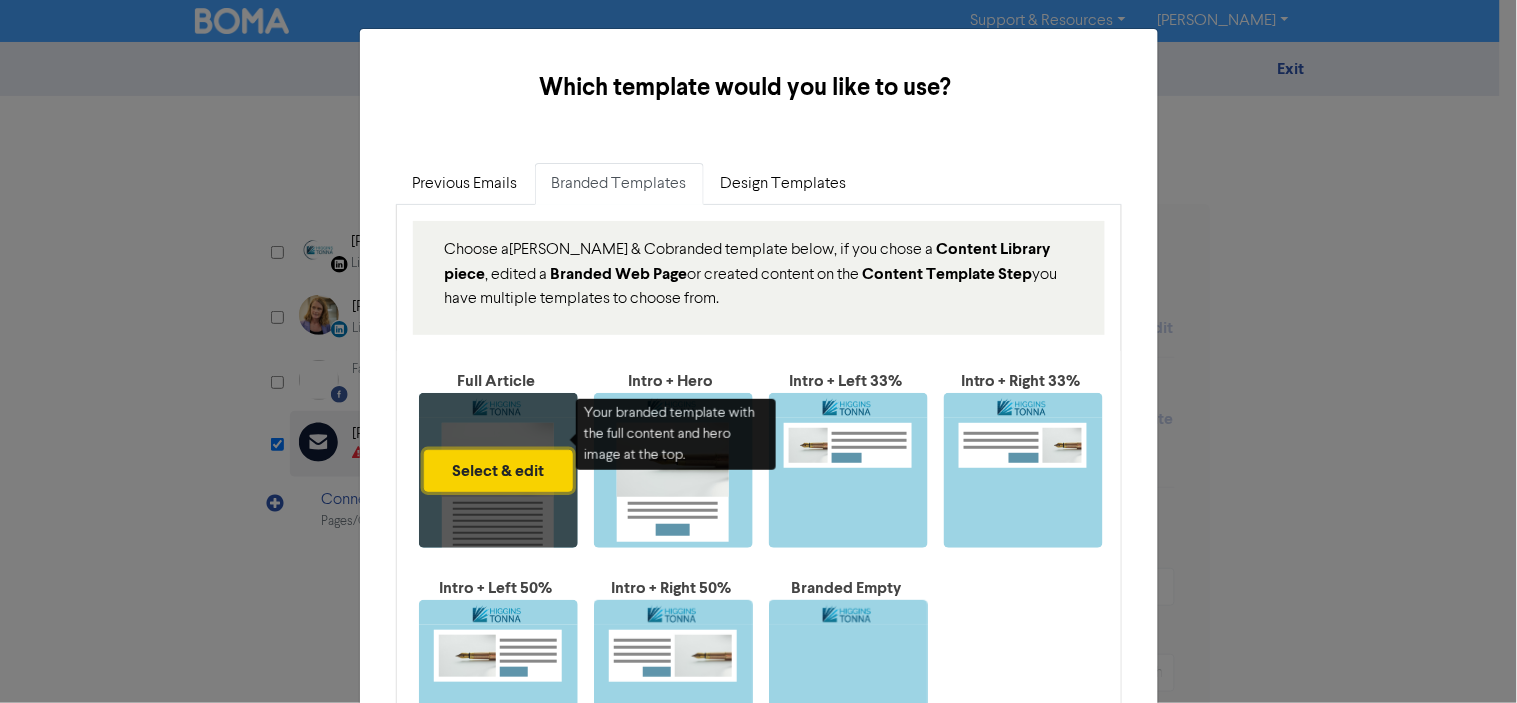 type on "Have you considered the benefits of using a family trust? We share five ways that a trust can help you shelter your personnel assets and protect the future of your family and business?#trusts #familytrust #businesstips" 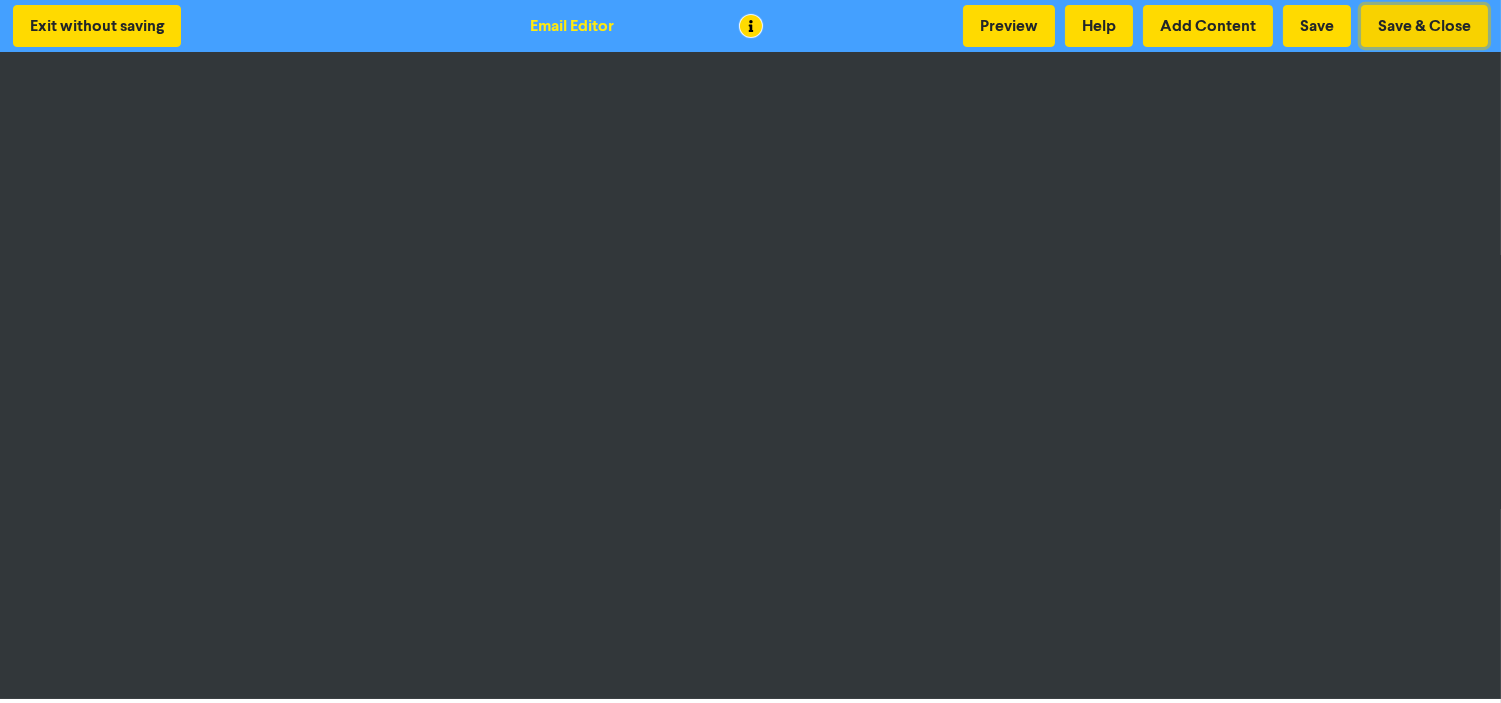 click on "Save & Close" at bounding box center (1424, 26) 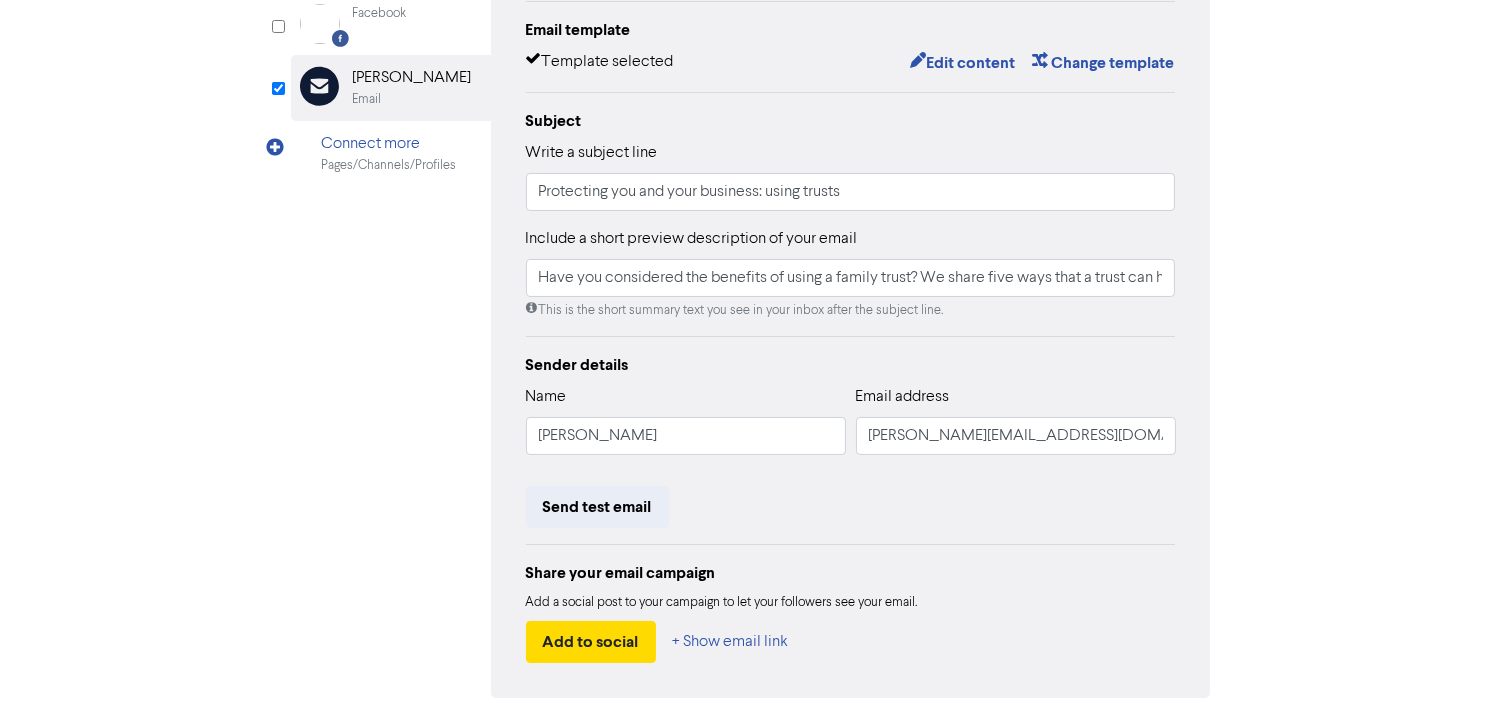scroll, scrollTop: 361, scrollLeft: 0, axis: vertical 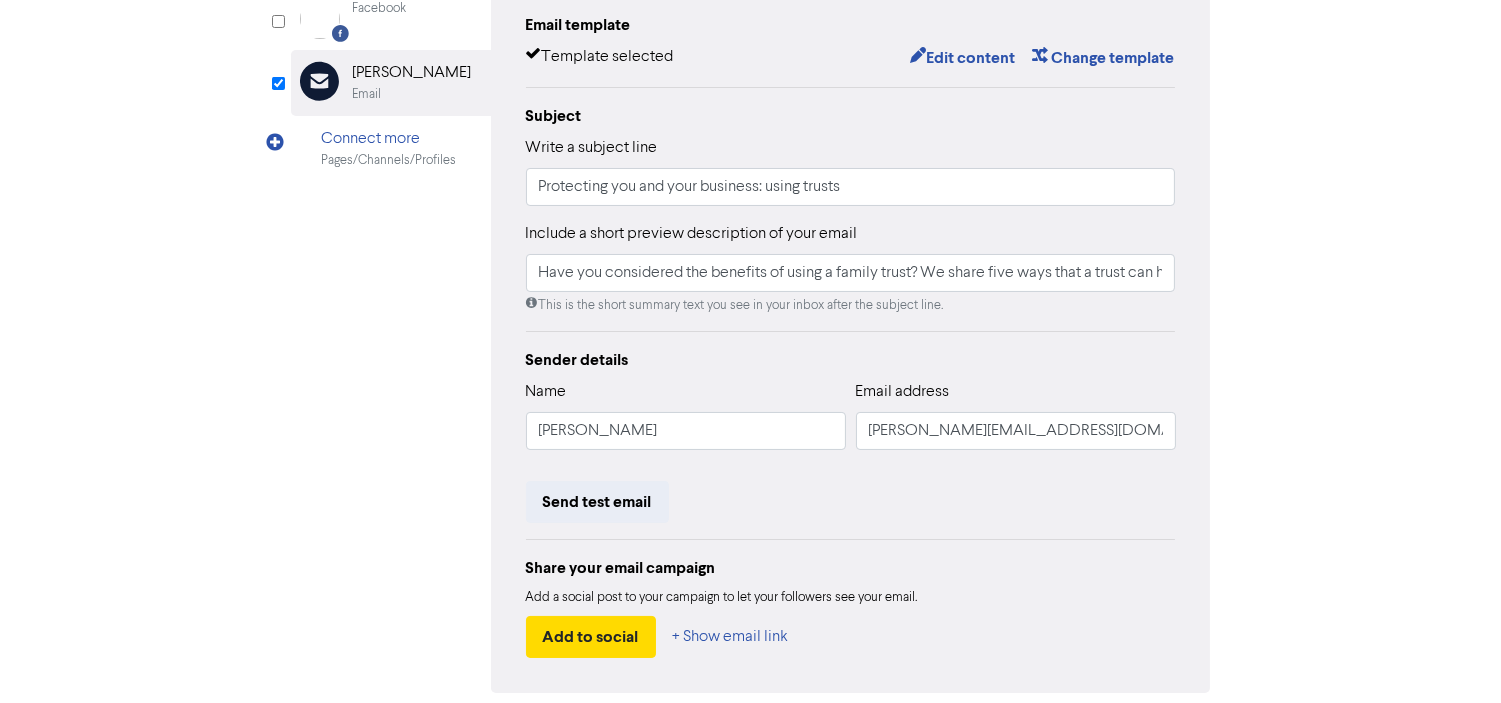 click on "Schedule delivery" at bounding box center [1038, 748] 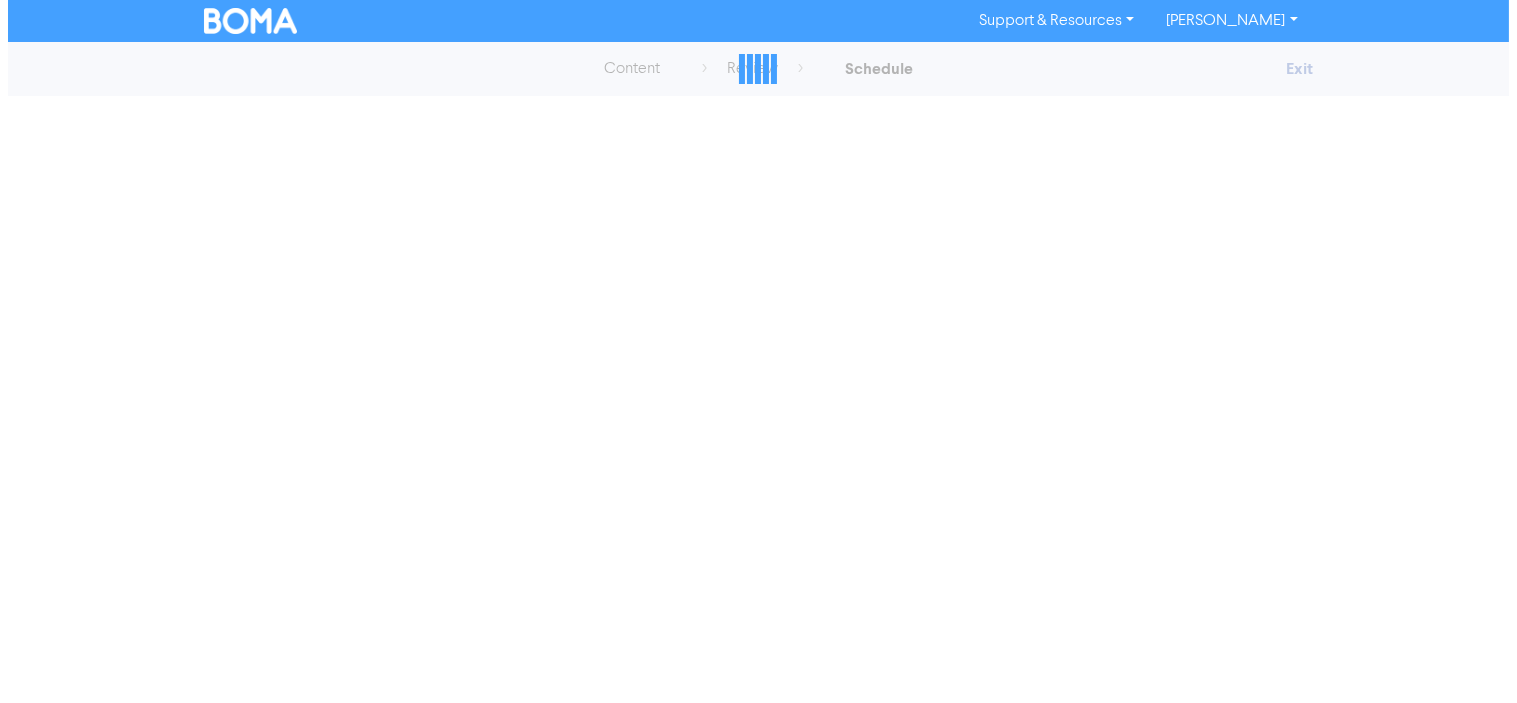 scroll, scrollTop: 0, scrollLeft: 0, axis: both 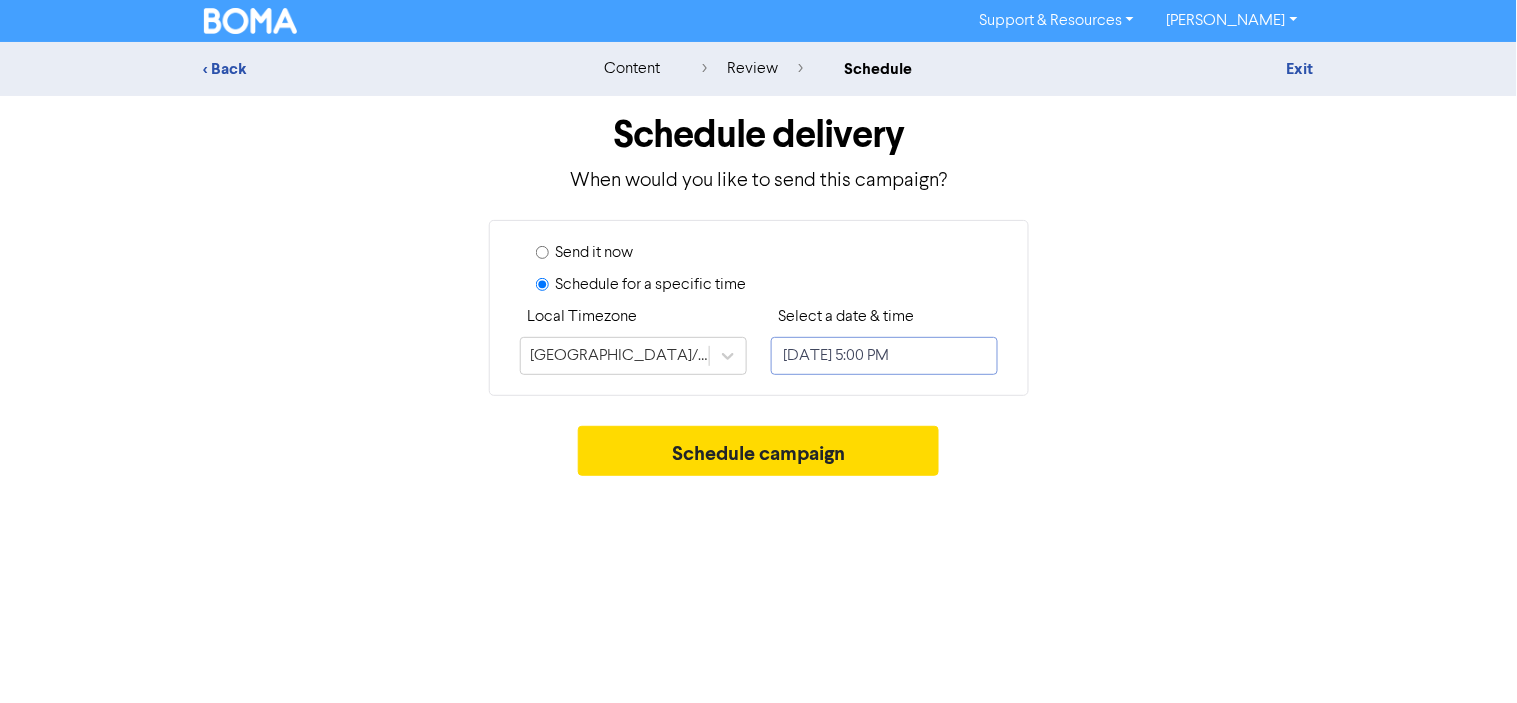 click on "[DATE] 5:00 PM" at bounding box center [884, 356] 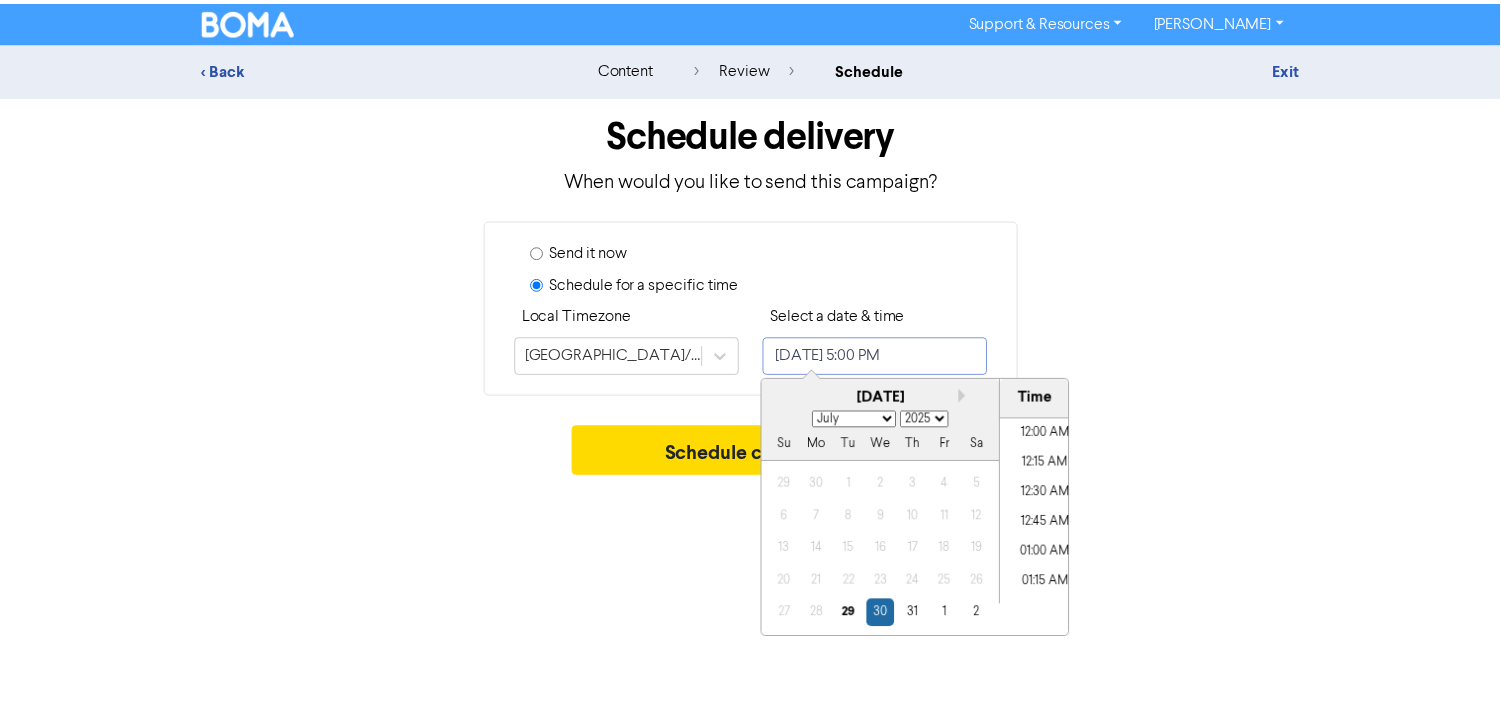 scroll, scrollTop: 1961, scrollLeft: 0, axis: vertical 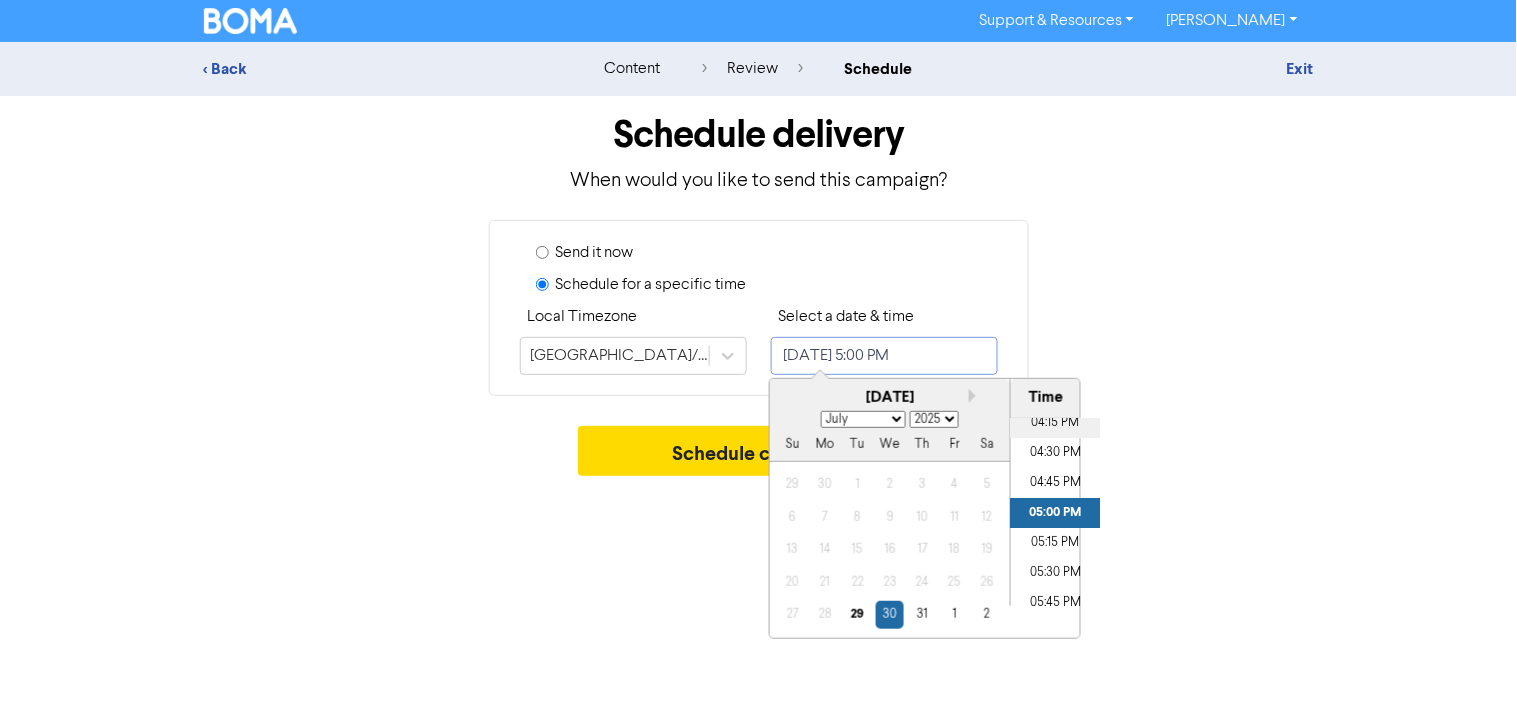 click on "04:15 PM" at bounding box center (1056, 423) 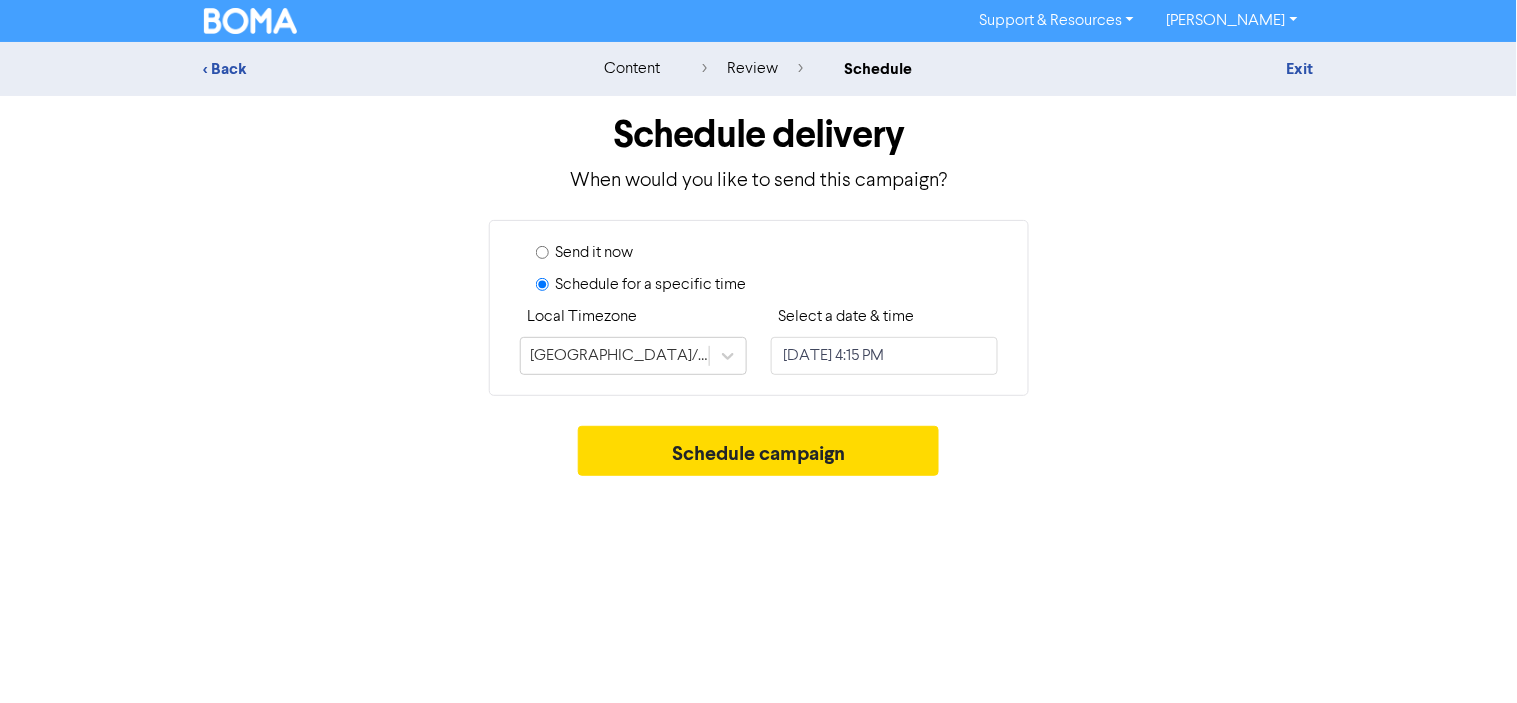 click on "Support & Resources Video Tutorials FAQ & Guides Marketing Education [PERSON_NAME] Log Out < Back content review schedule Exit Schedule delivery When would you like to send this campaign?   Send it now   Schedule for a specific time Local Timezone [GEOGRAPHIC_DATA]/[GEOGRAPHIC_DATA] Select a date & time [DATE] 4:15 PM Schedule campaign" at bounding box center (758, 351) 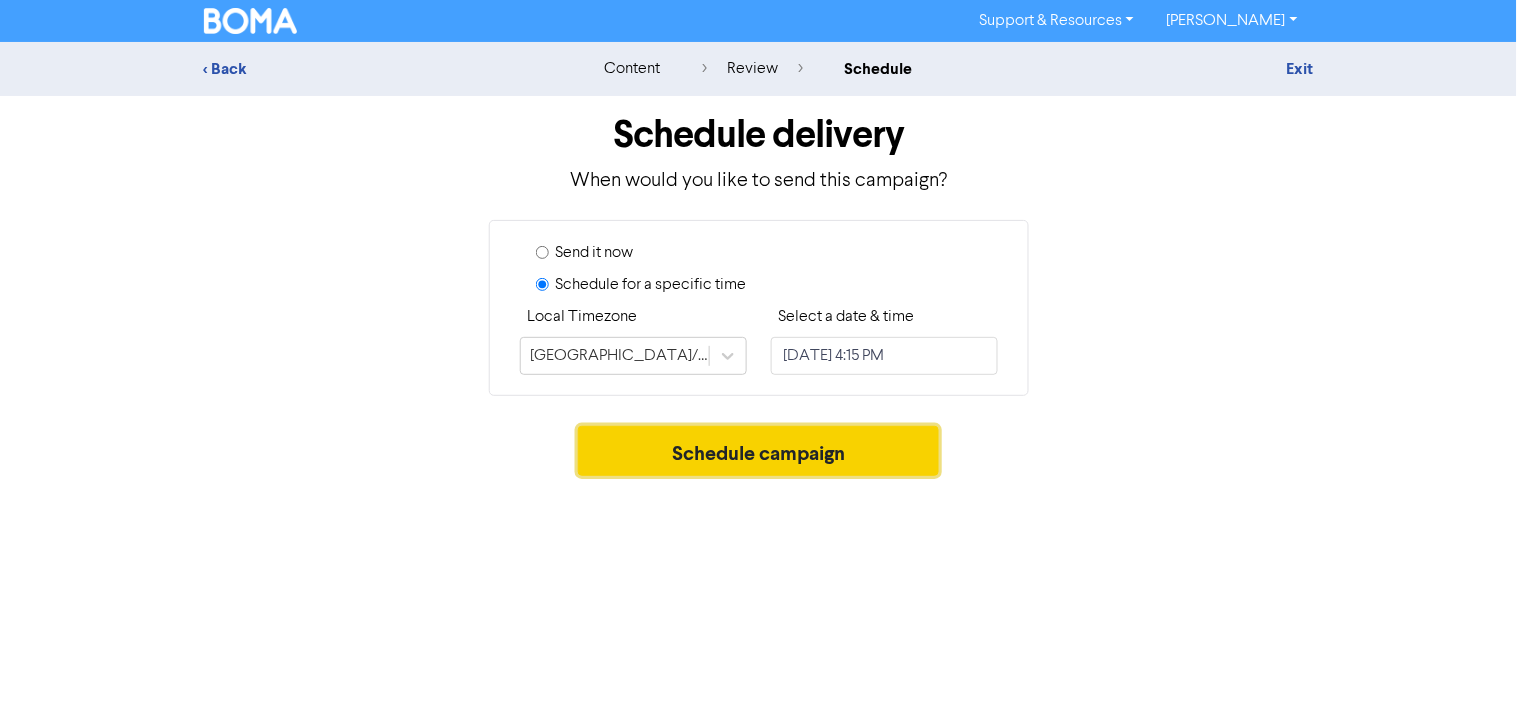 click on "Schedule campaign" at bounding box center [758, 451] 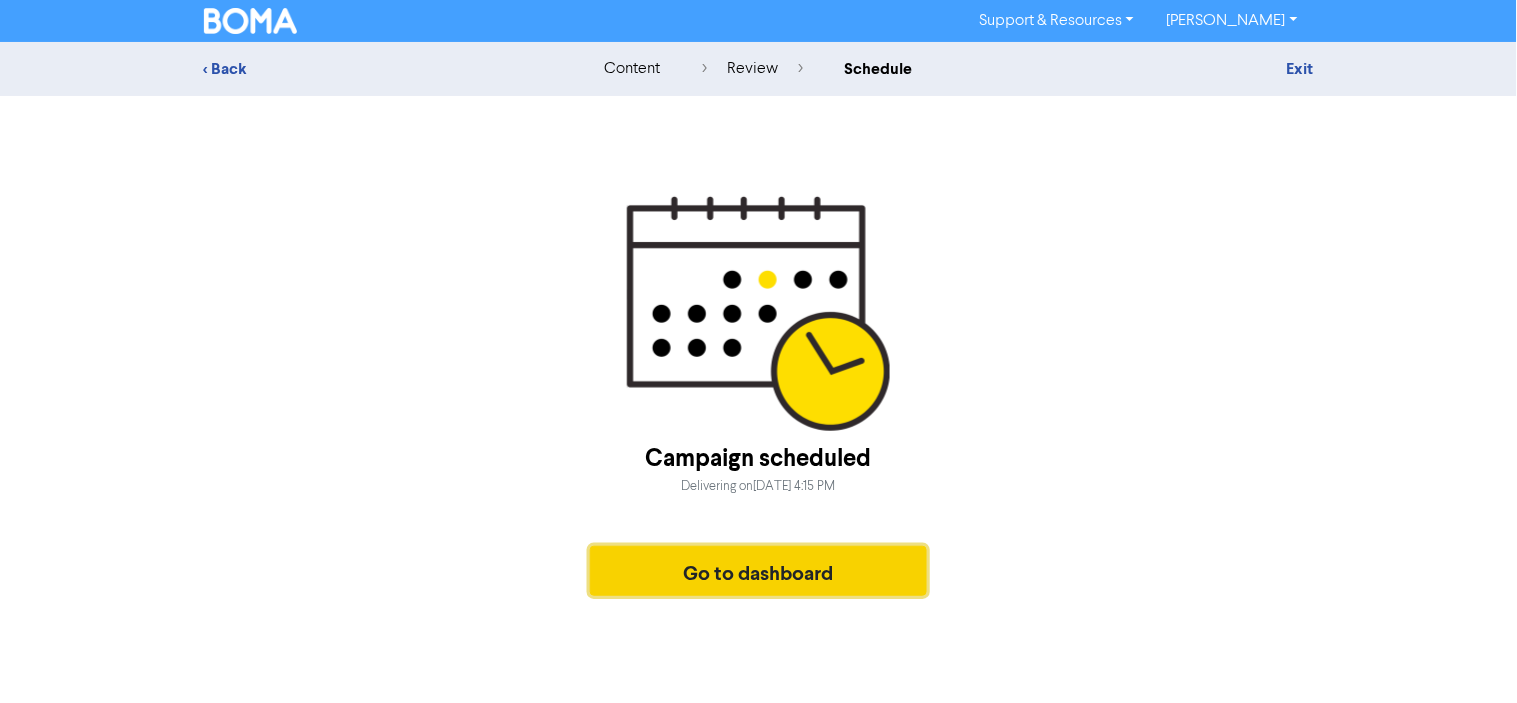click on "Go to dashboard" at bounding box center (759, 571) 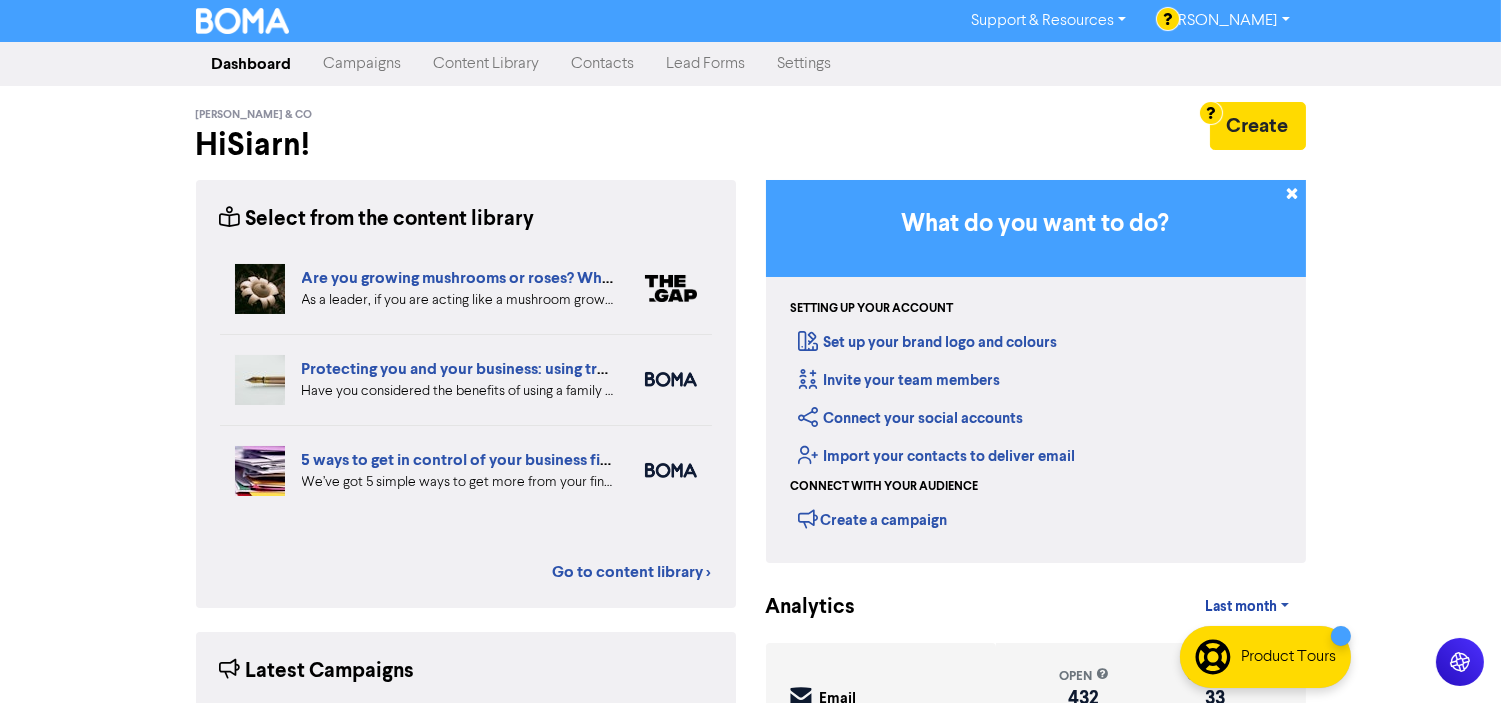 click on "Campaigns" at bounding box center [363, 64] 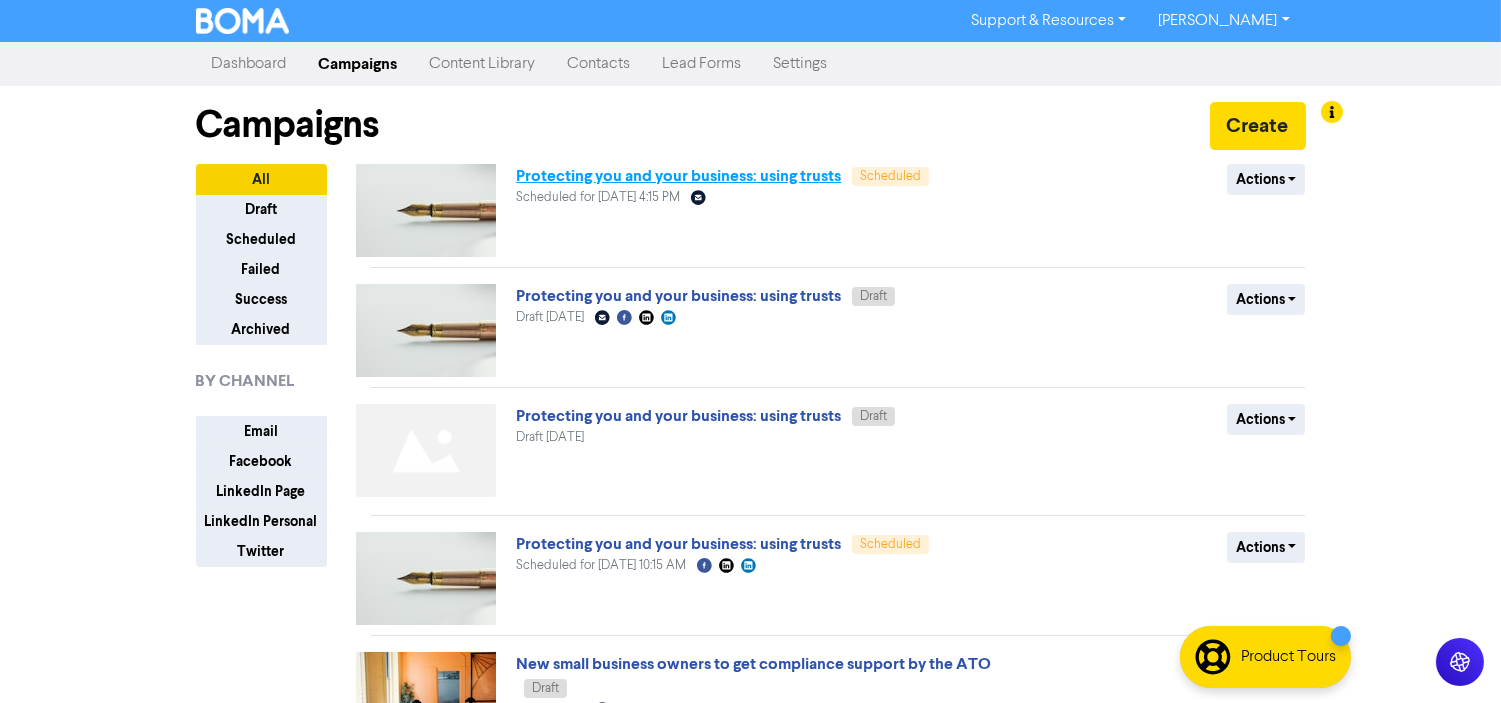 click on "Protecting you and your business: using trusts" at bounding box center (678, 176) 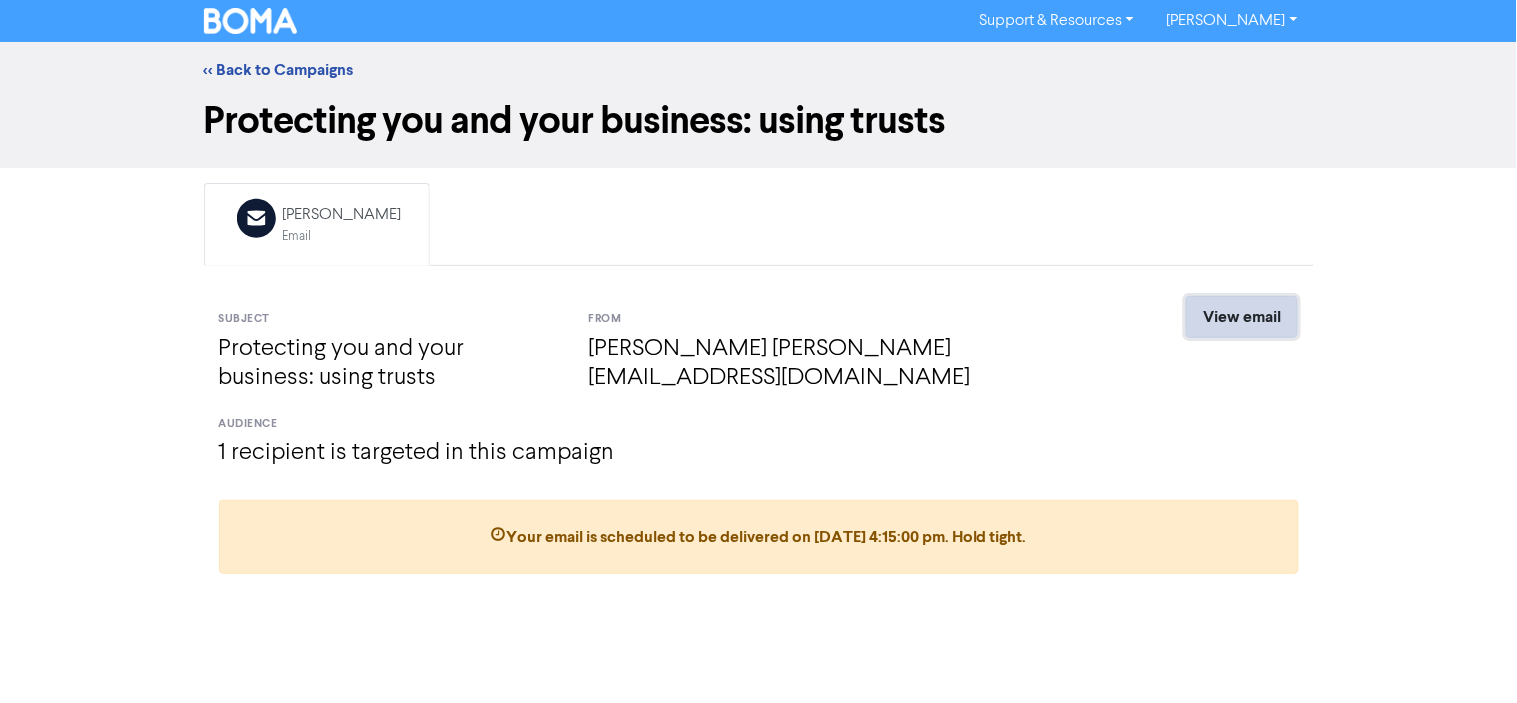 click on "View email" at bounding box center [1242, 317] 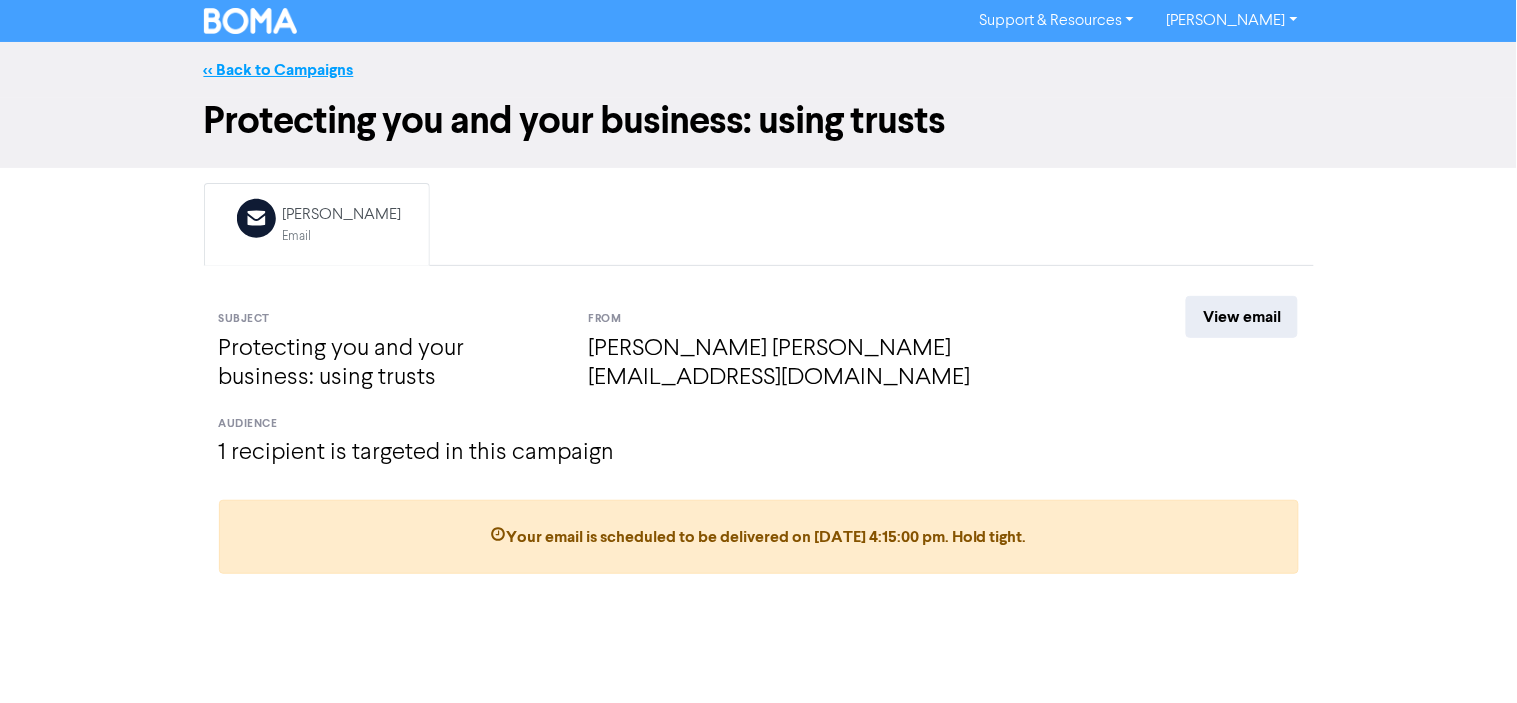 click on "<< Back to Campaigns" at bounding box center (279, 70) 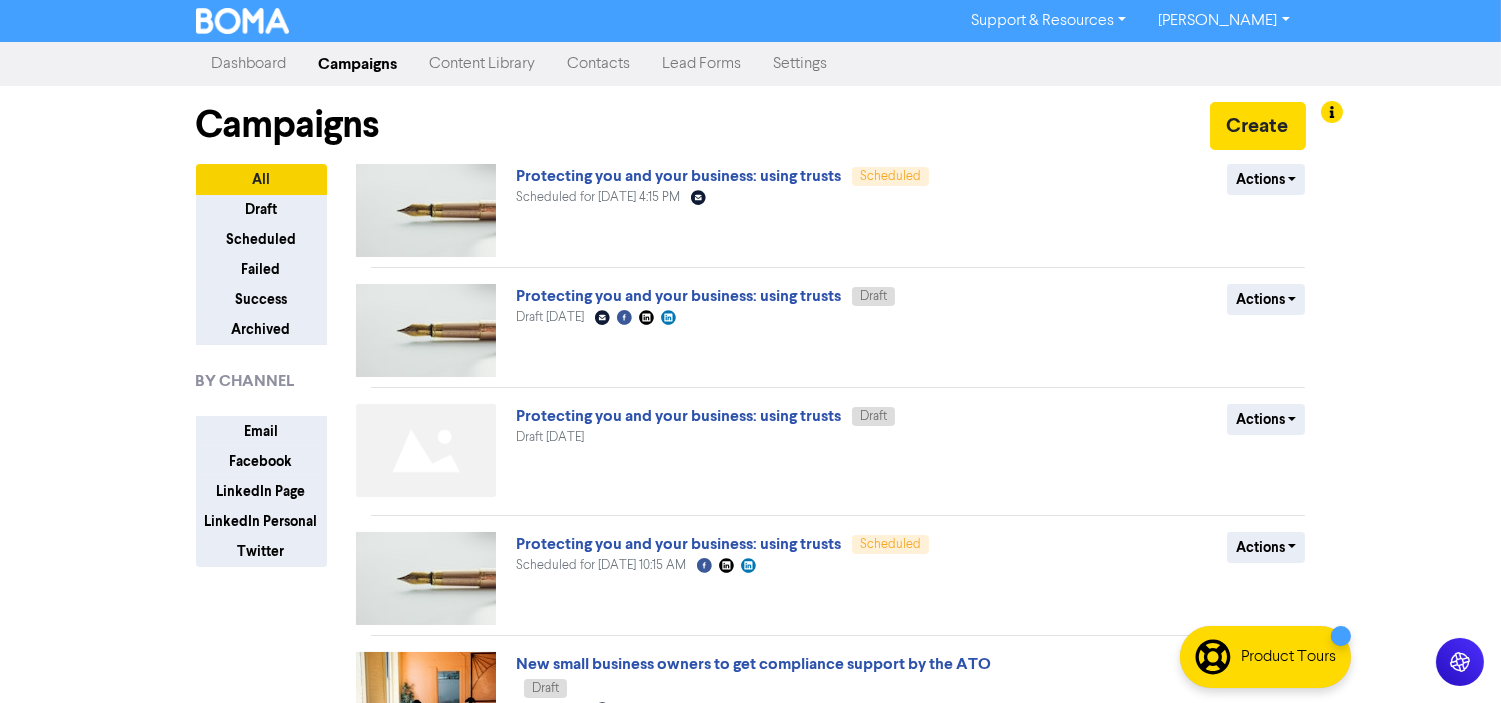 click on "Content Library" at bounding box center (483, 64) 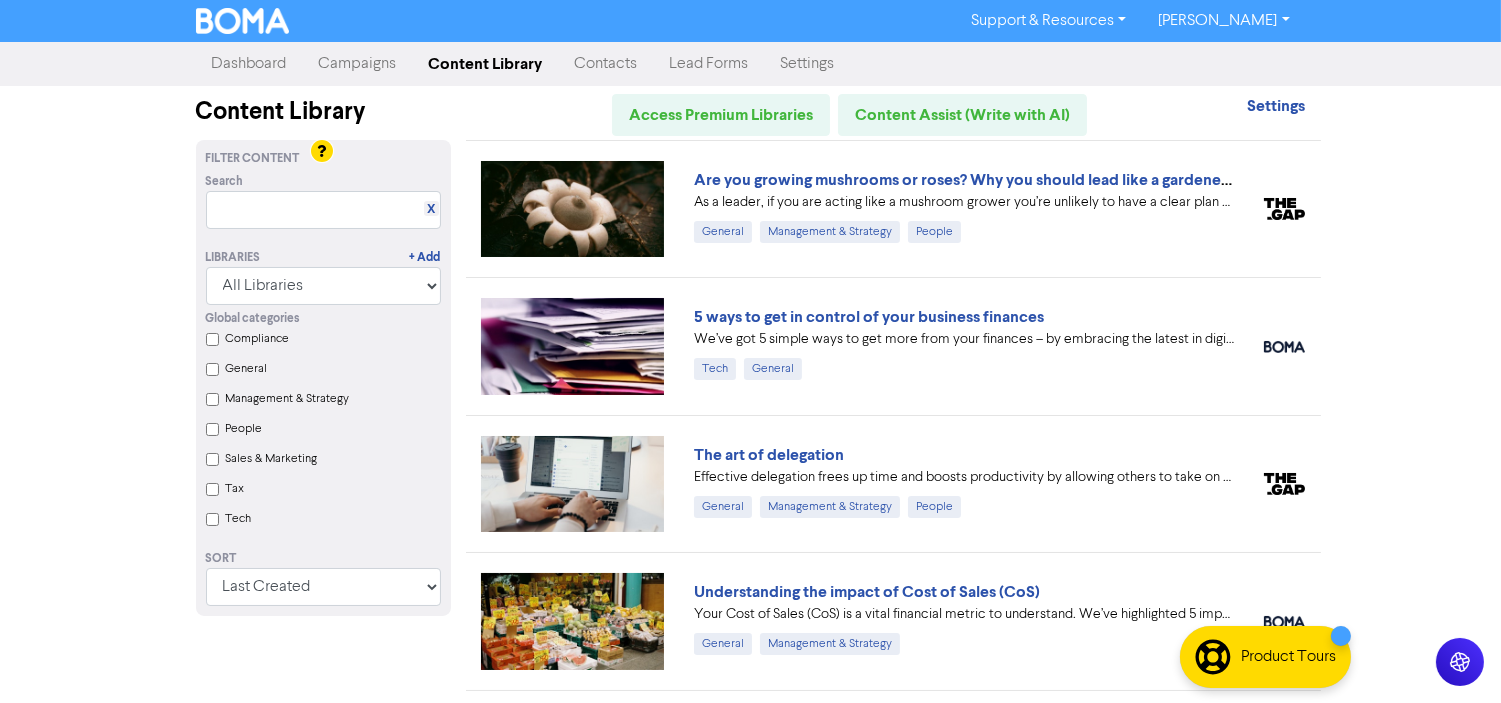 click on "Tax" at bounding box center [235, 489] 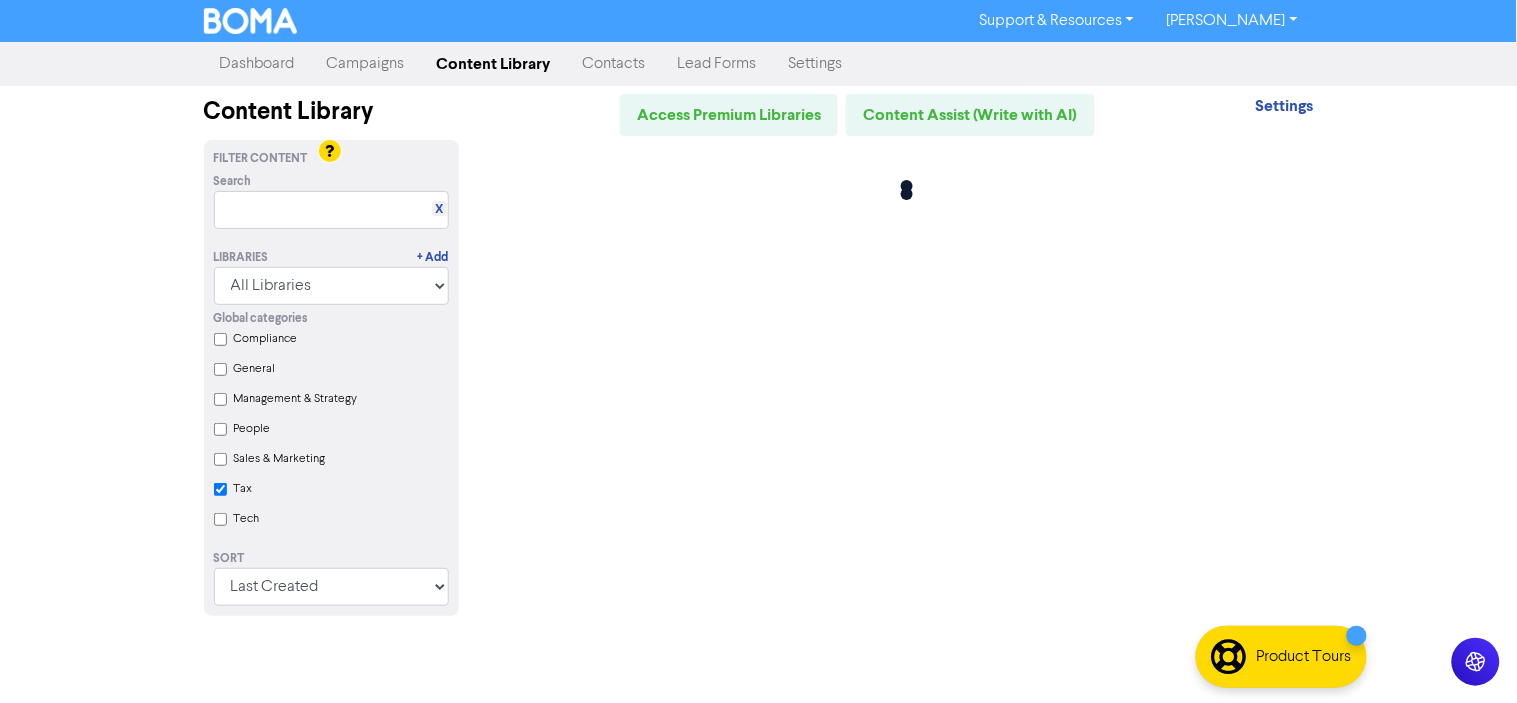checkbox on "true" 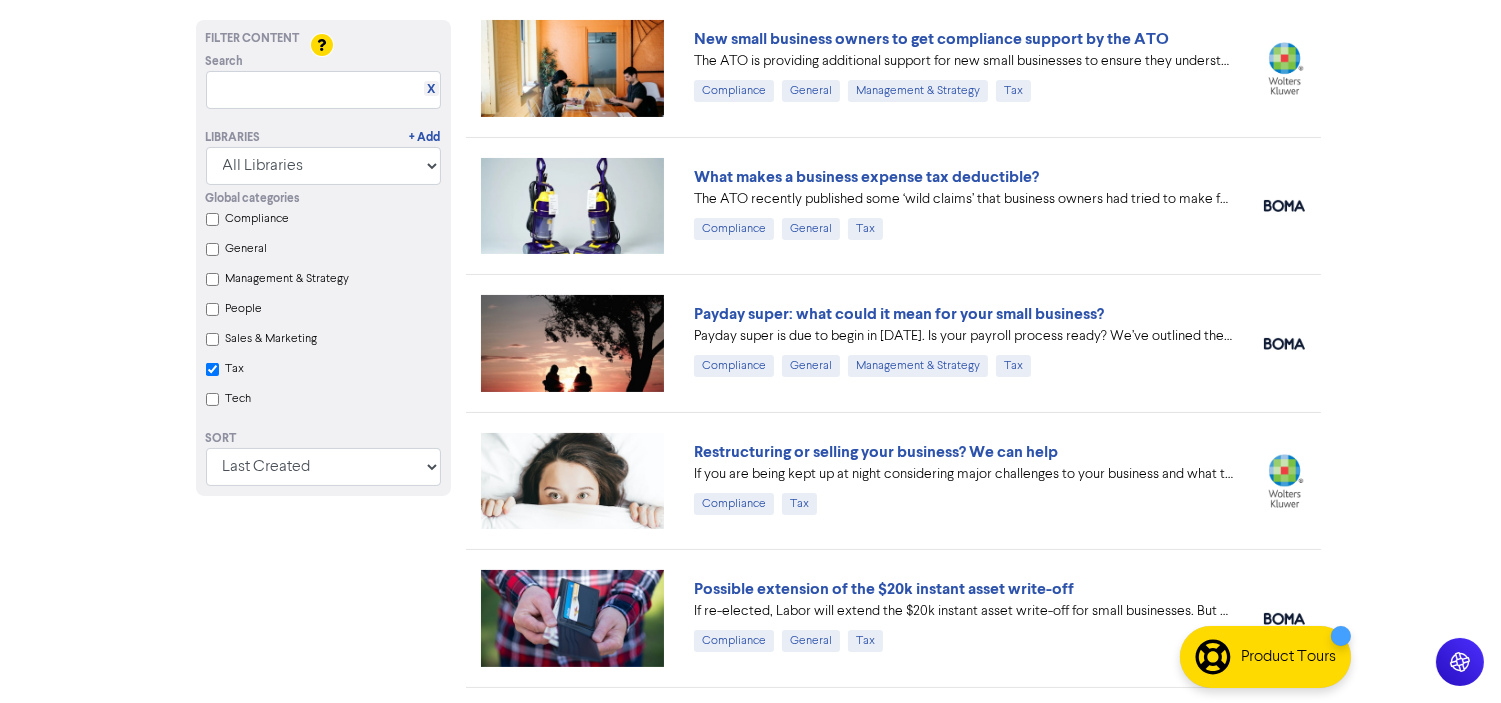 scroll, scrollTop: 555, scrollLeft: 0, axis: vertical 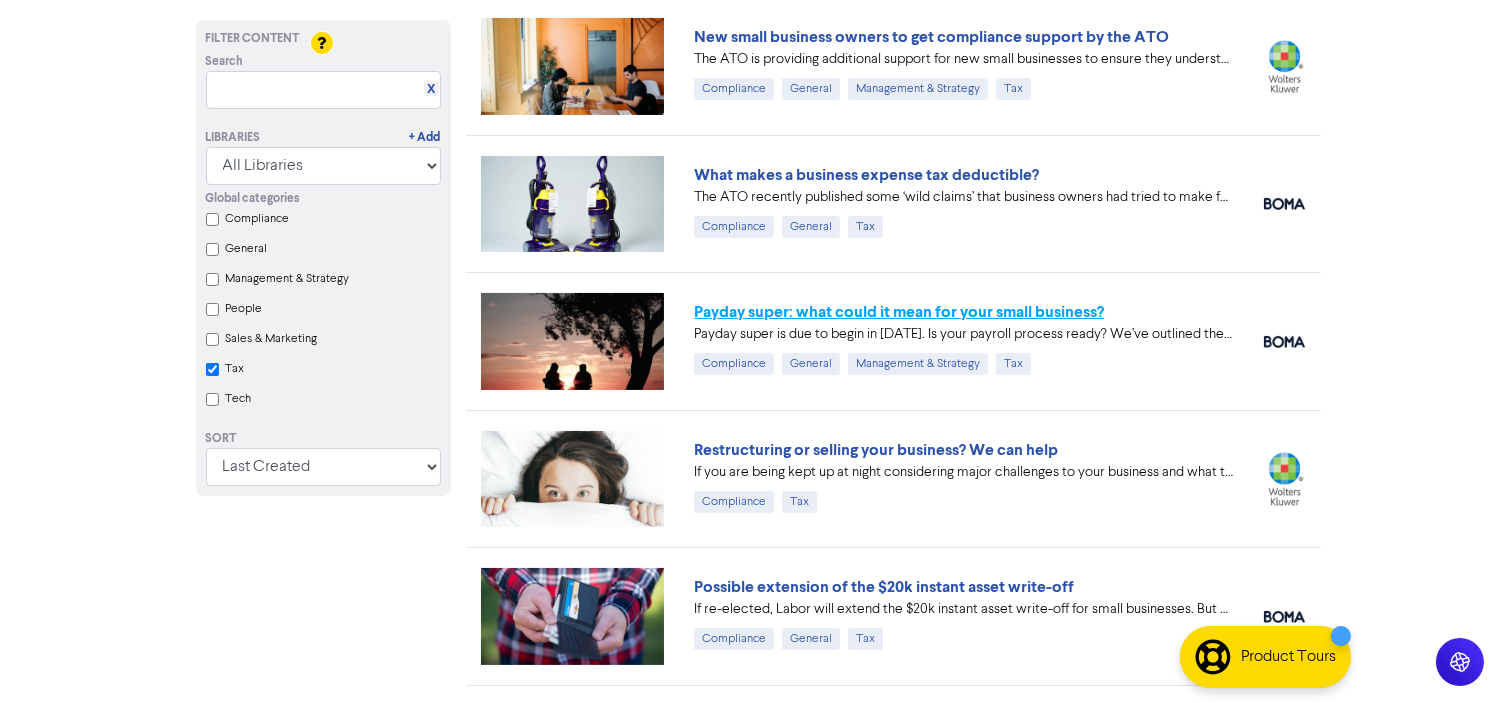 click on "Payday super: what could it mean for your small business?" at bounding box center (899, 312) 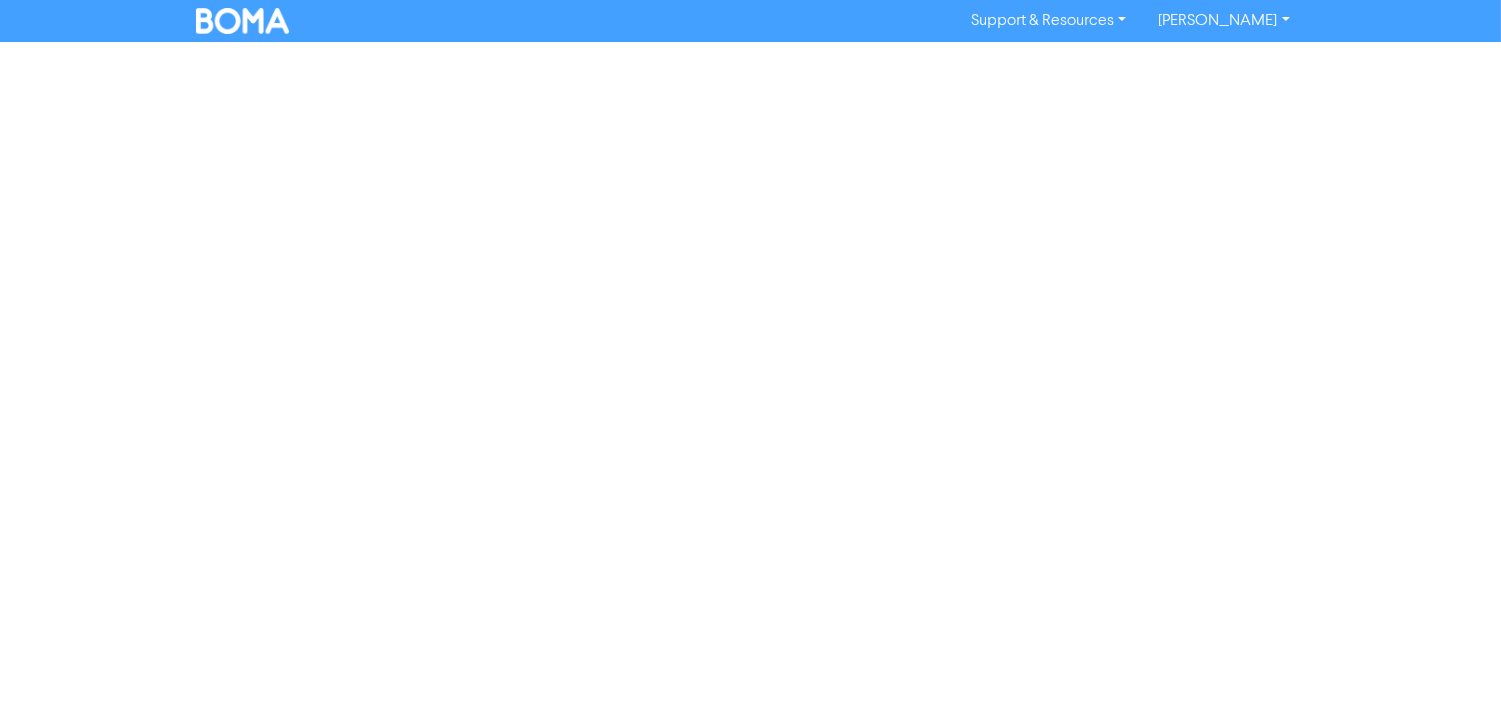 scroll, scrollTop: 0, scrollLeft: 0, axis: both 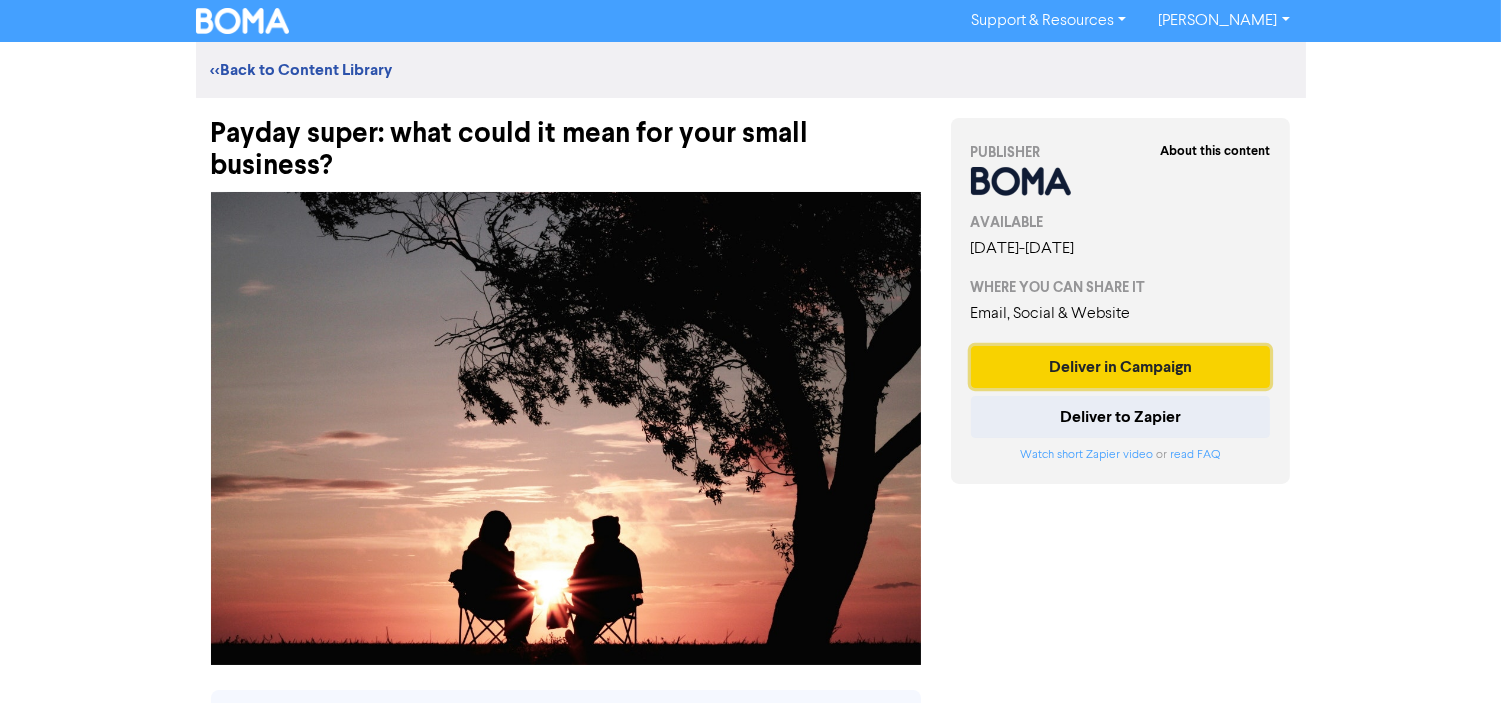 click on "Deliver in Campaign" at bounding box center (1121, 367) 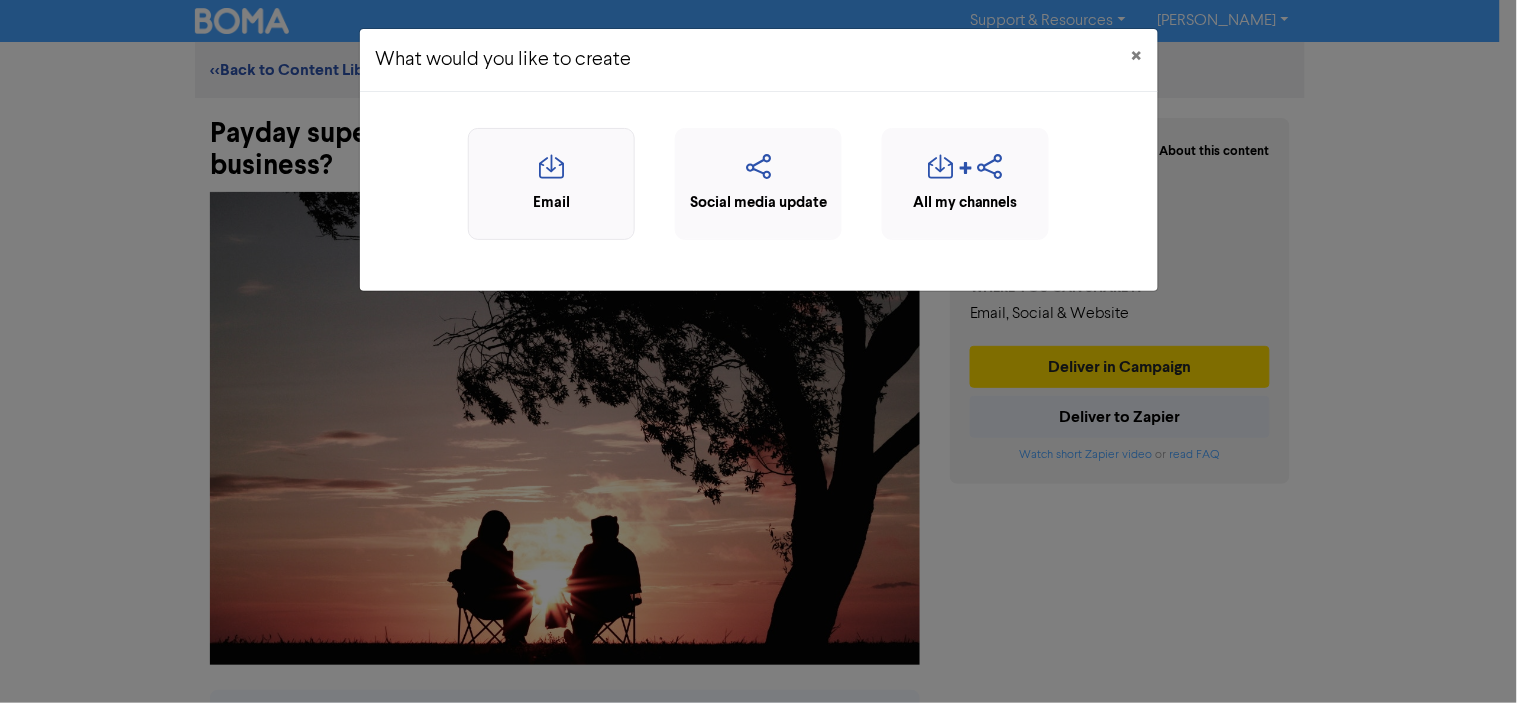 click at bounding box center [551, 173] 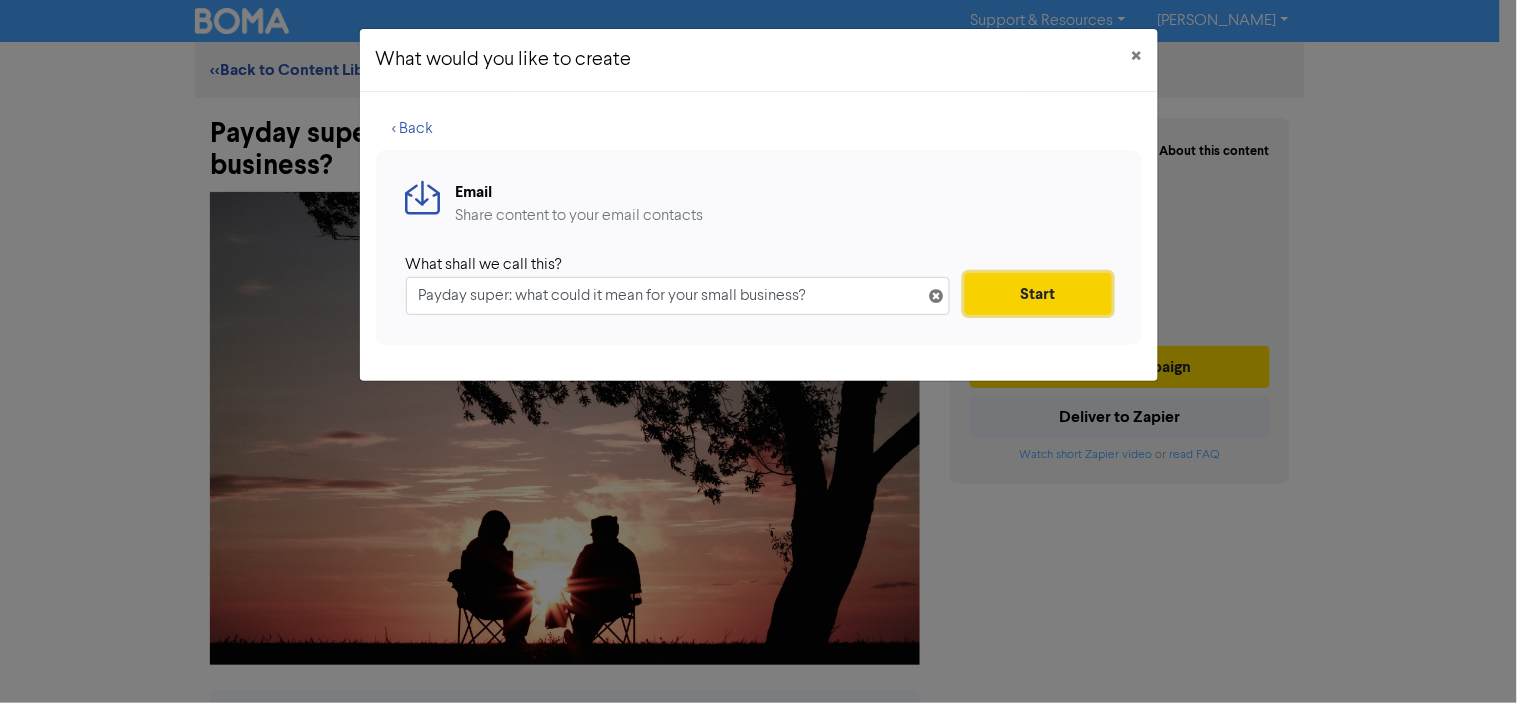 click on "Start" at bounding box center (1038, 294) 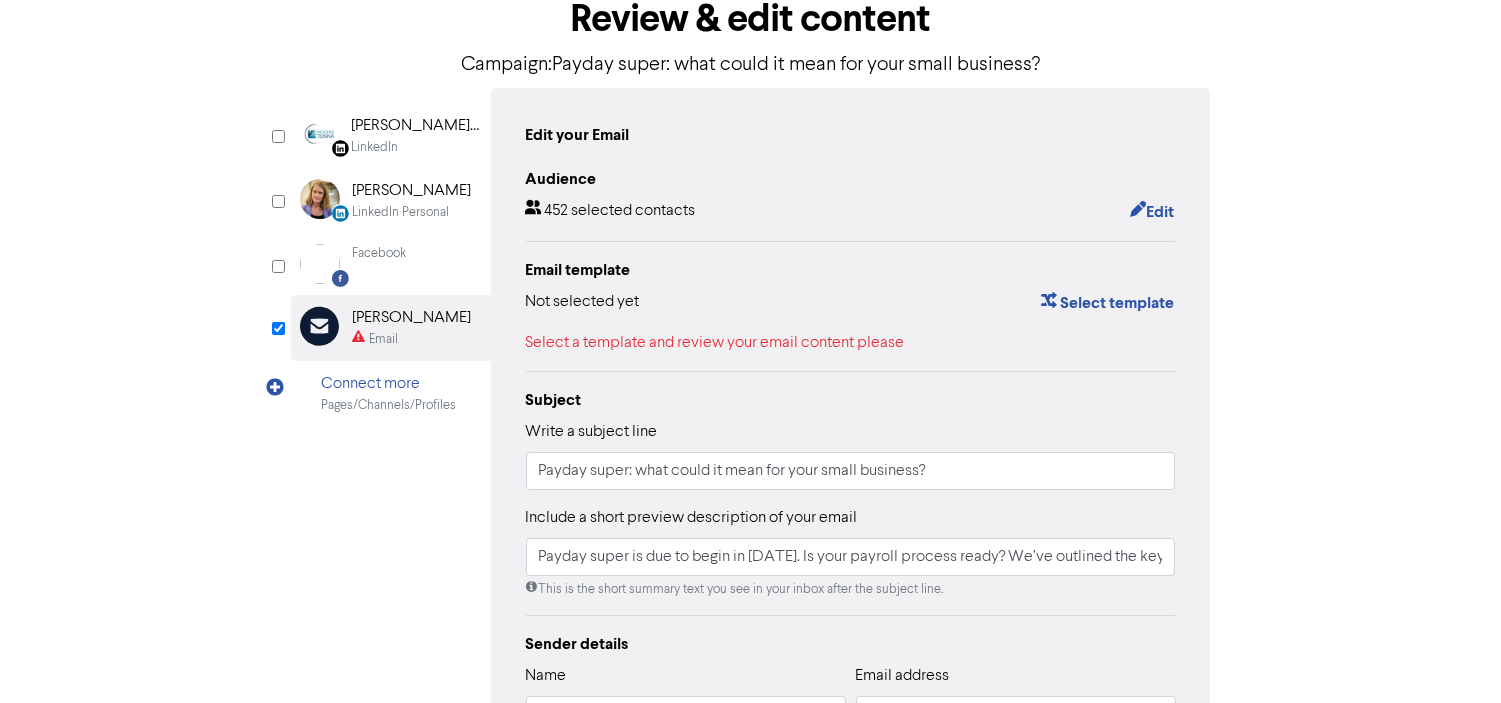 scroll, scrollTop: 0, scrollLeft: 0, axis: both 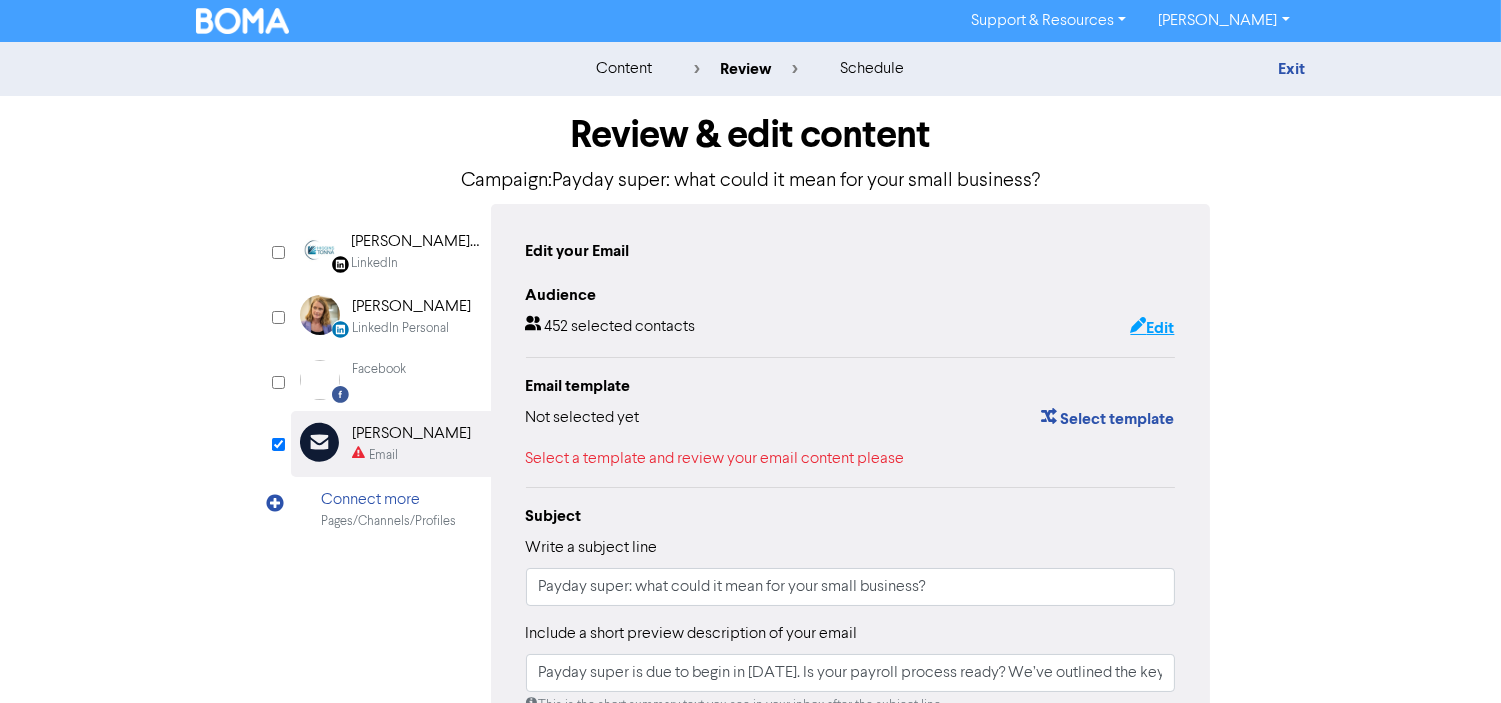 click on "Edit" at bounding box center (1152, 328) 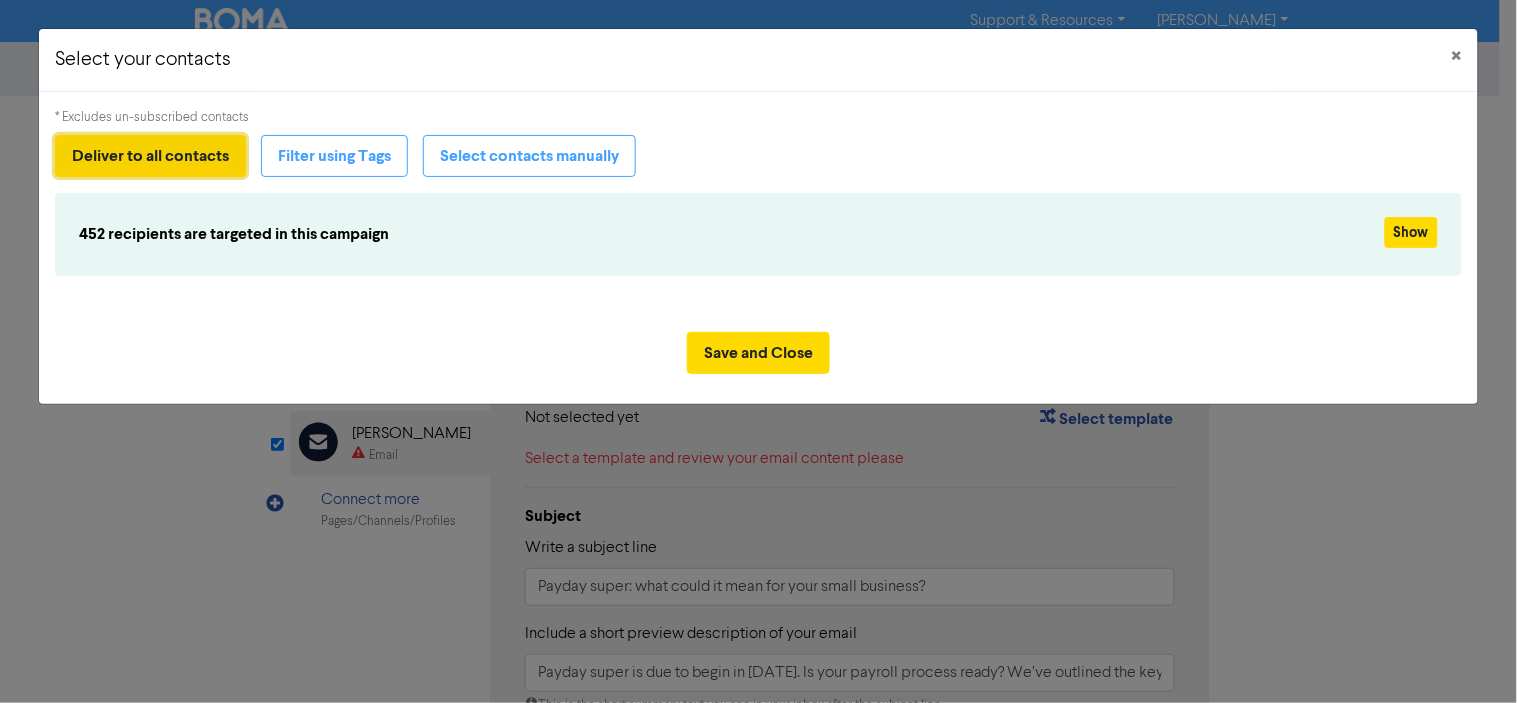 click on "Deliver to all contacts" at bounding box center (150, 156) 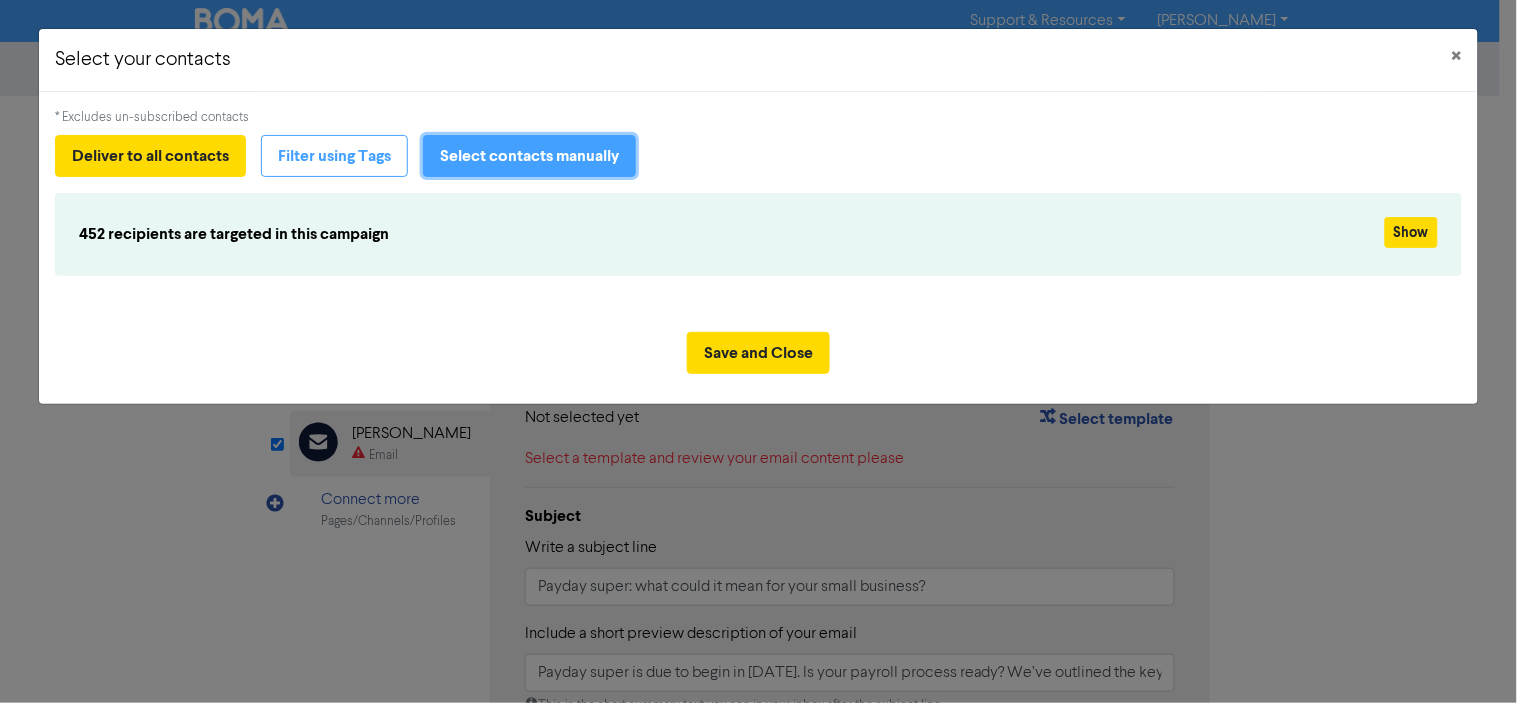 click on "Select contacts manually" at bounding box center [529, 156] 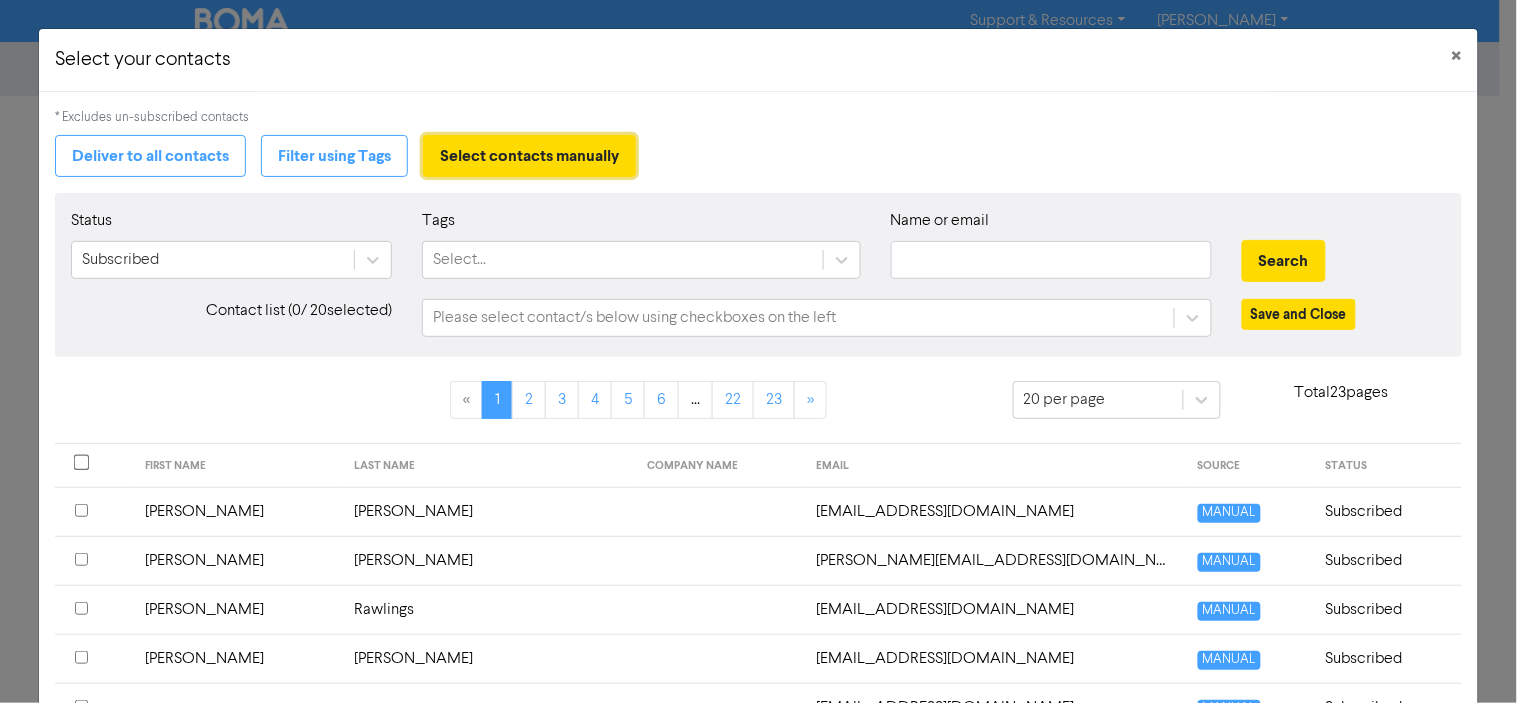 type on "Payday super is due to begin in [DATE]. Is your payroll process ready? We’ve outlined the key requirements and how payday super could impact your small business.#paydaysuper #superannuation #businesstips" 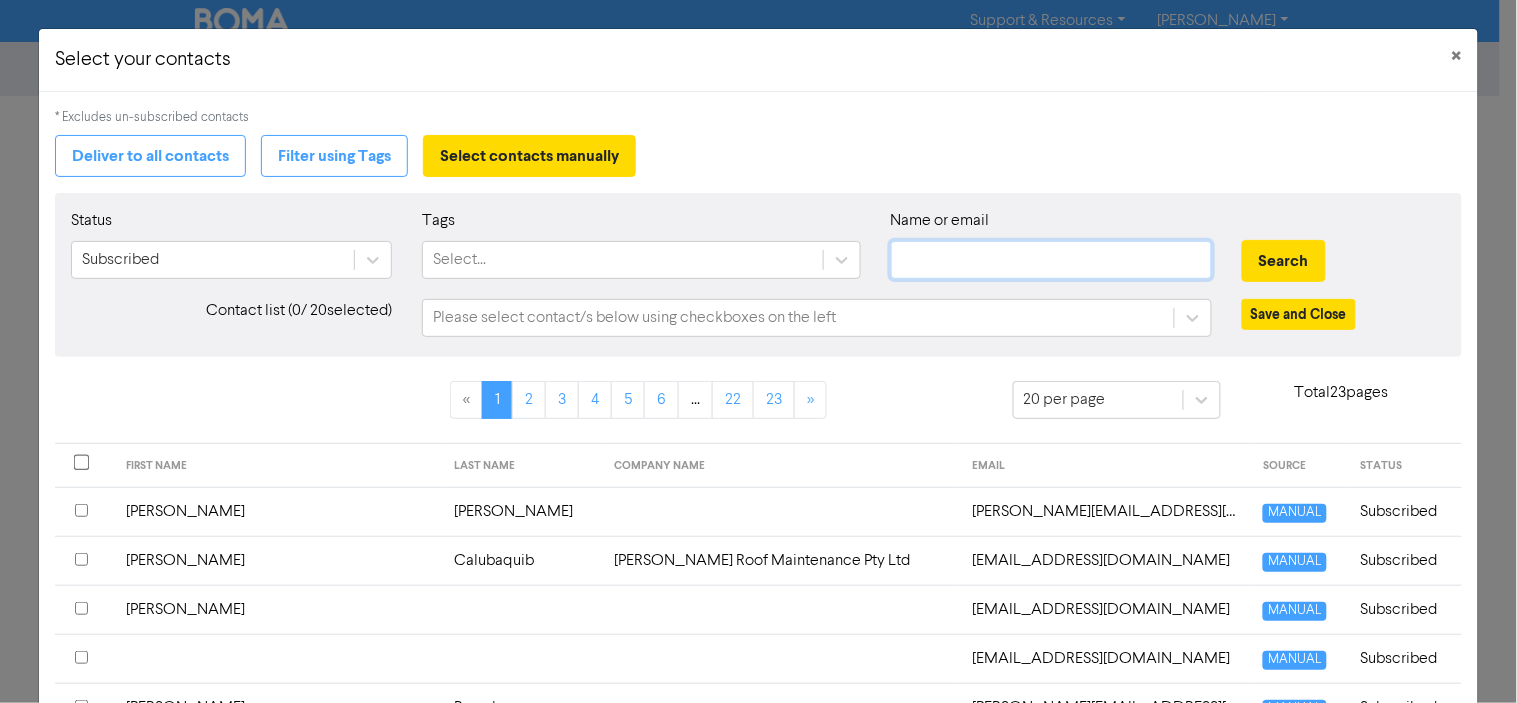 click 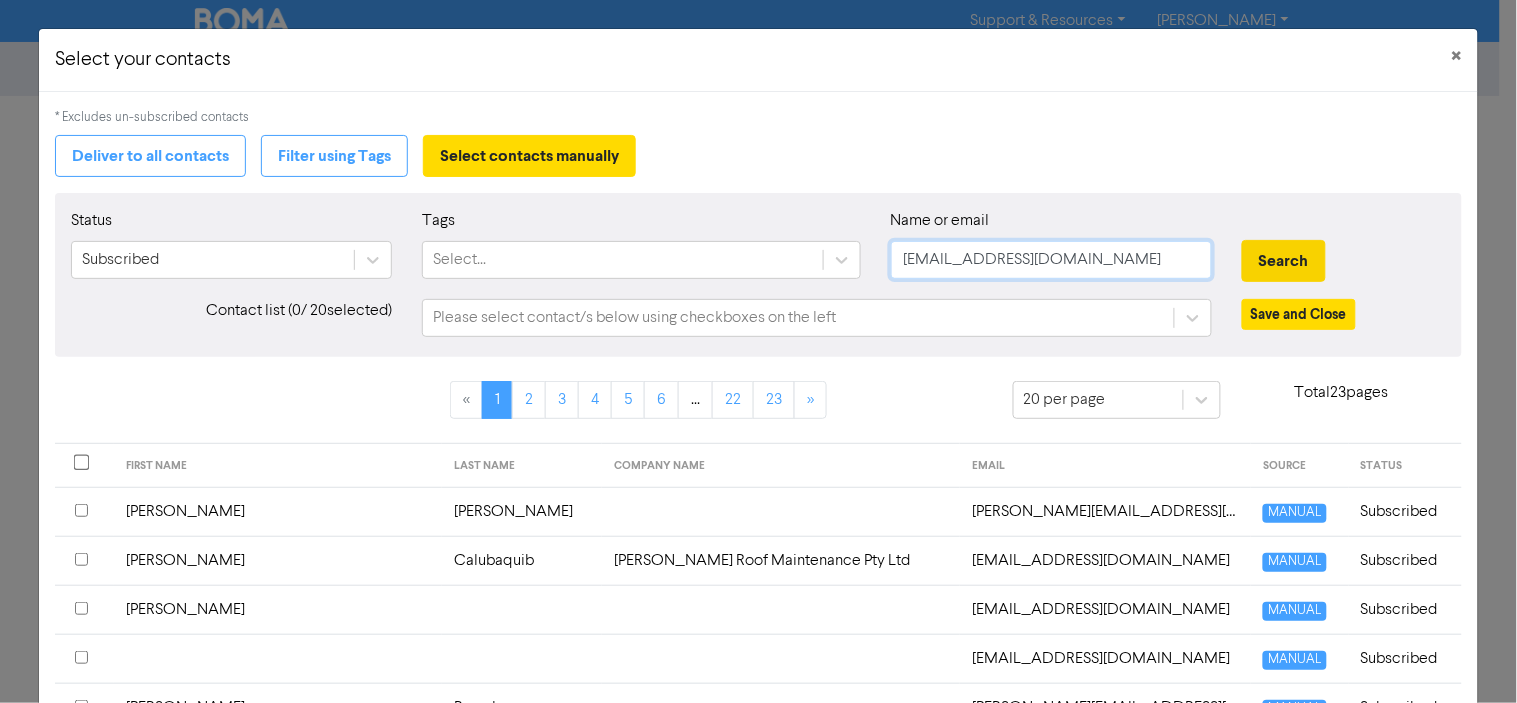 type on "[EMAIL_ADDRESS][DOMAIN_NAME]" 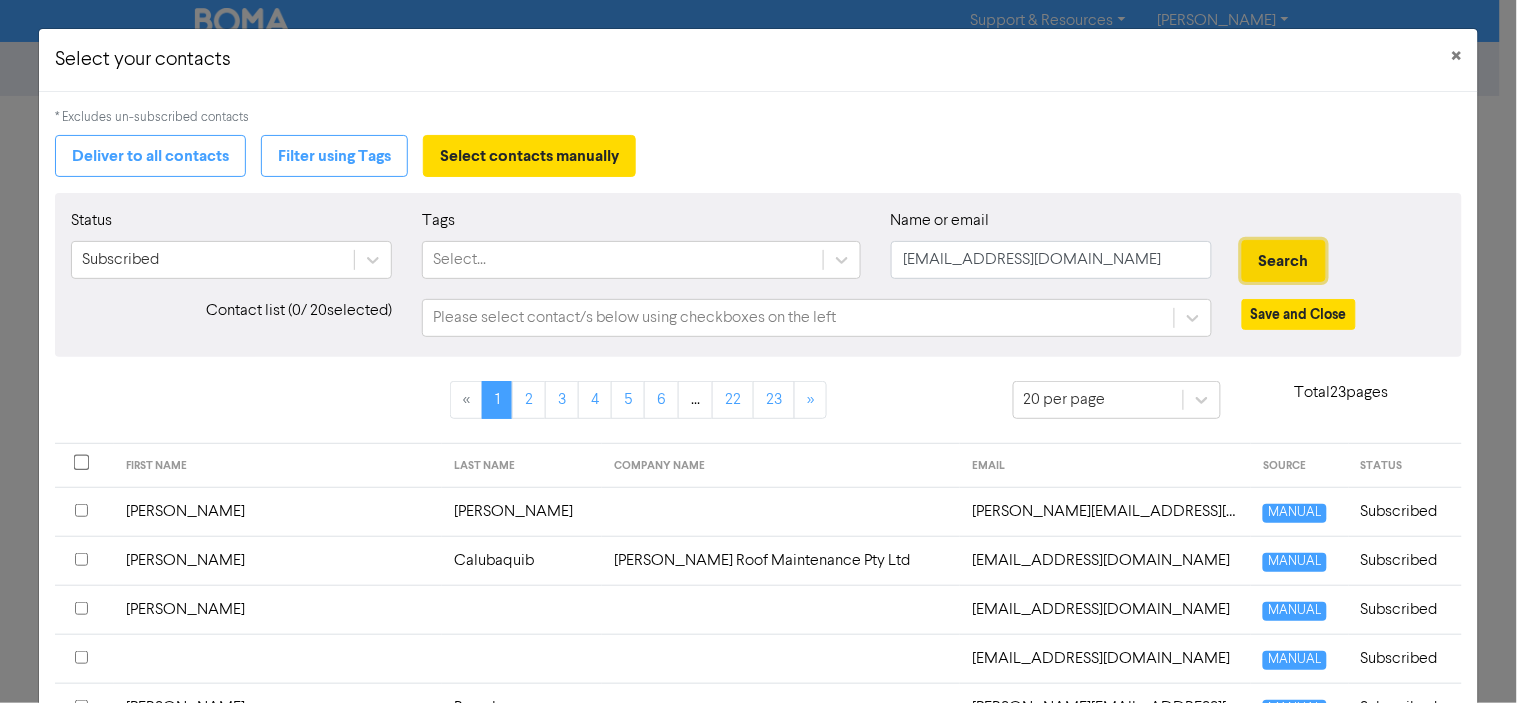 click on "Search" at bounding box center (1284, 261) 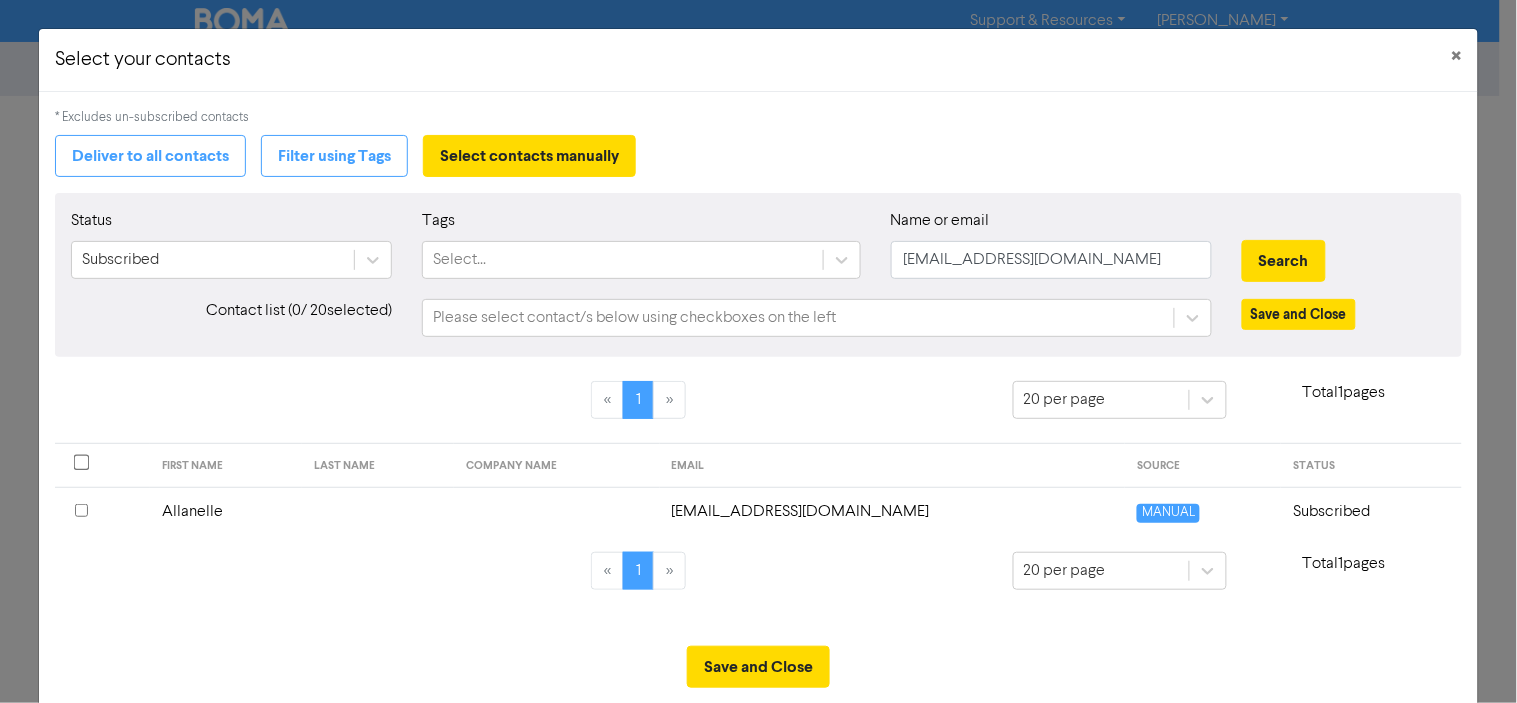 click at bounding box center (81, 510) 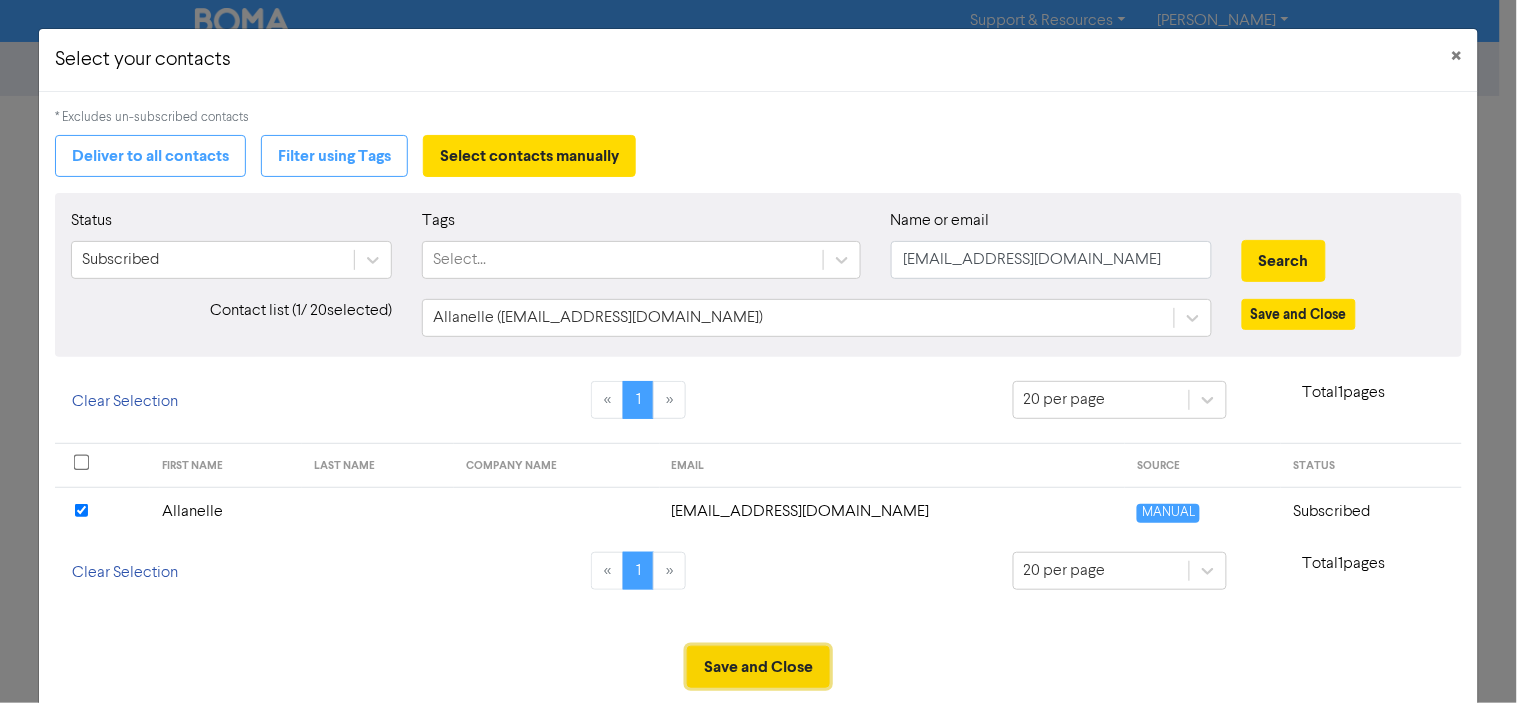 click on "Save and Close" at bounding box center (758, 667) 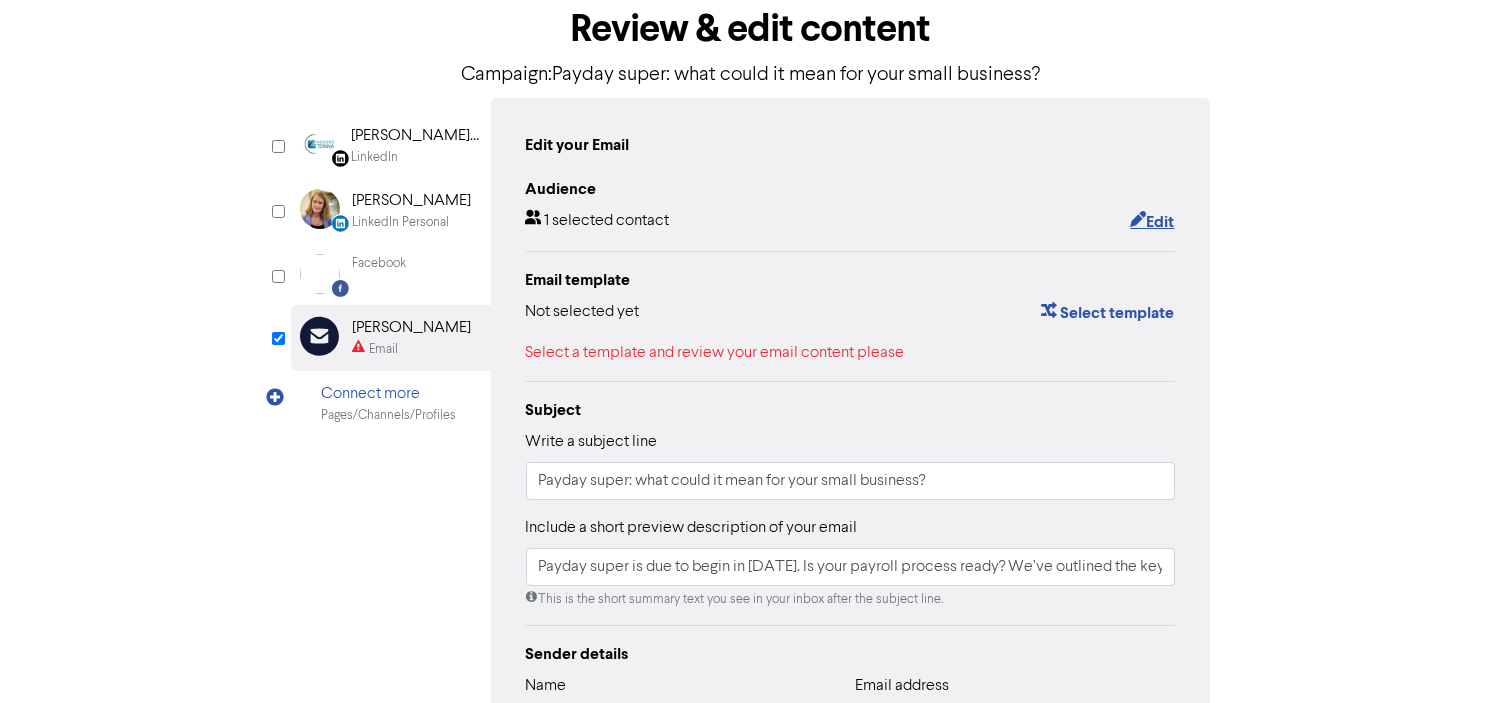 scroll, scrollTop: 222, scrollLeft: 0, axis: vertical 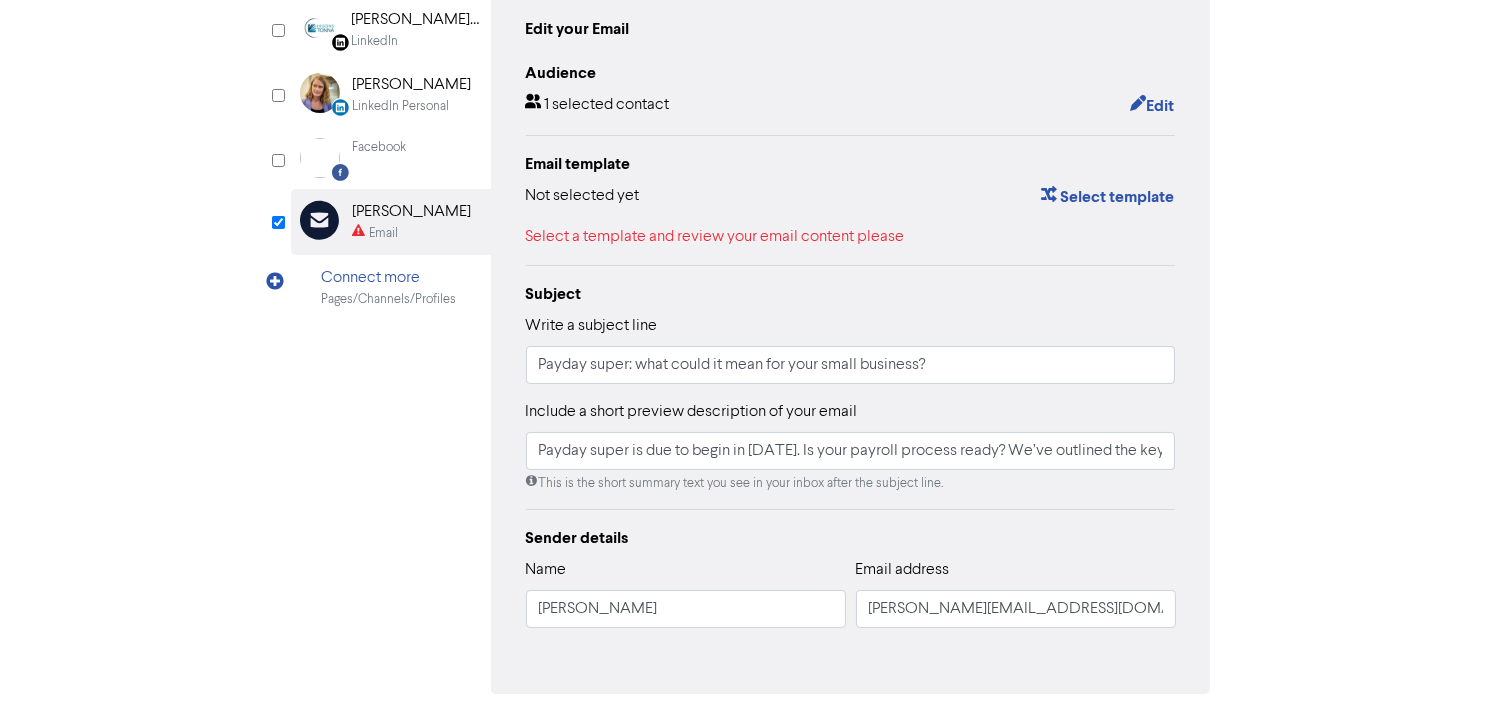 click on "Select a template and review your email content please" at bounding box center [851, 237] 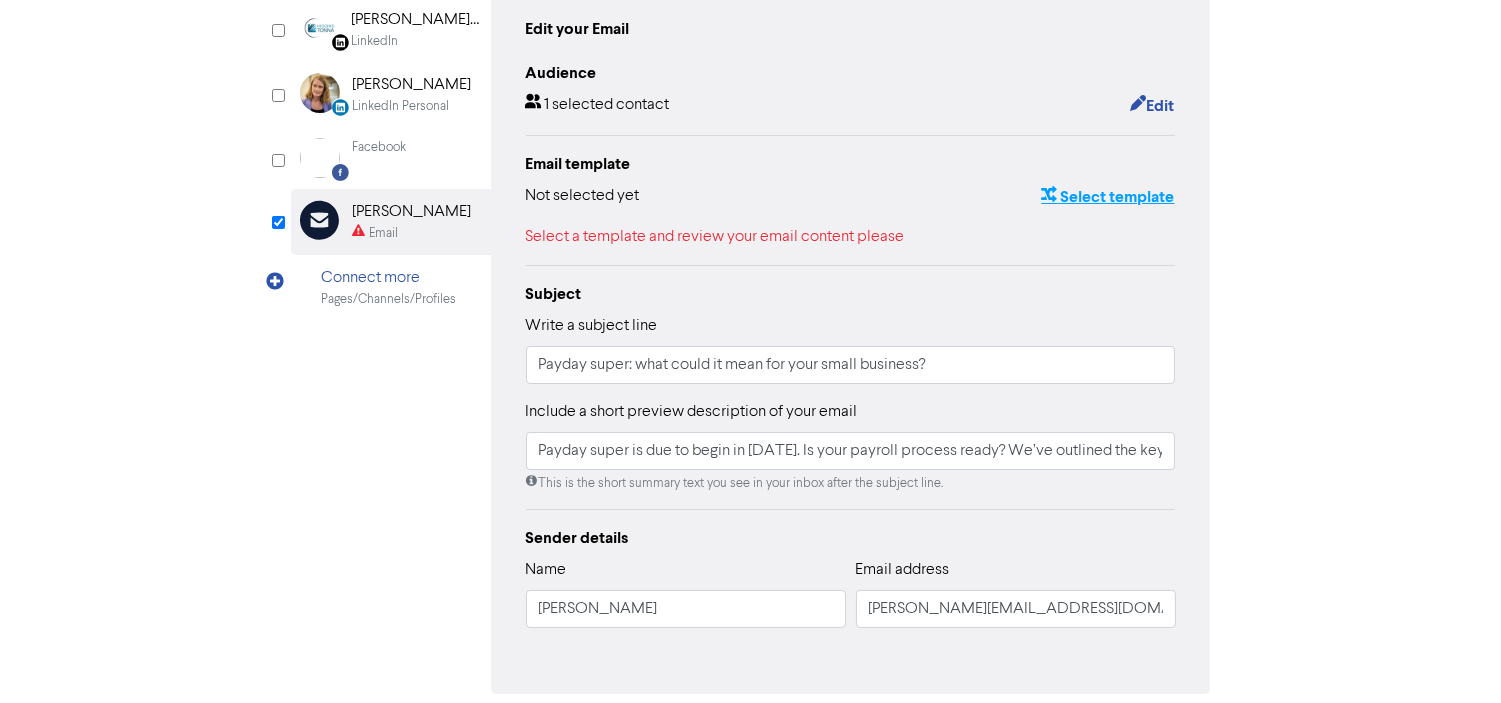 click on "Select template" at bounding box center (1107, 197) 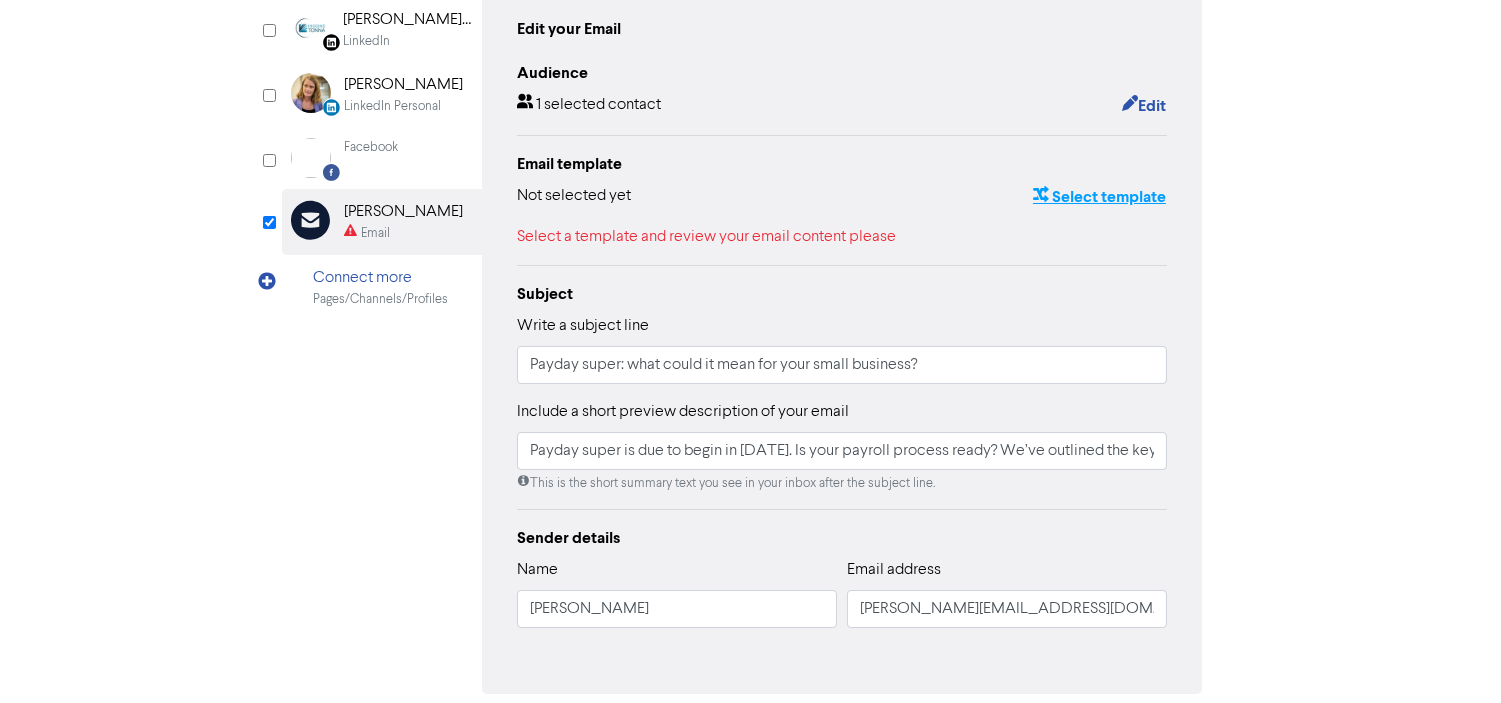 scroll, scrollTop: 0, scrollLeft: 0, axis: both 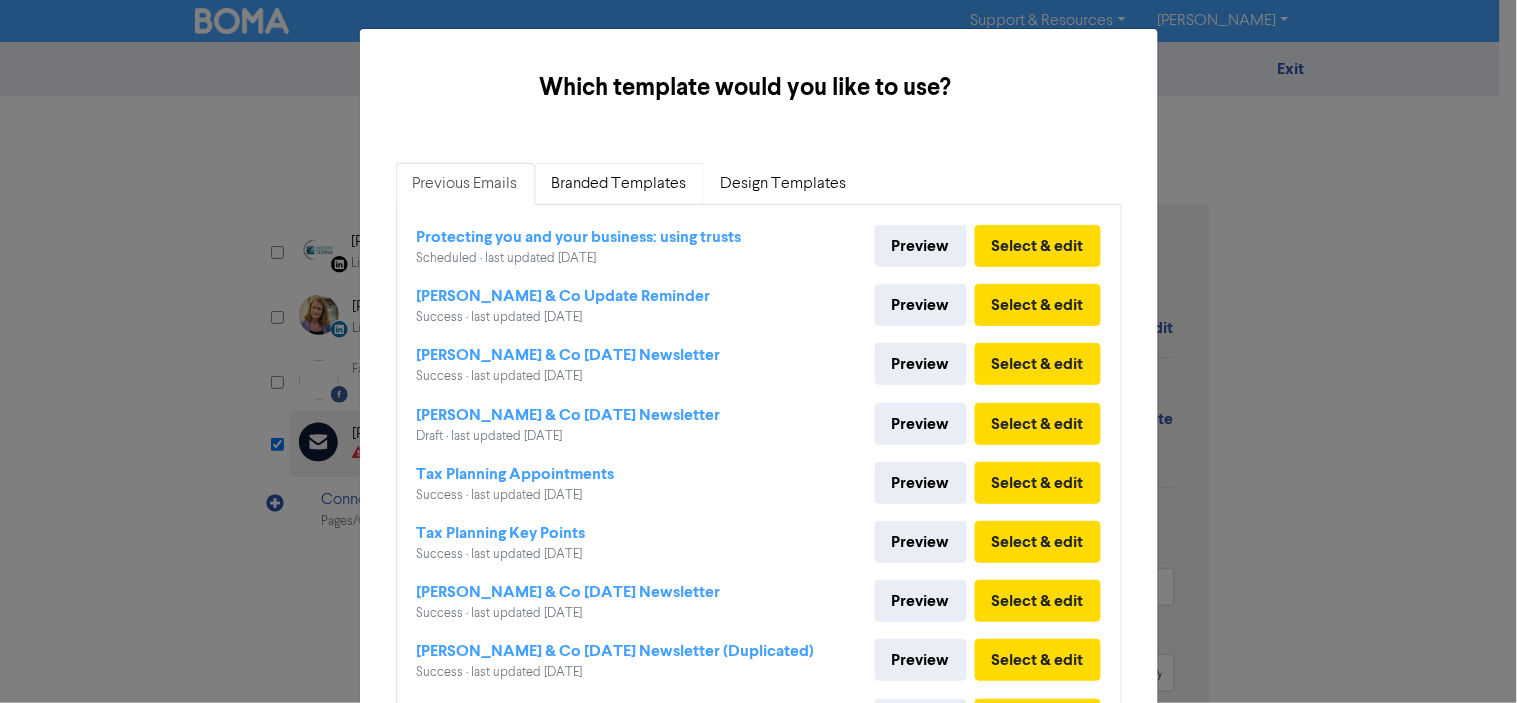 click on "Branded Templates" at bounding box center (619, 184) 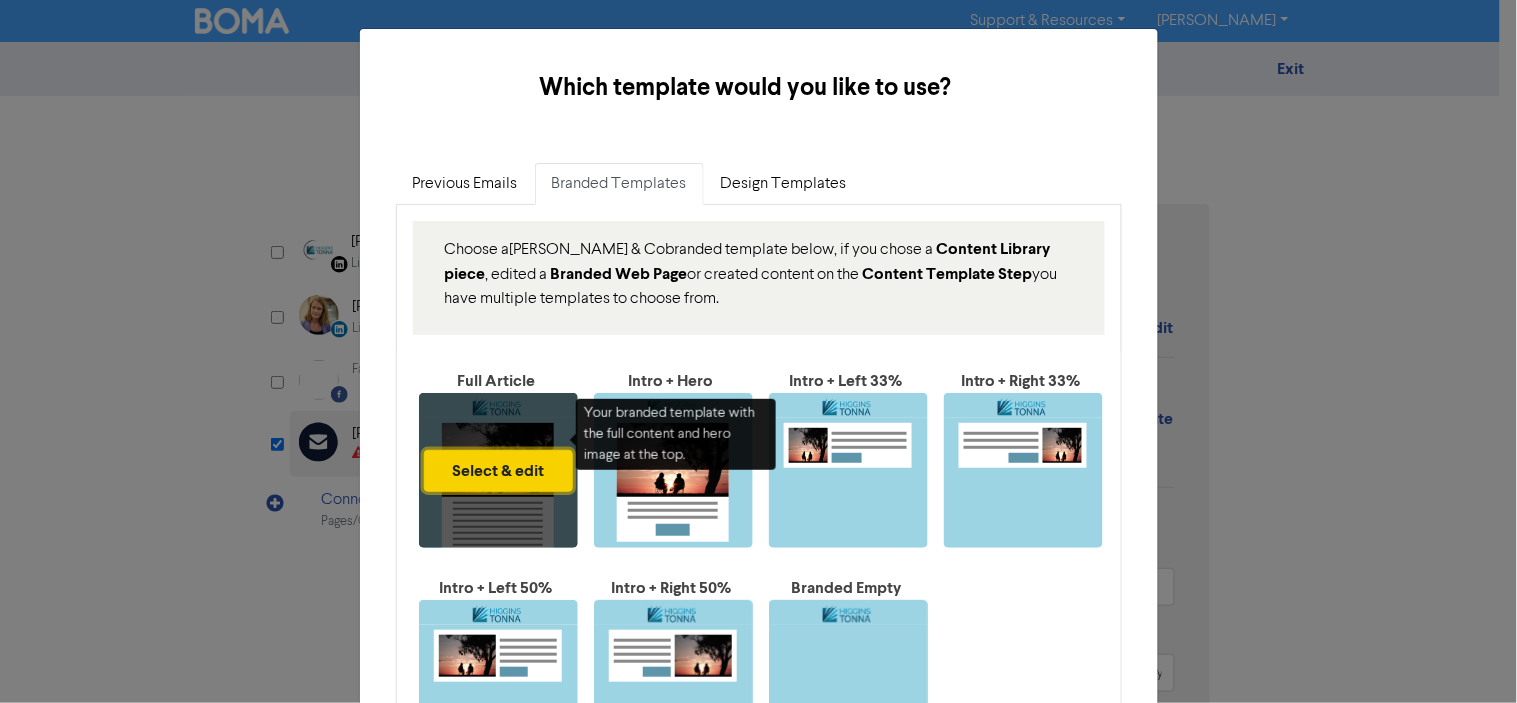 click on "Select & edit" at bounding box center [498, 471] 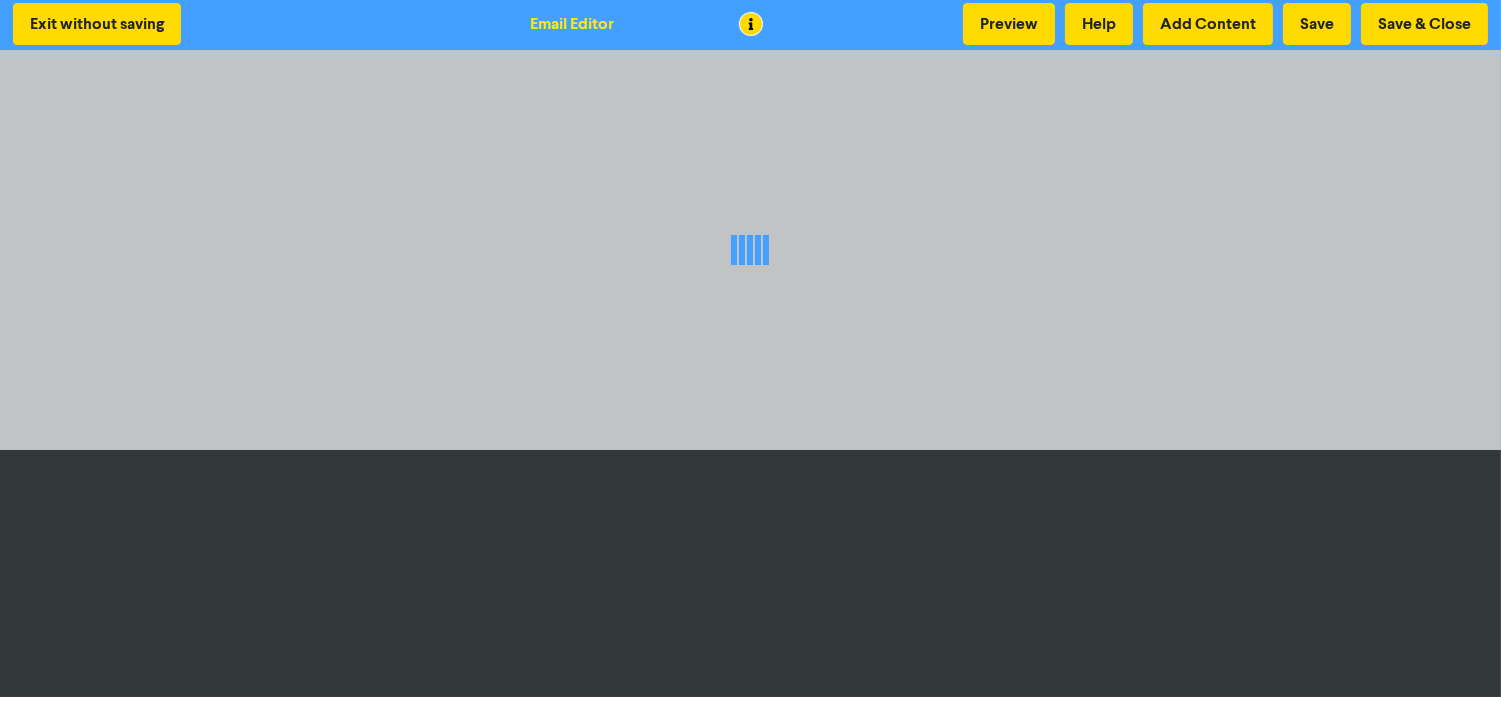 scroll, scrollTop: 3, scrollLeft: 0, axis: vertical 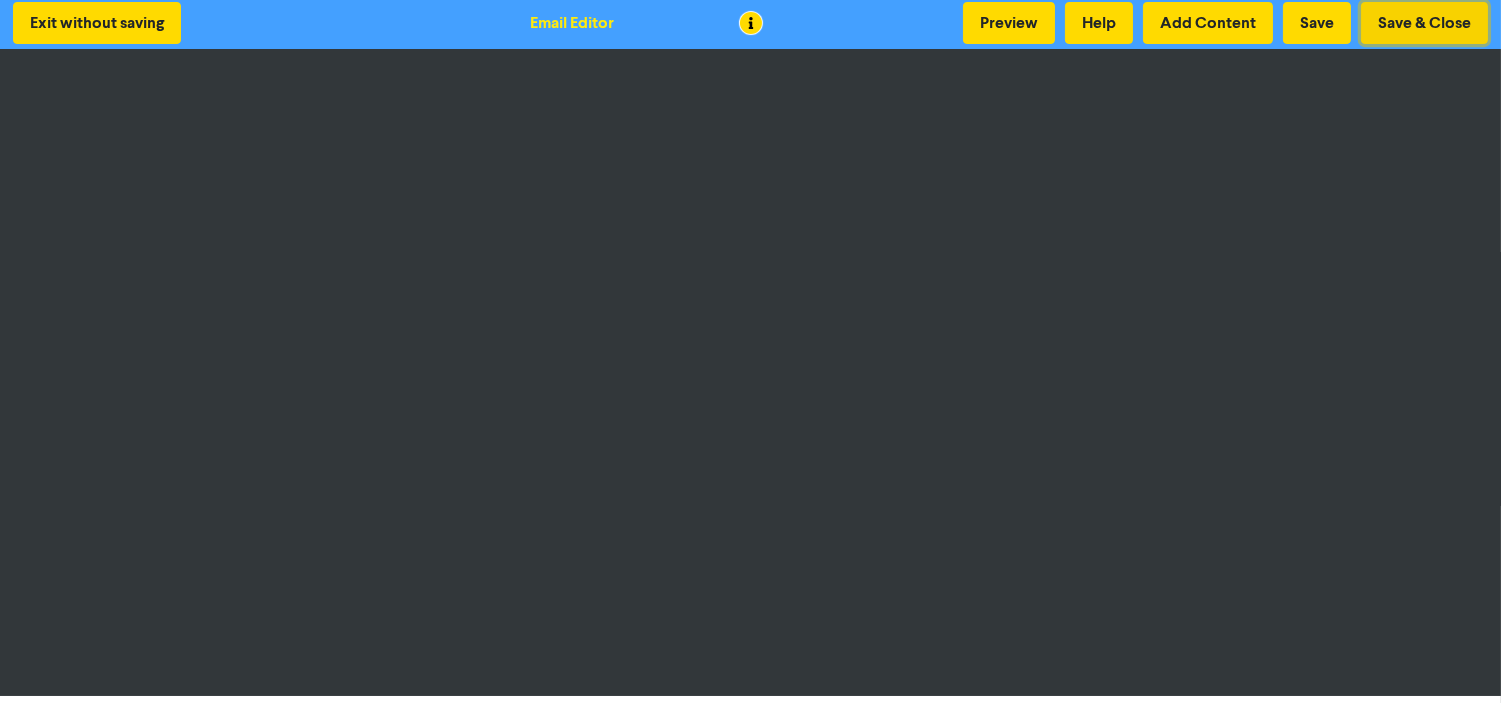 click on "Save & Close" at bounding box center (1424, 23) 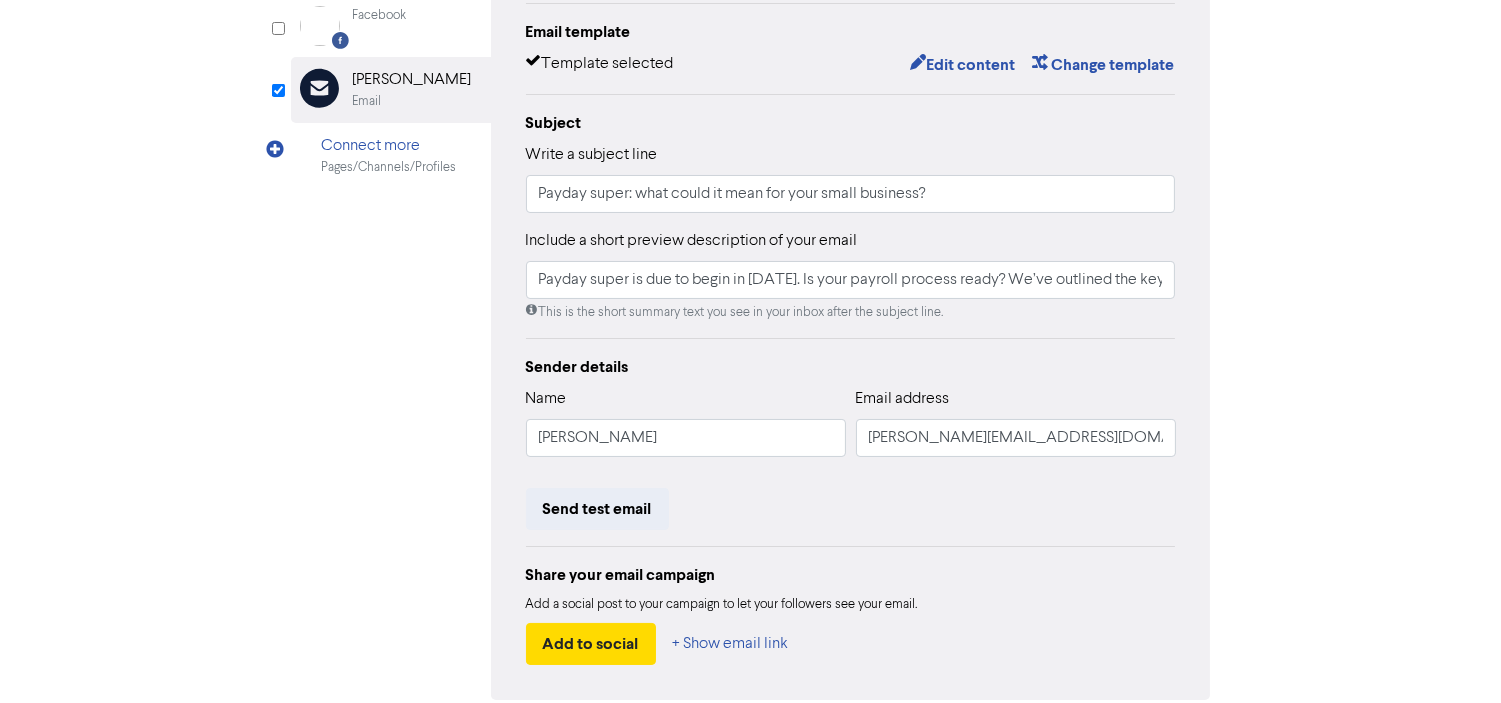 scroll, scrollTop: 361, scrollLeft: 0, axis: vertical 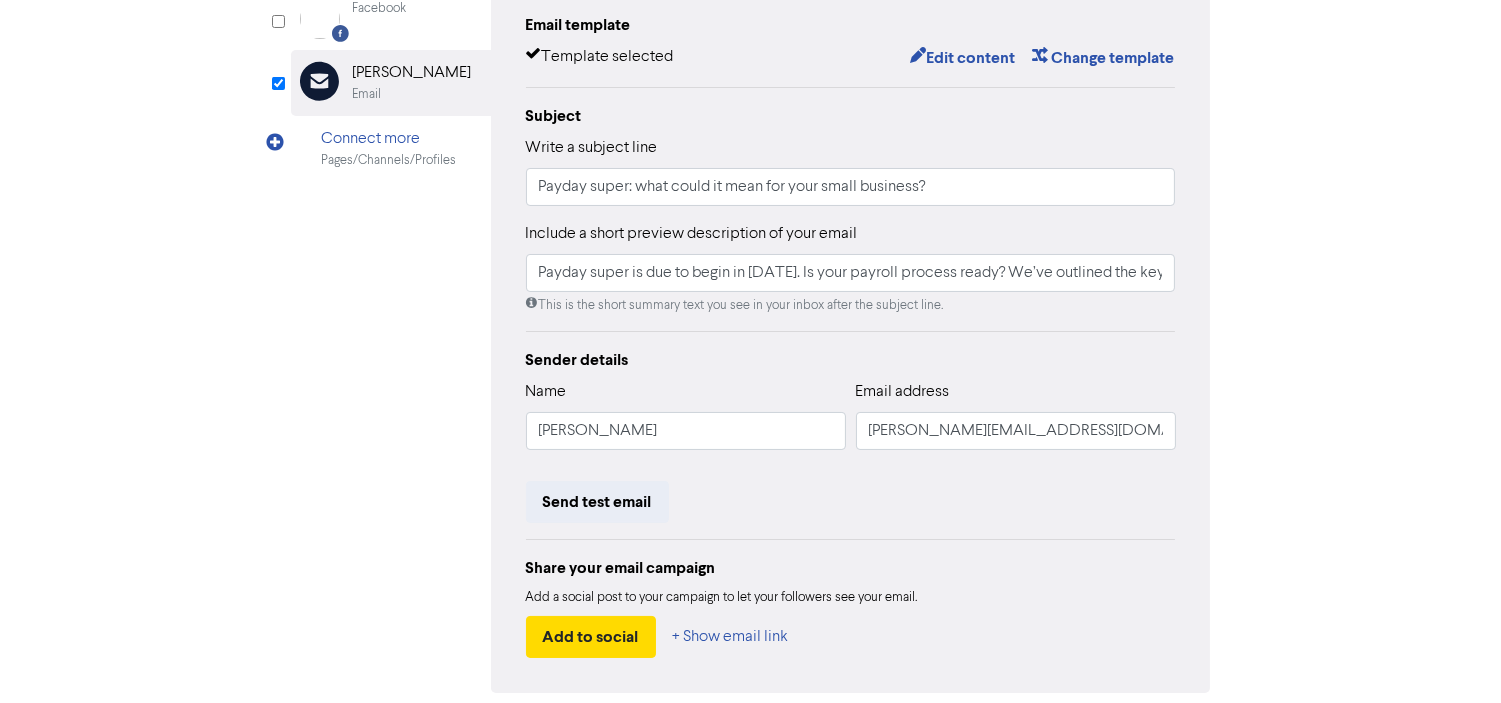 drag, startPoint x: 1075, startPoint y: 677, endPoint x: 846, endPoint y: 380, distance: 375.03333 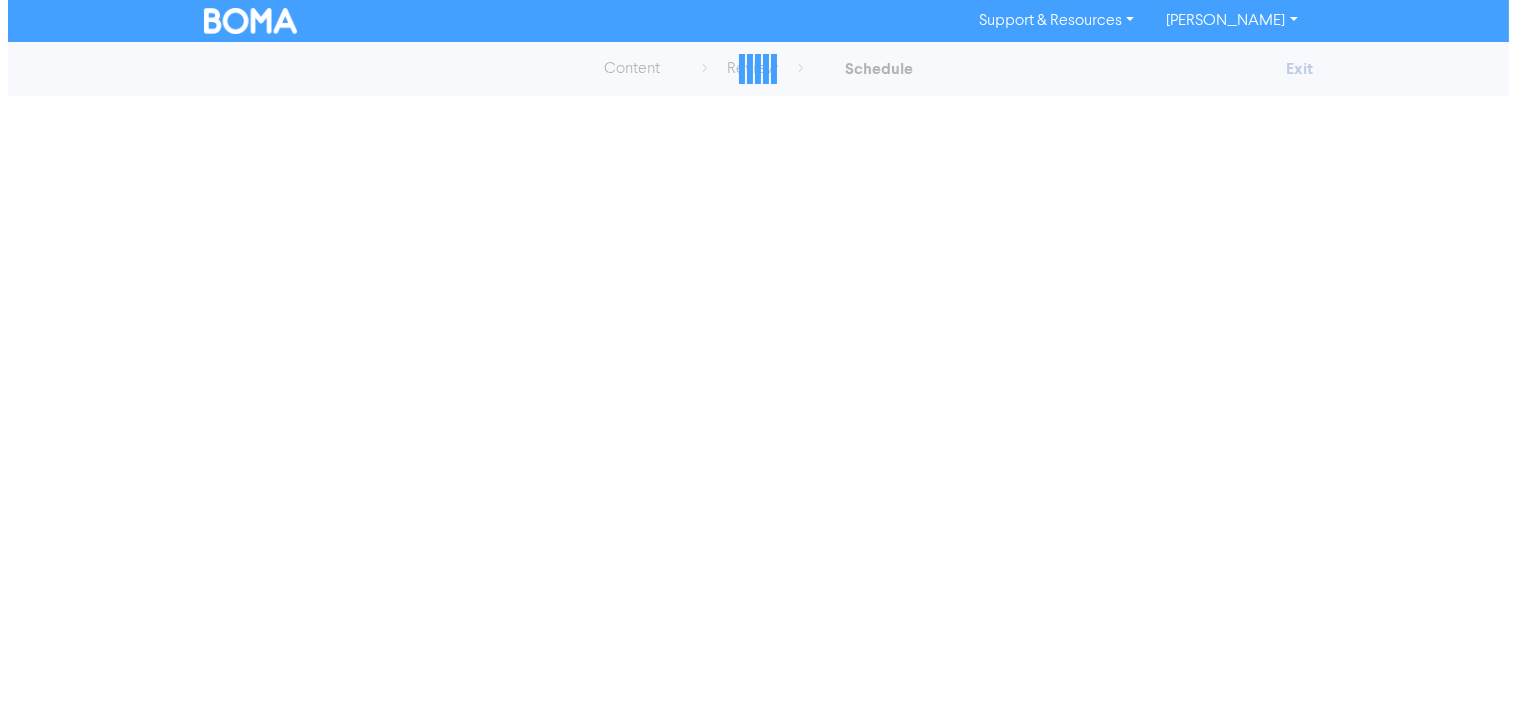 scroll, scrollTop: 0, scrollLeft: 0, axis: both 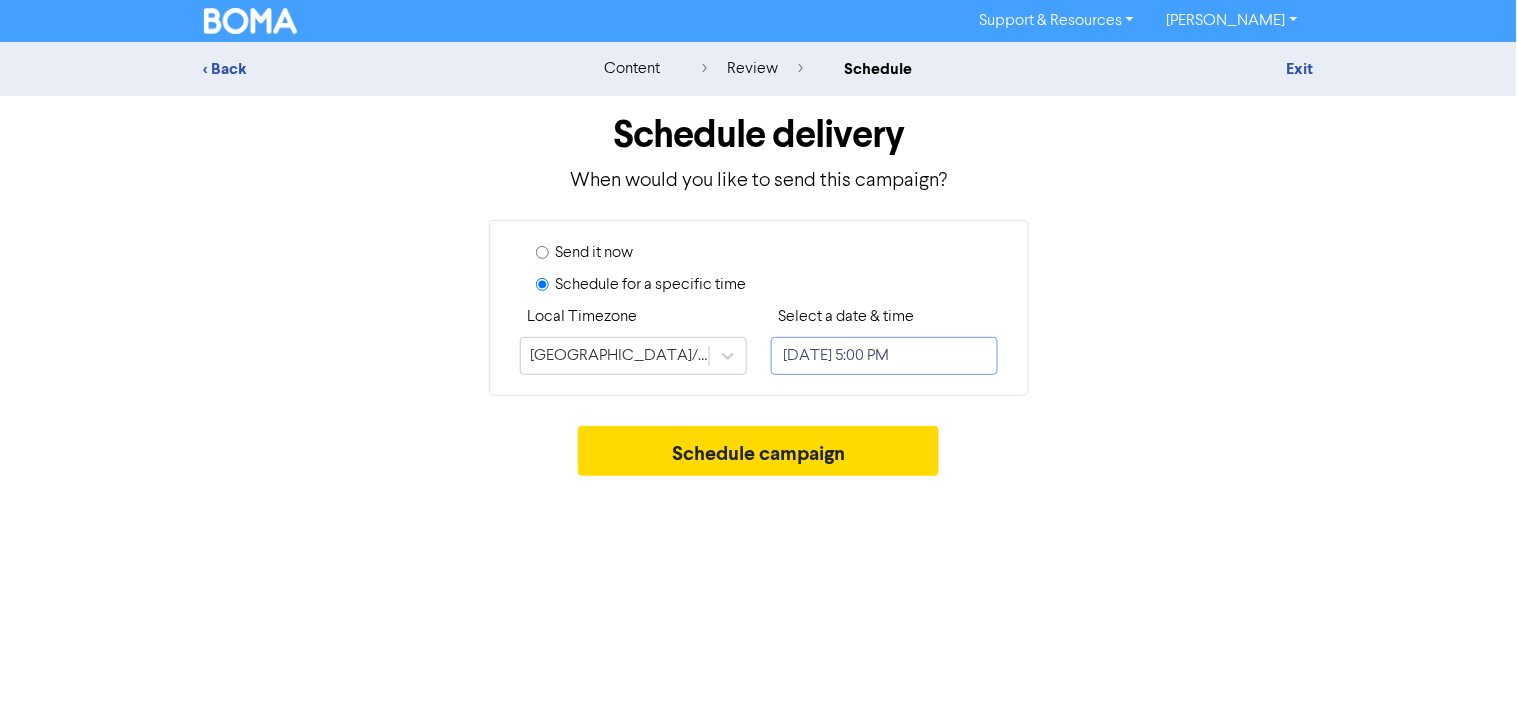 click on "[DATE] 5:00 PM" at bounding box center (884, 356) 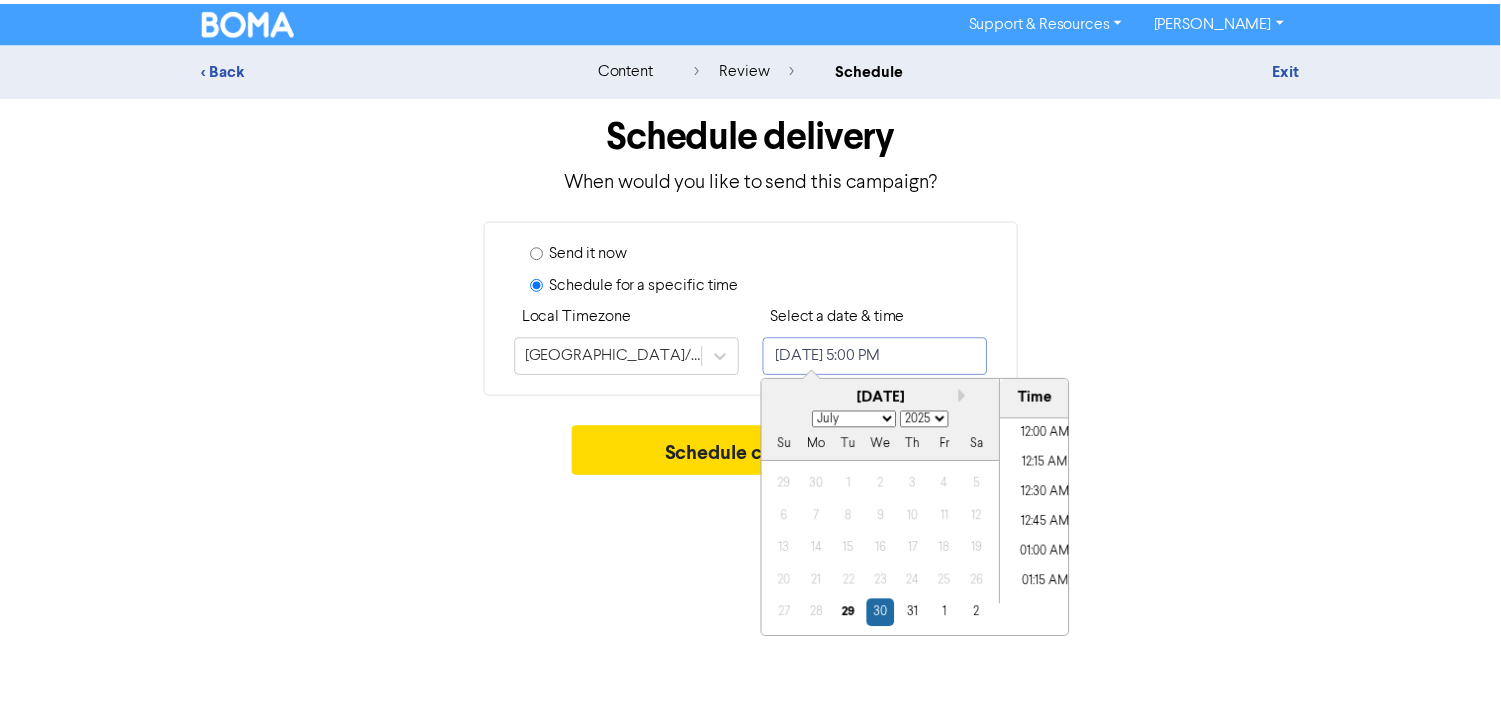 scroll, scrollTop: 1961, scrollLeft: 0, axis: vertical 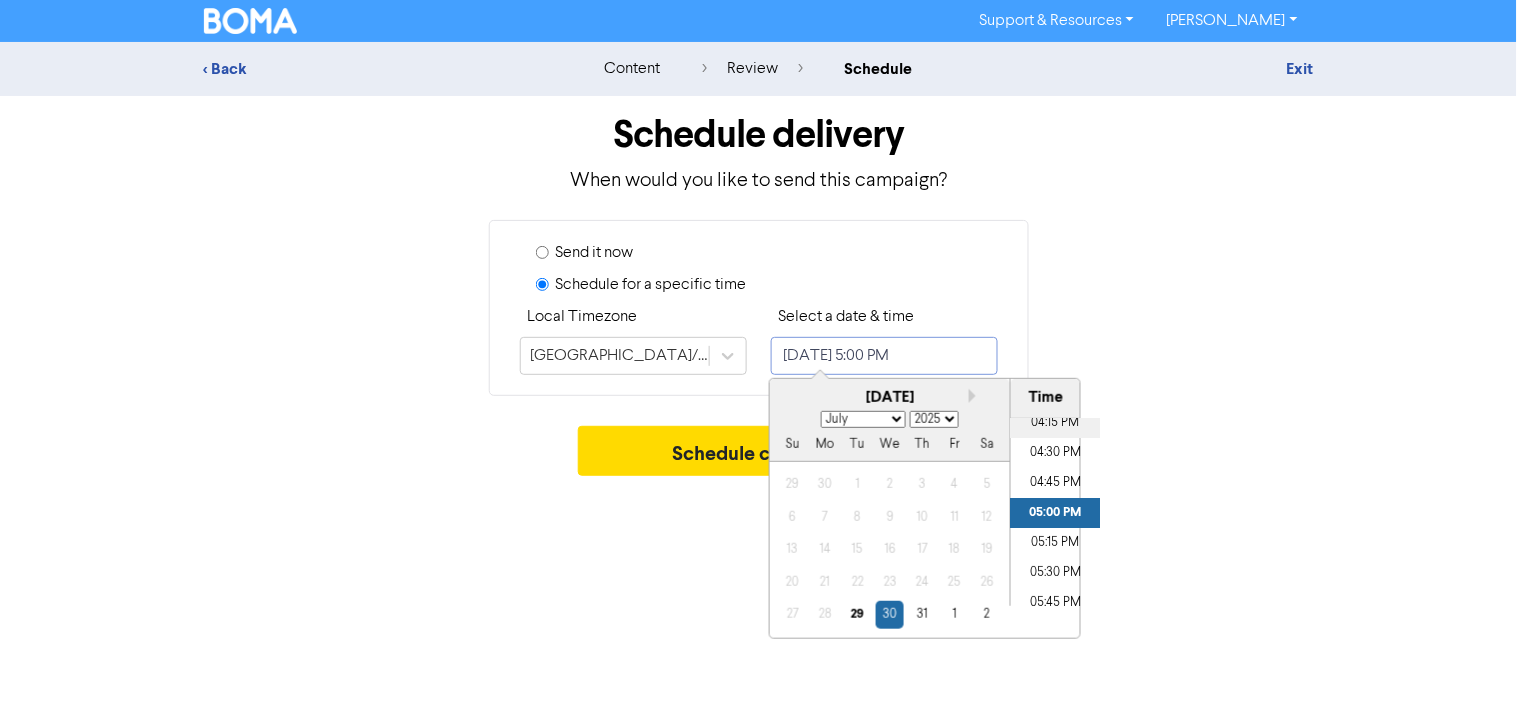 click on "04:15 PM" at bounding box center [1056, 423] 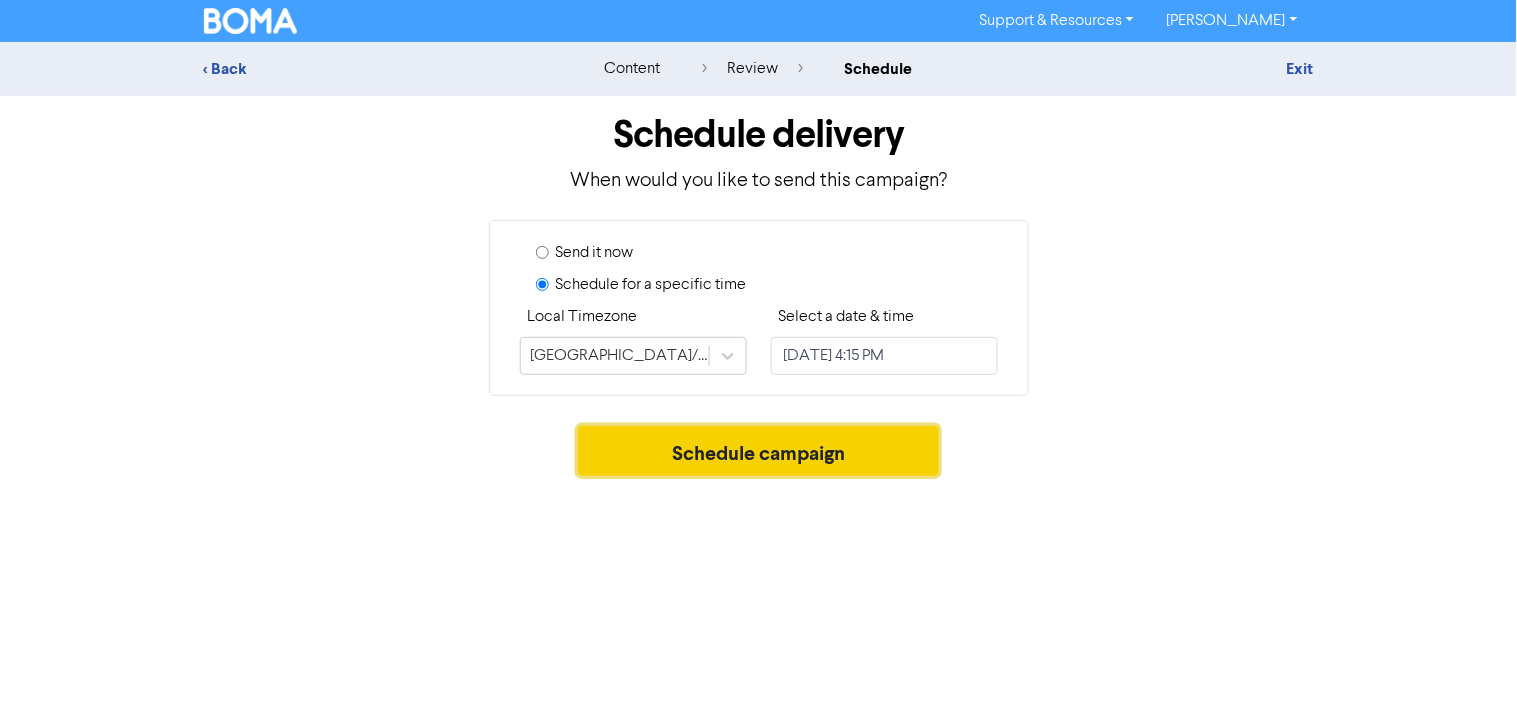 click on "Schedule campaign" at bounding box center (758, 451) 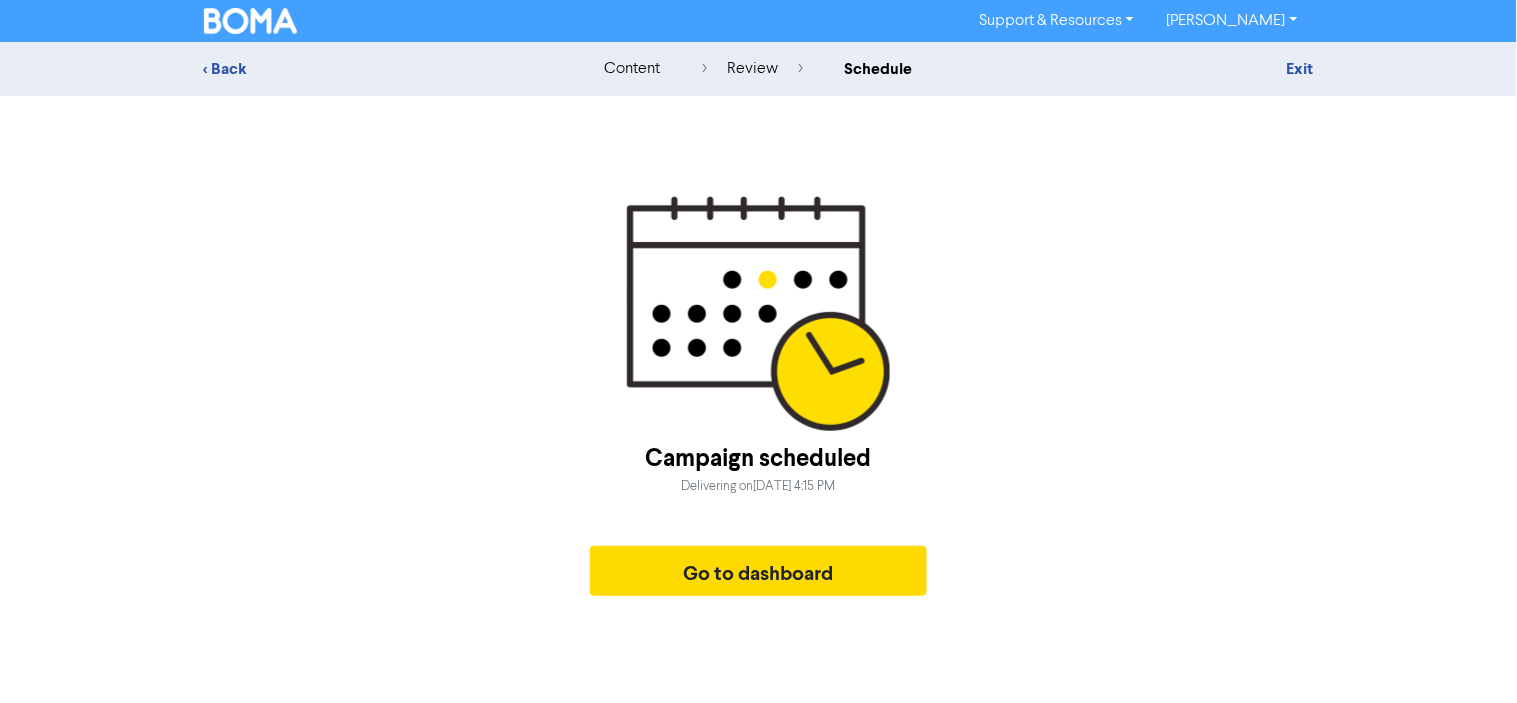 drag, startPoint x: 192, startPoint y: 57, endPoint x: 213, endPoint y: 70, distance: 24.698177 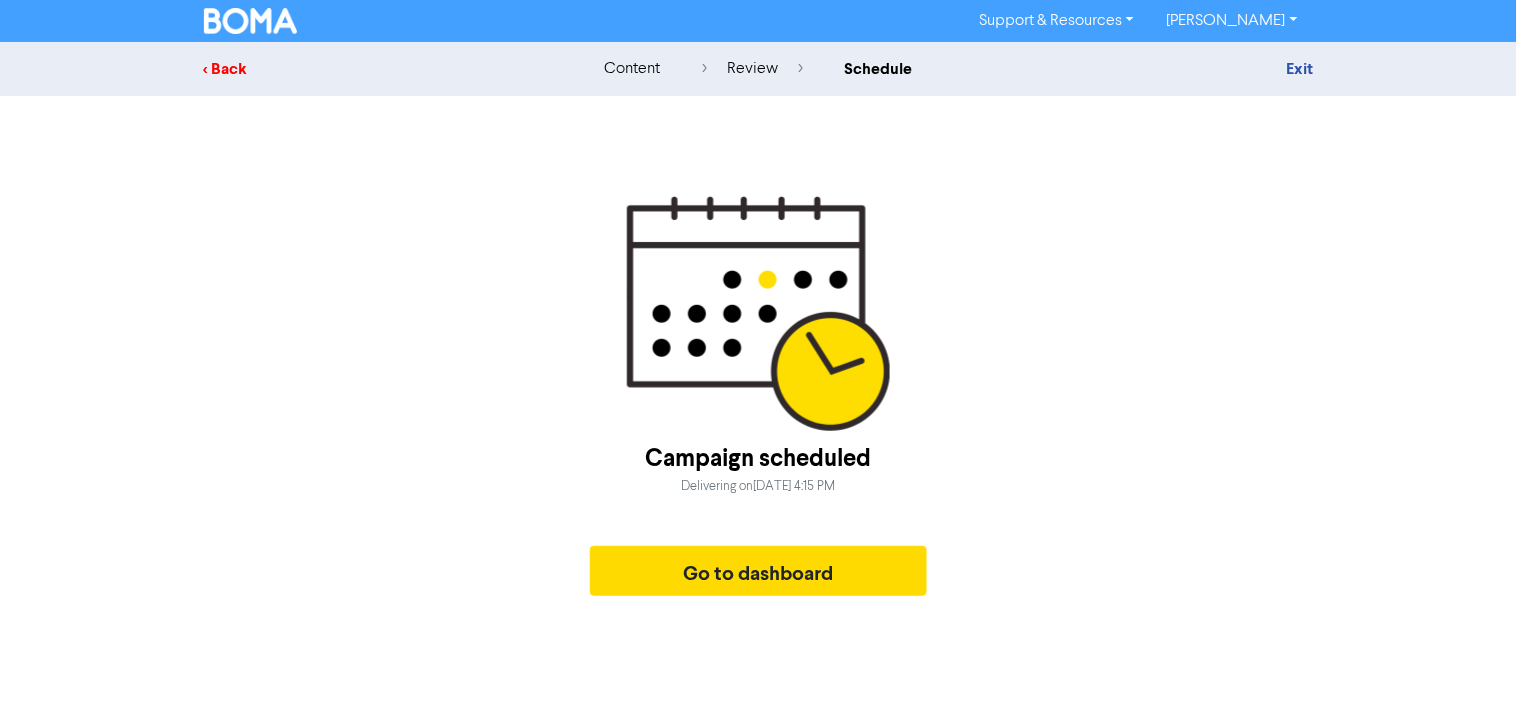 click on "< Back" at bounding box center [379, 69] 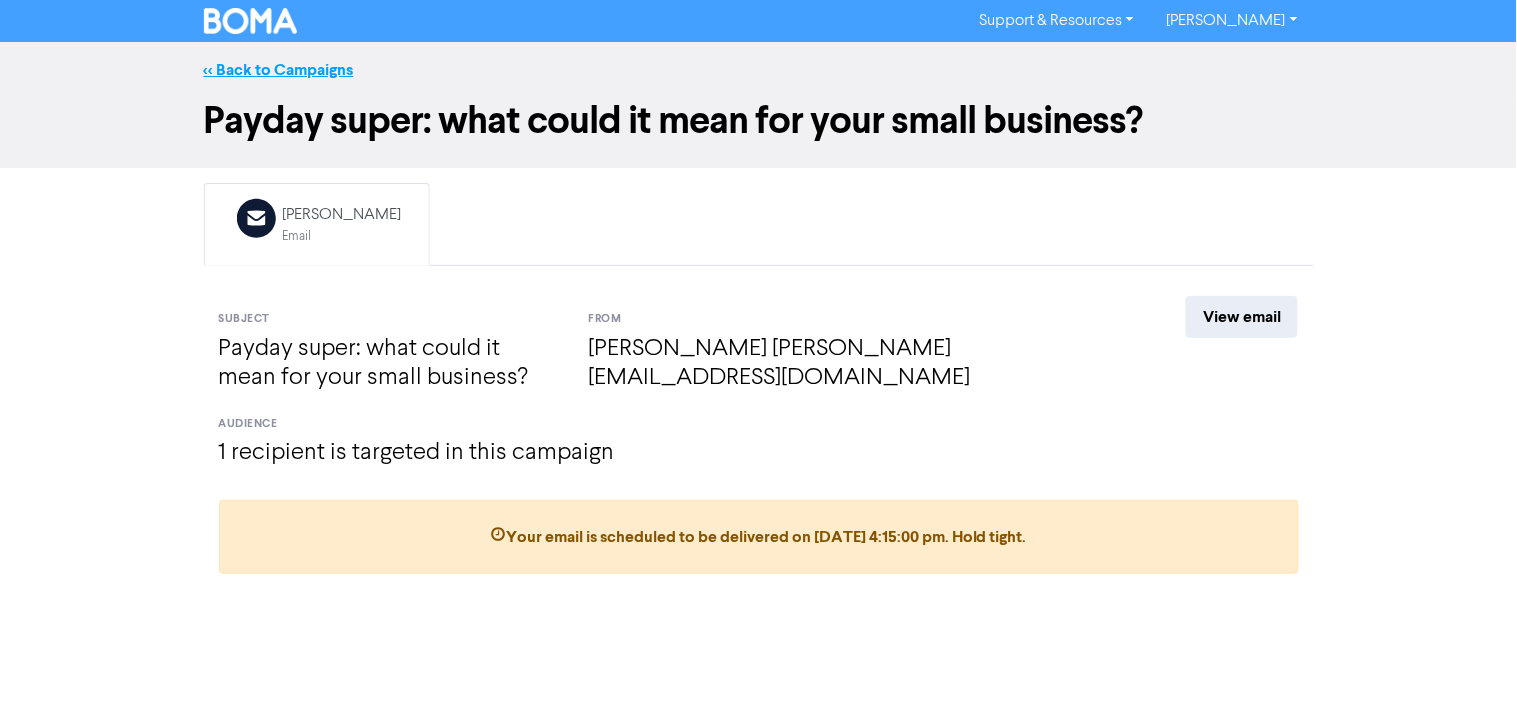 click on "<< Back to Campaigns" at bounding box center [279, 70] 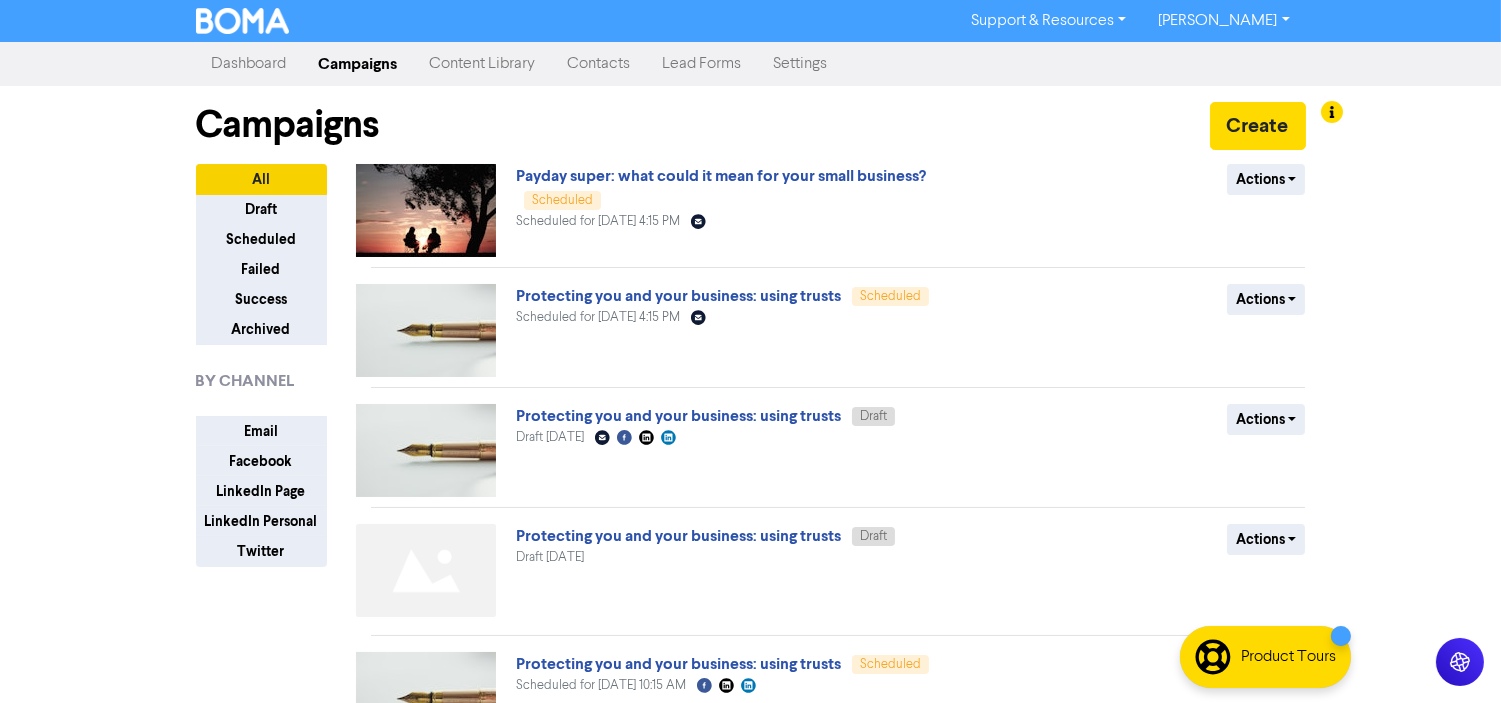 click on "Content Library" at bounding box center (483, 64) 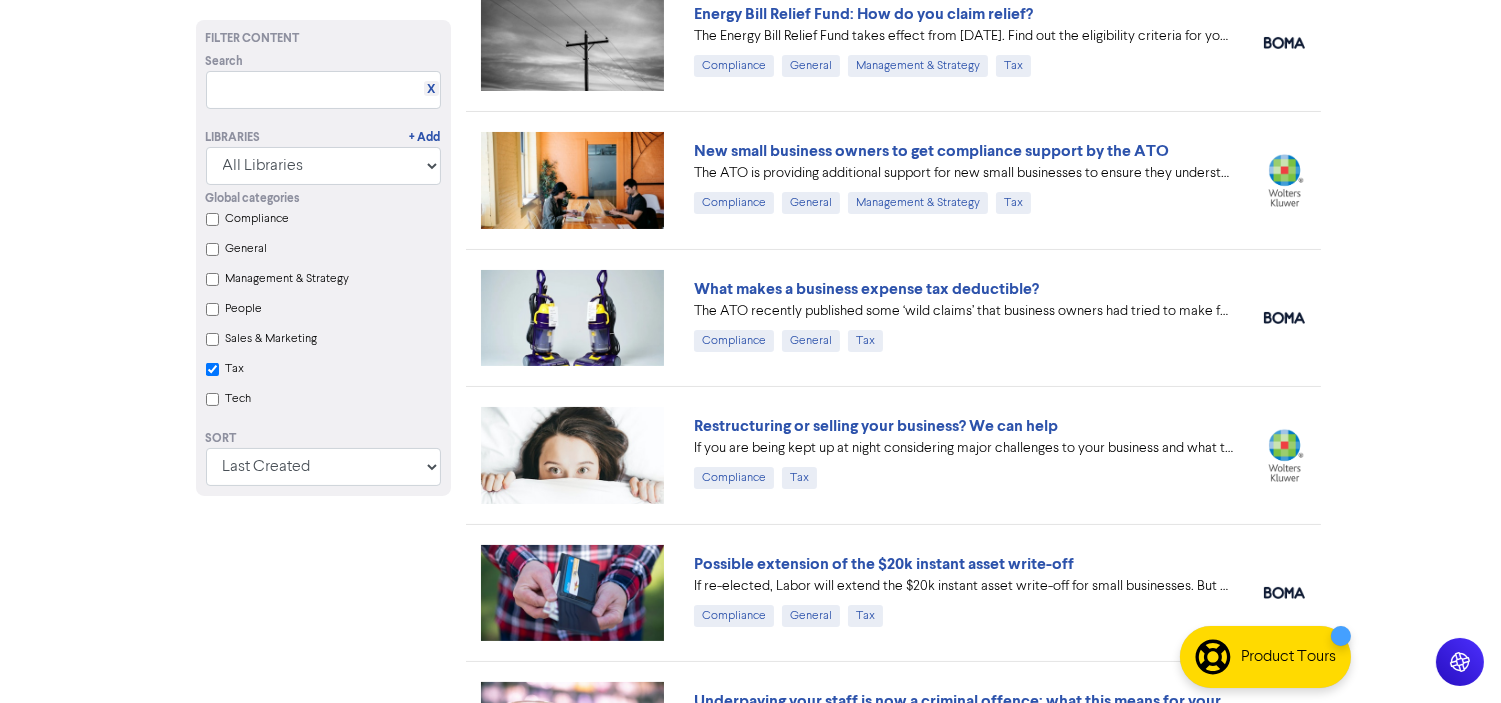 scroll, scrollTop: 666, scrollLeft: 0, axis: vertical 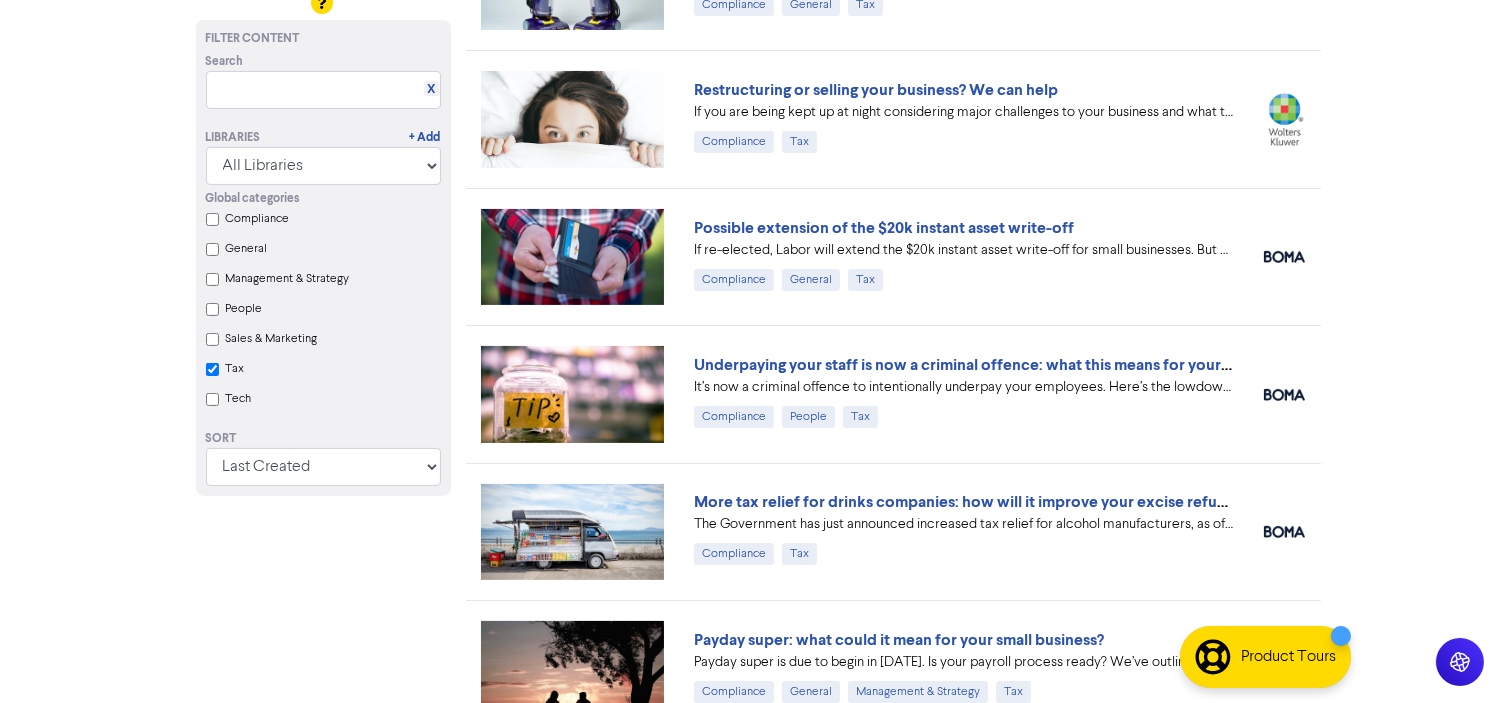 checkbox on "true" 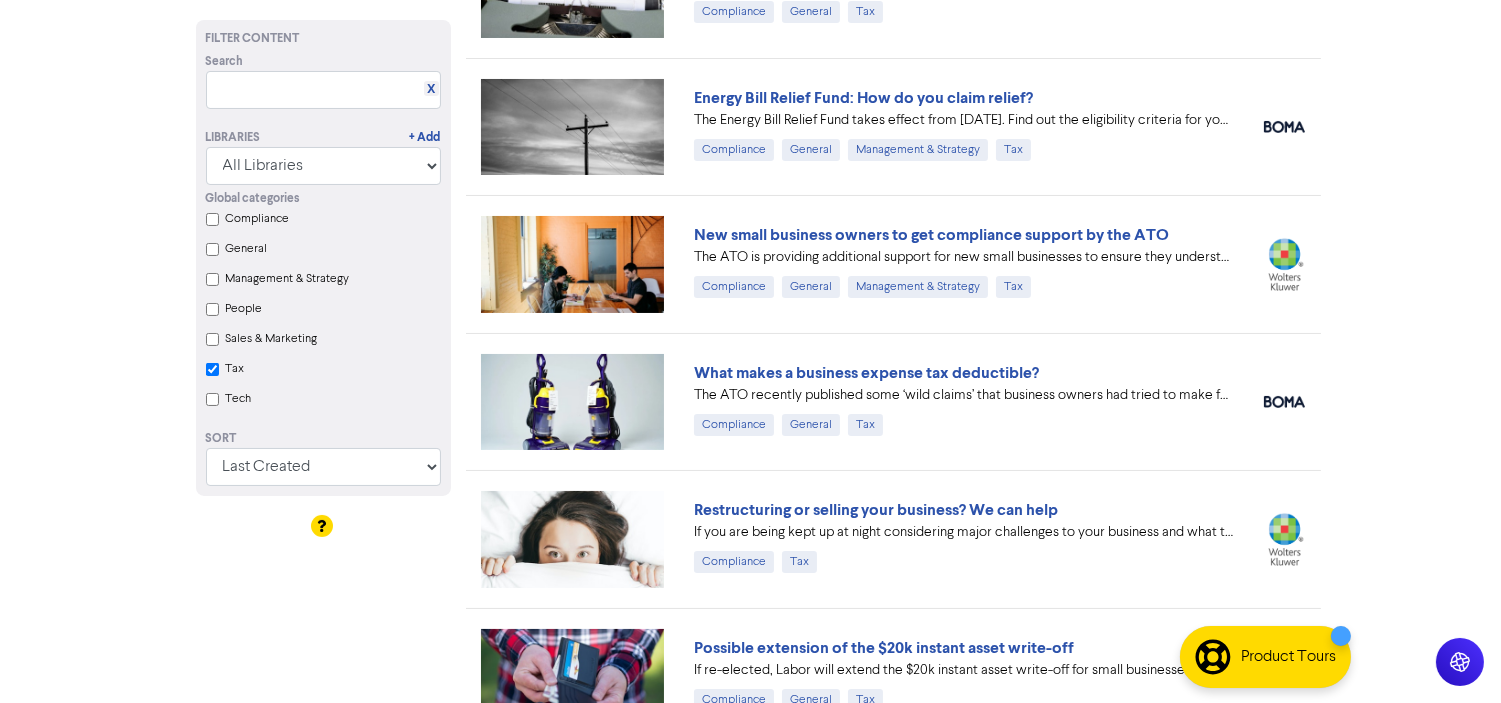 scroll, scrollTop: 111, scrollLeft: 0, axis: vertical 